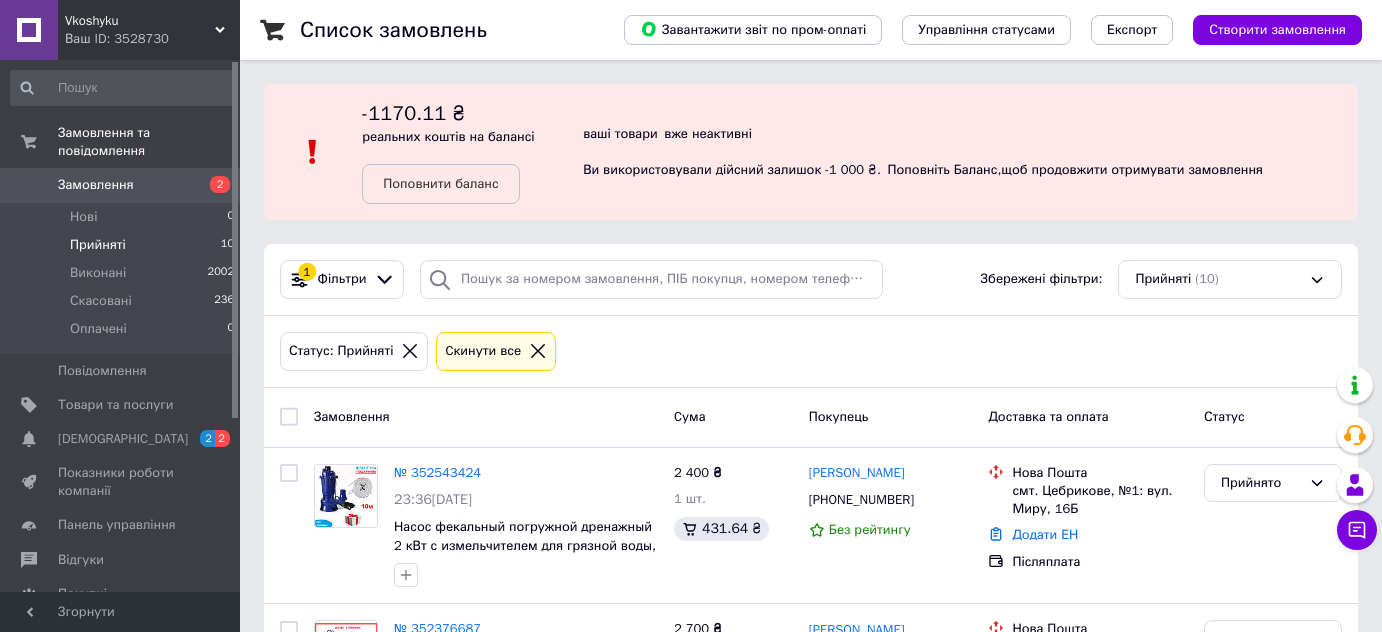 scroll, scrollTop: 0, scrollLeft: 0, axis: both 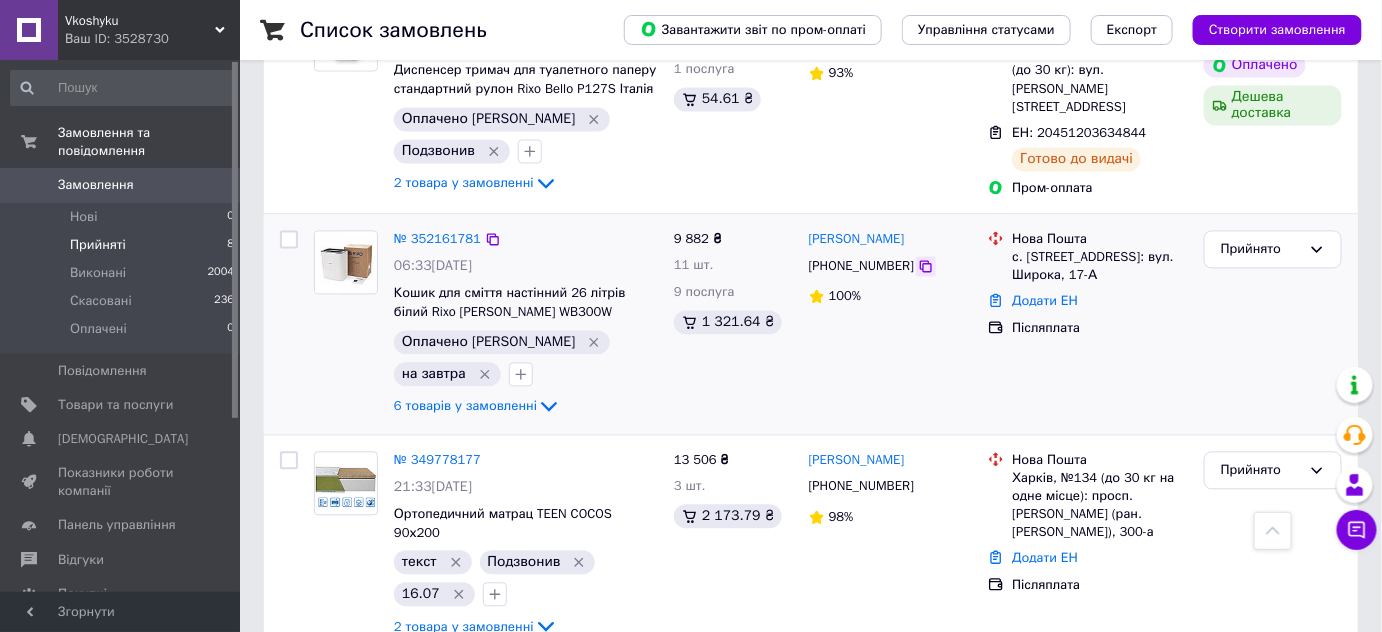 click 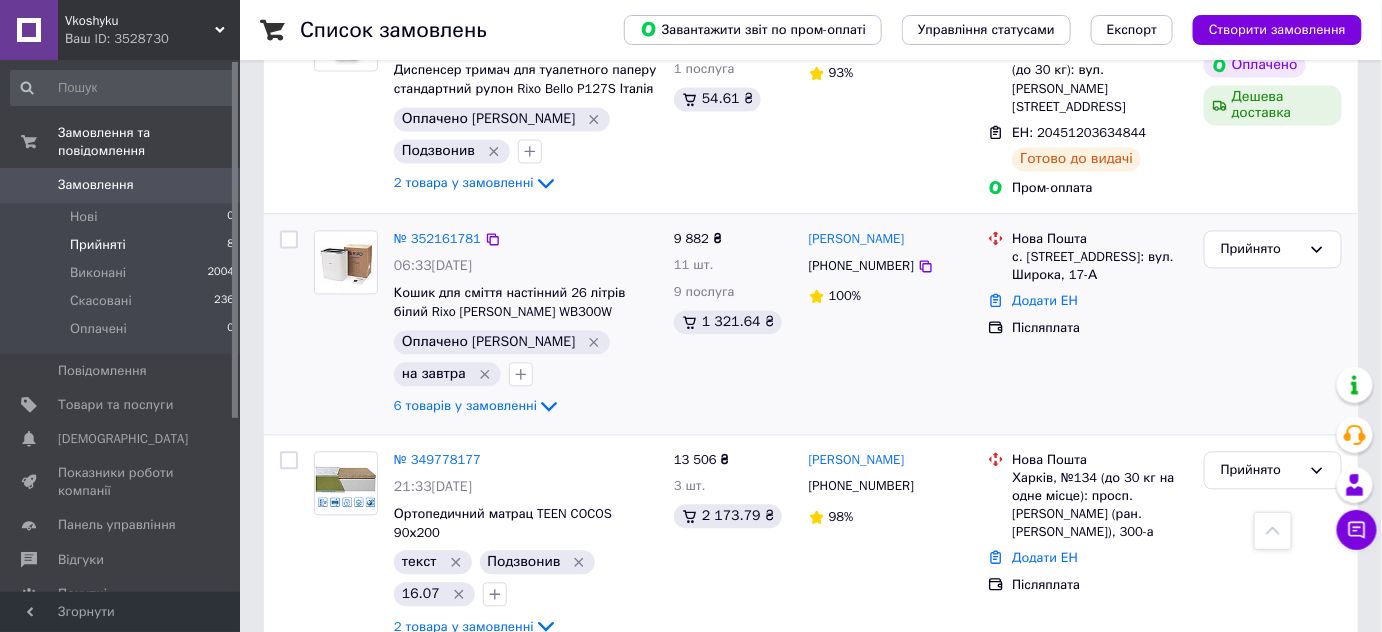 click on "6 товарів у замовленні" 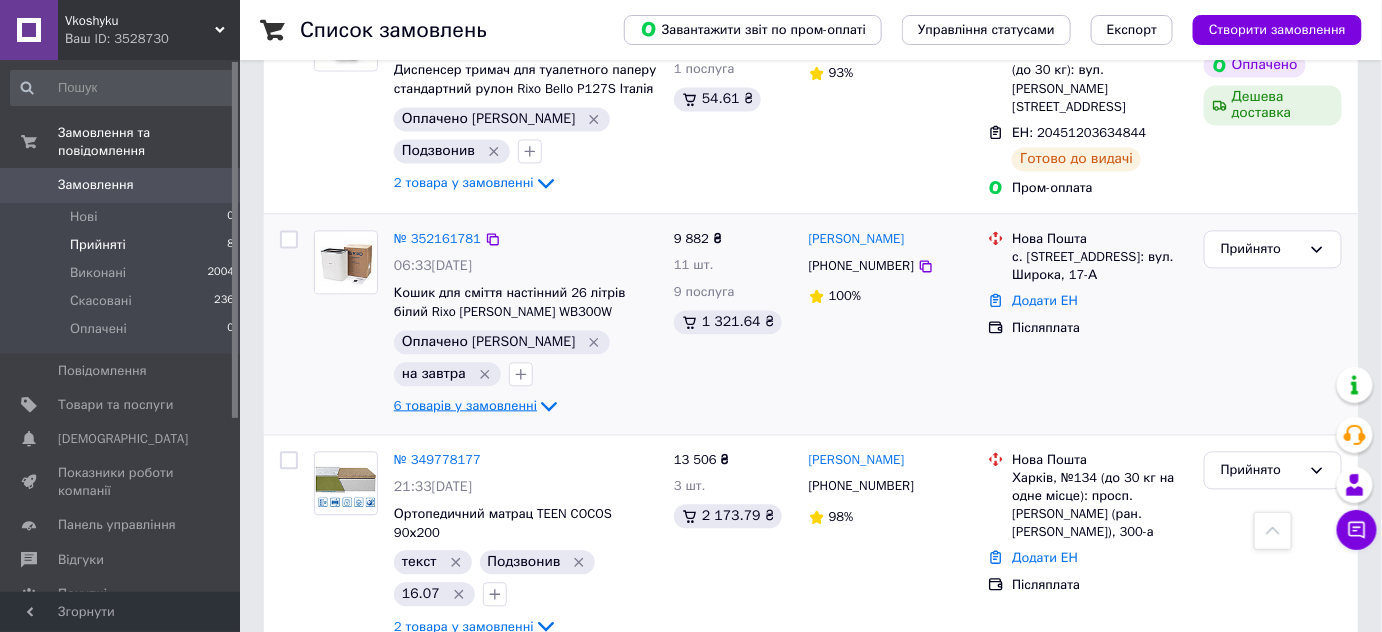 click 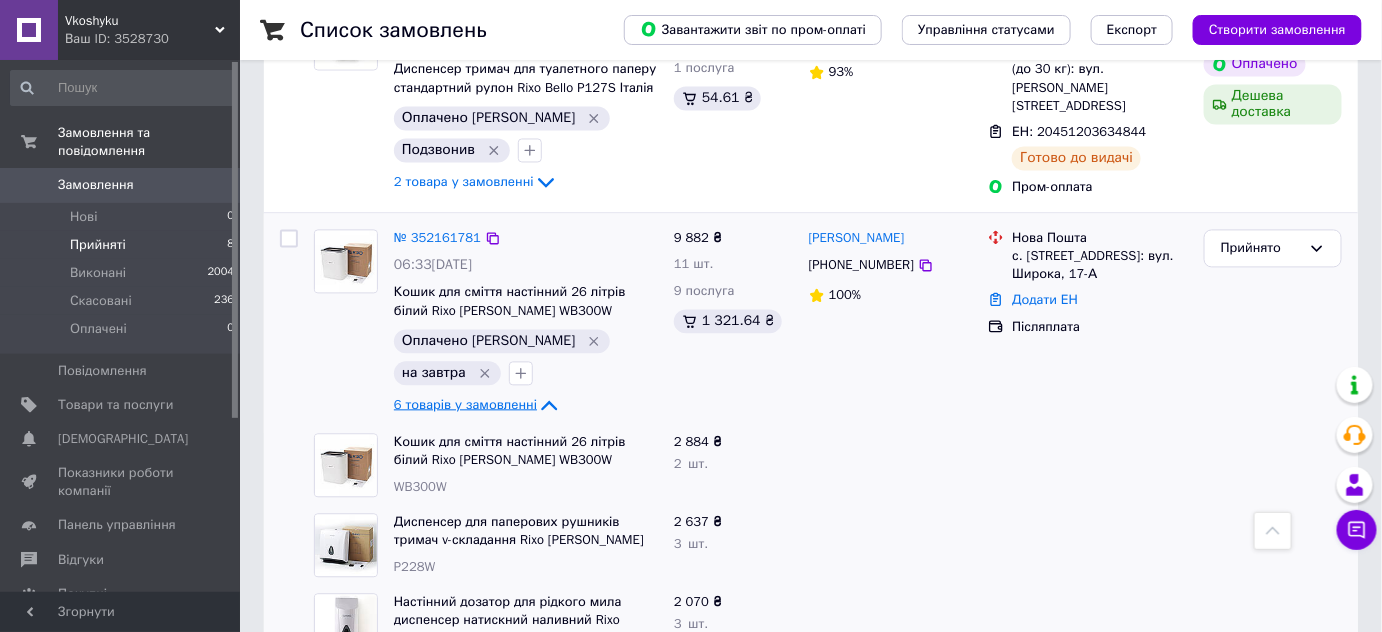 scroll, scrollTop: 1253, scrollLeft: 0, axis: vertical 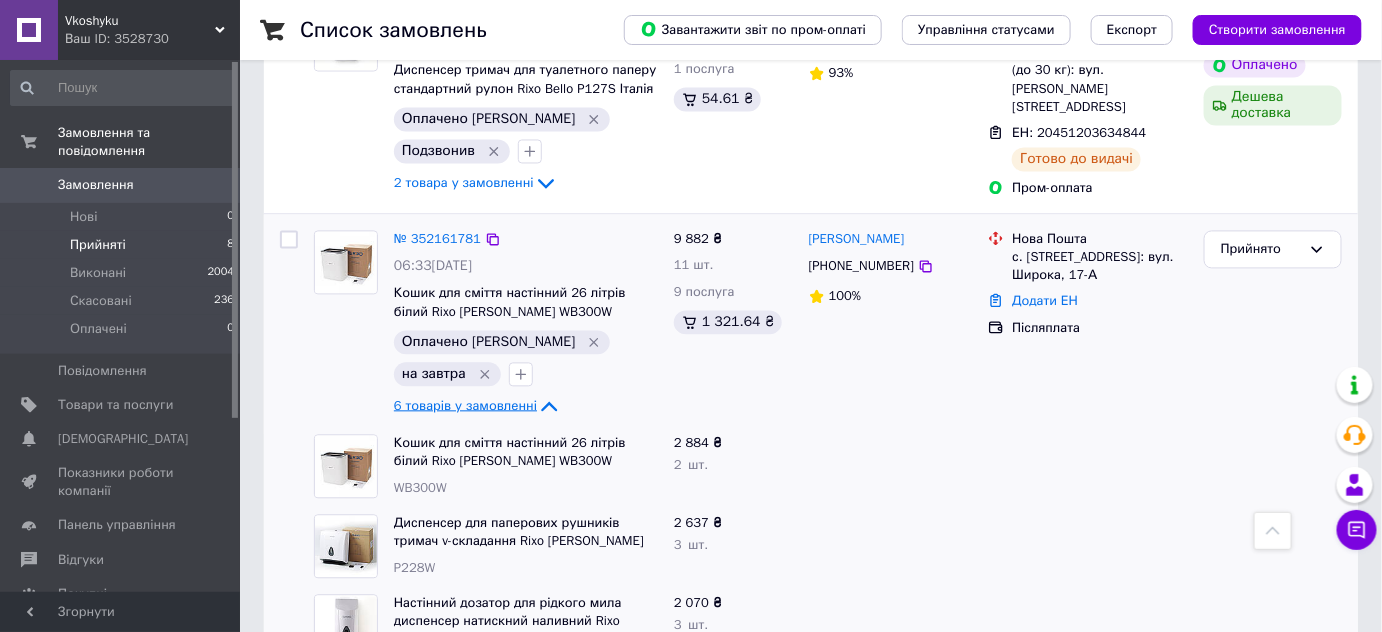 click 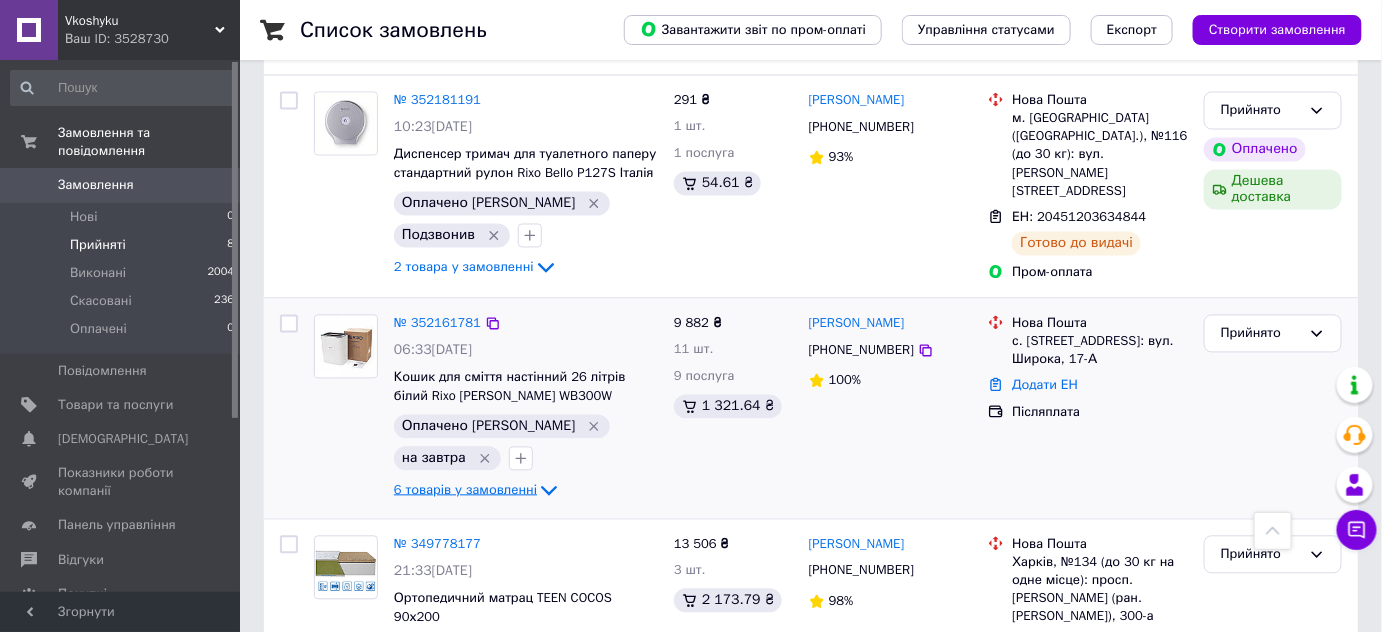 scroll, scrollTop: 1162, scrollLeft: 0, axis: vertical 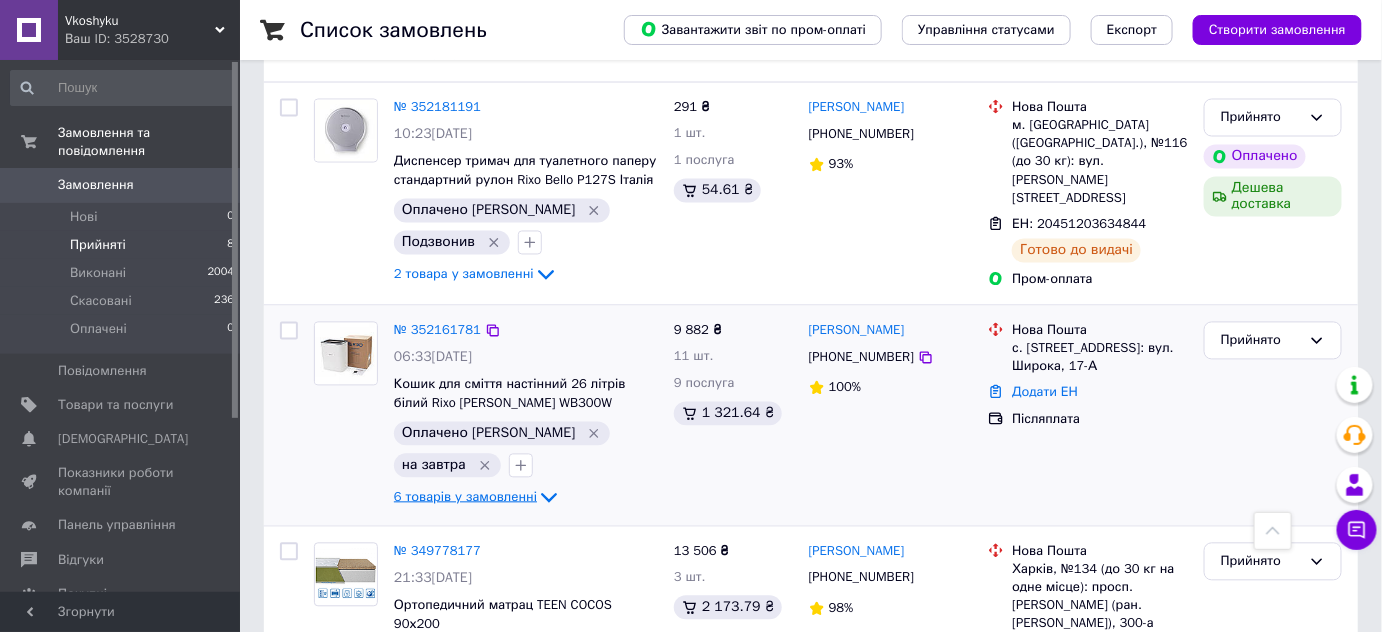 click 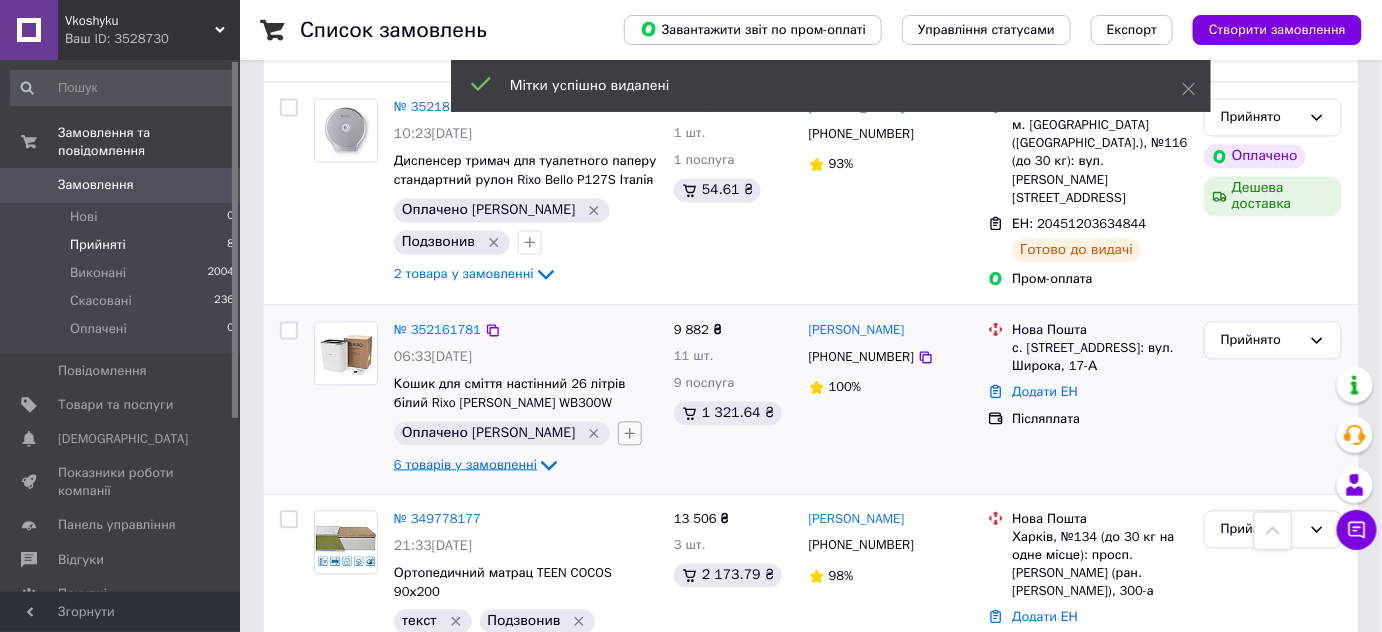 click 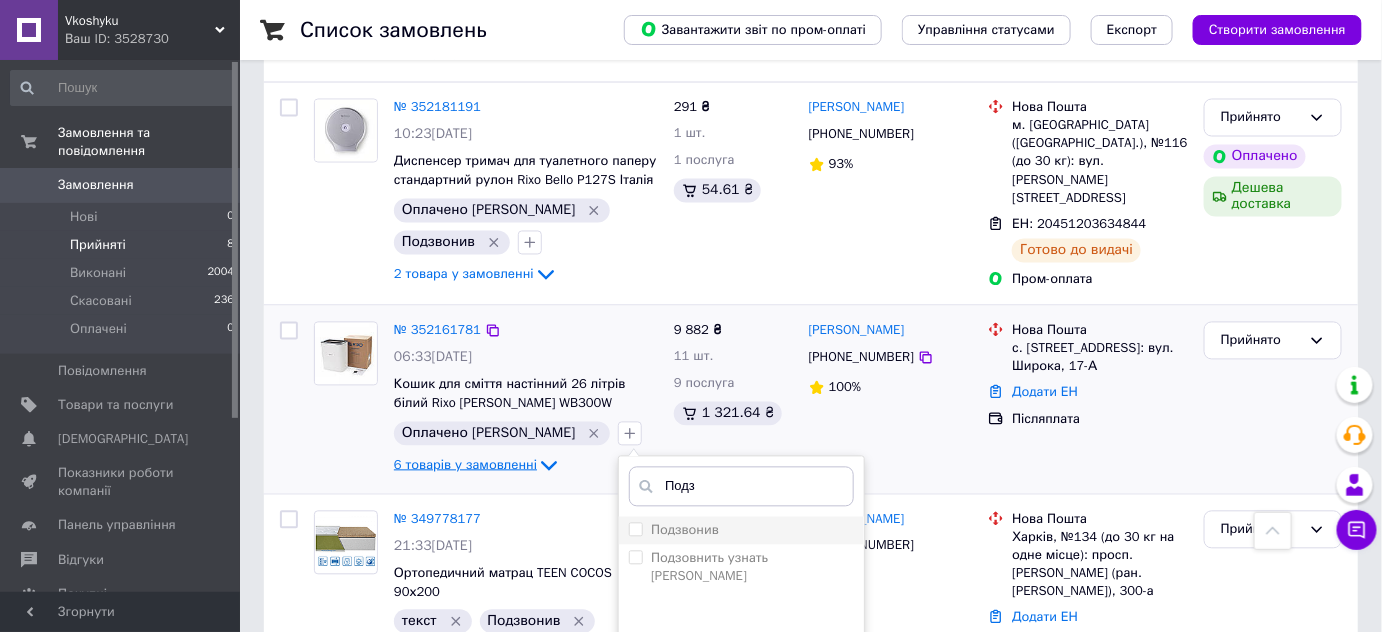 type on "Подз" 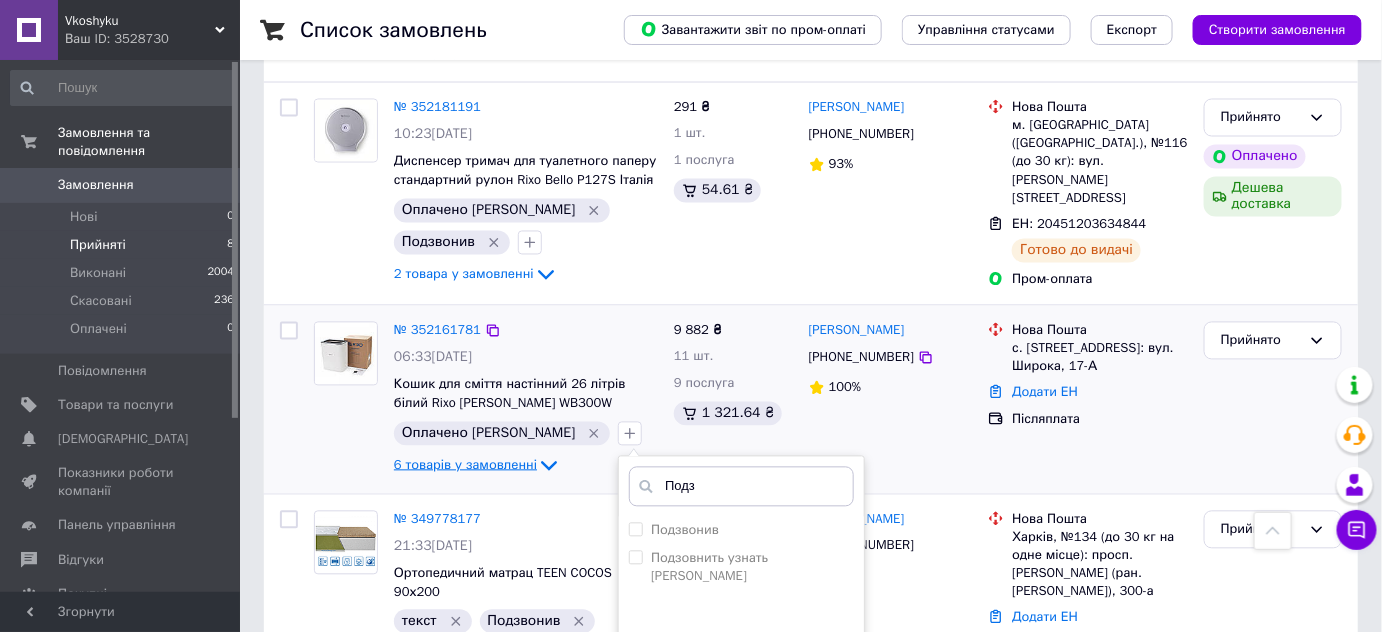 drag, startPoint x: 564, startPoint y: 500, endPoint x: 660, endPoint y: 452, distance: 107.33126 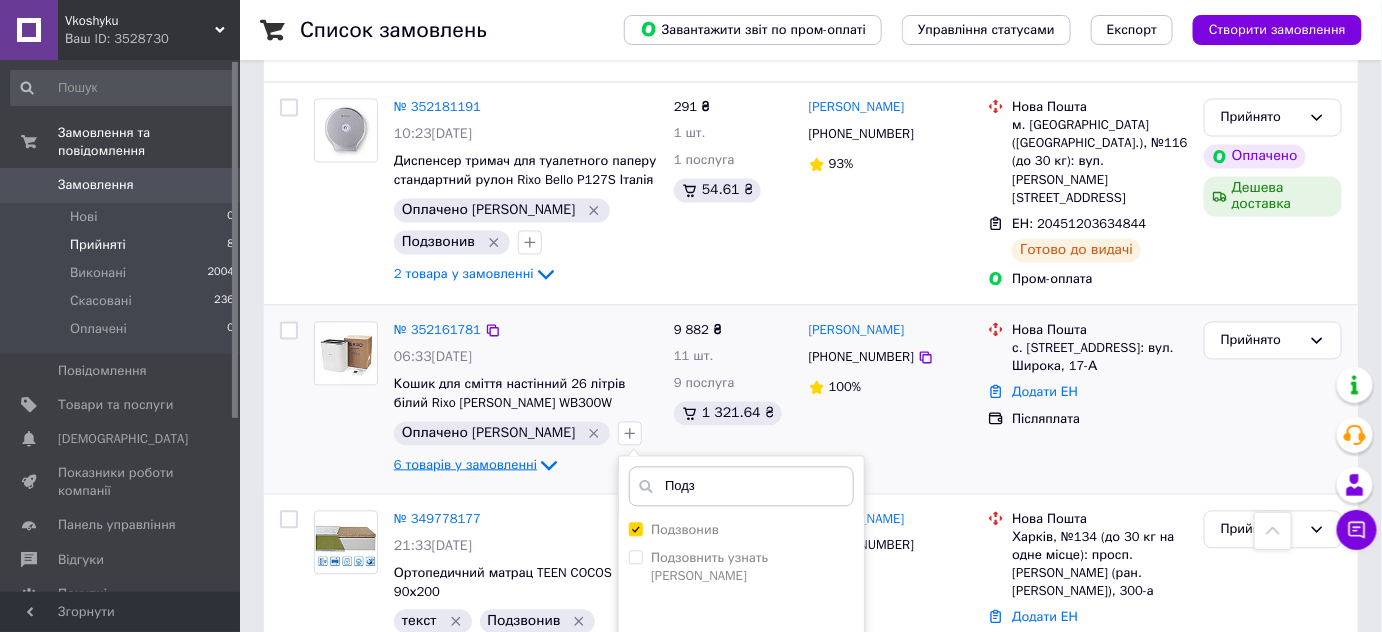 checkbox on "true" 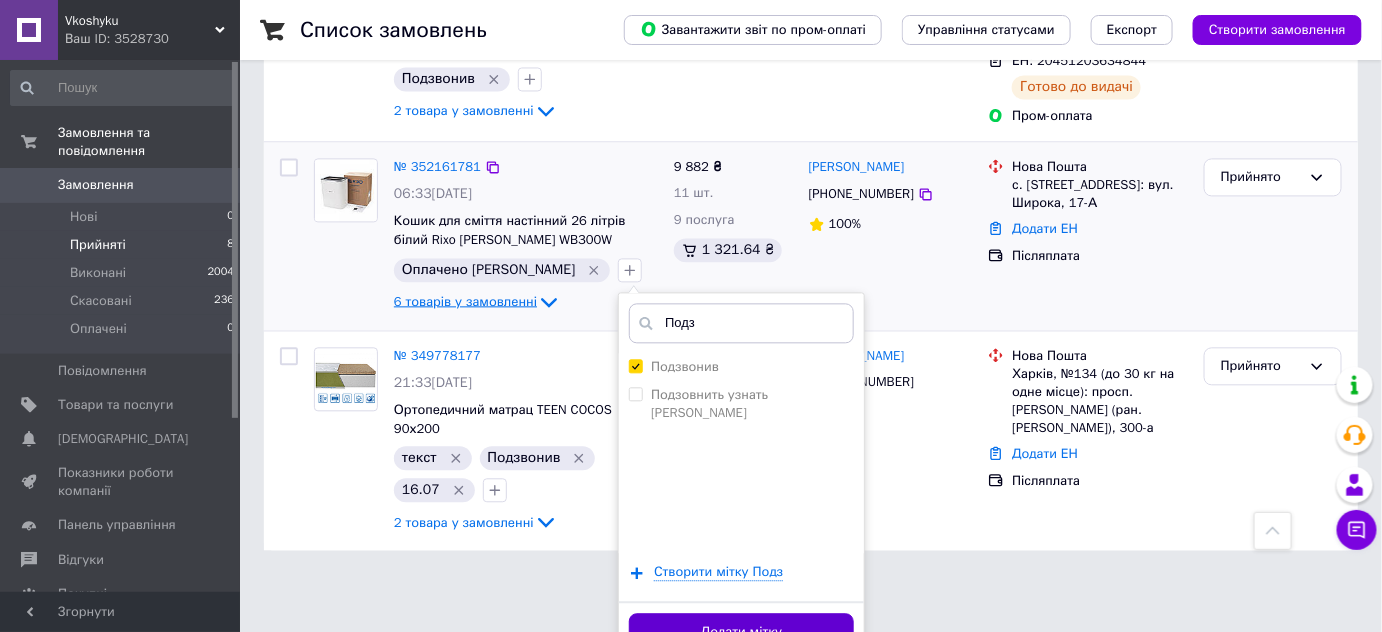 click on "Додати мітку" at bounding box center (741, 632) 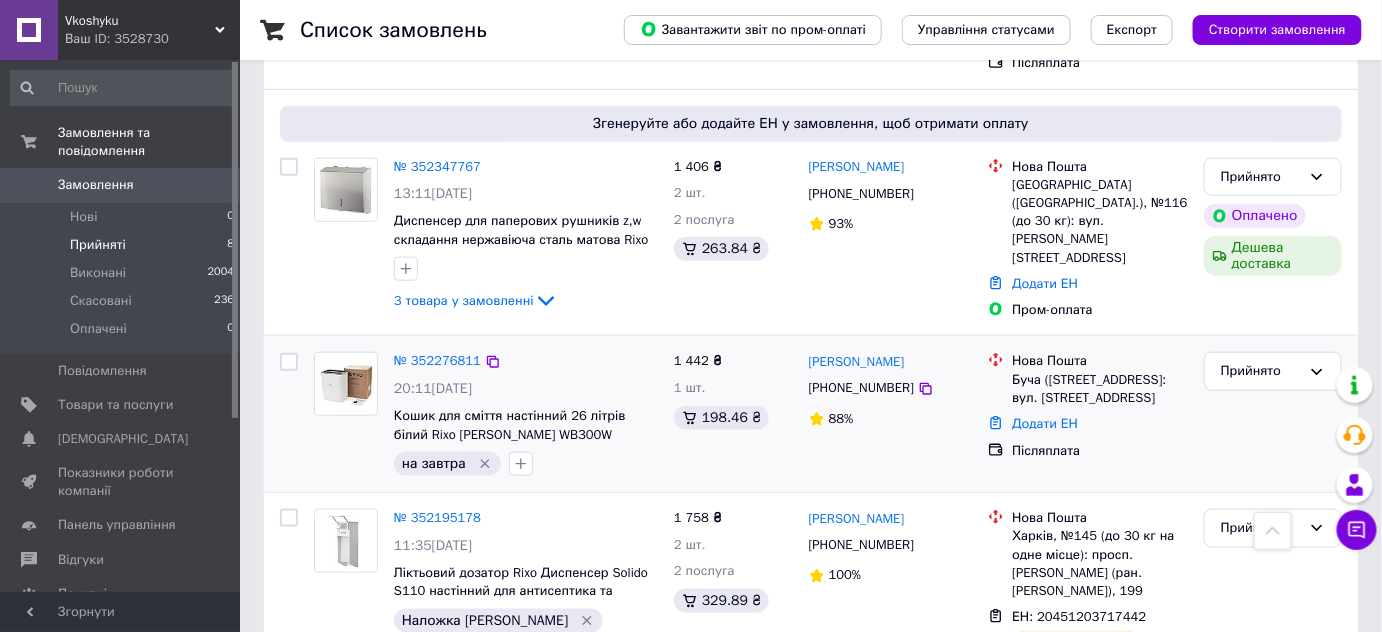 scroll, scrollTop: 526, scrollLeft: 0, axis: vertical 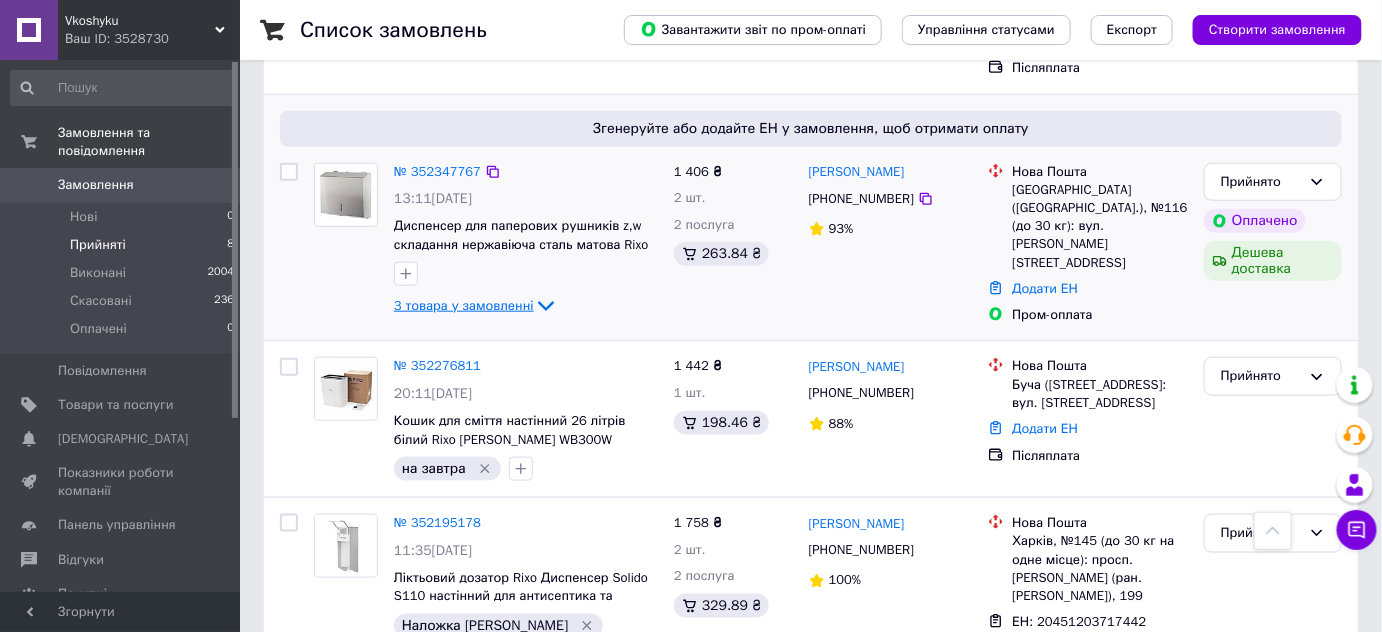 click 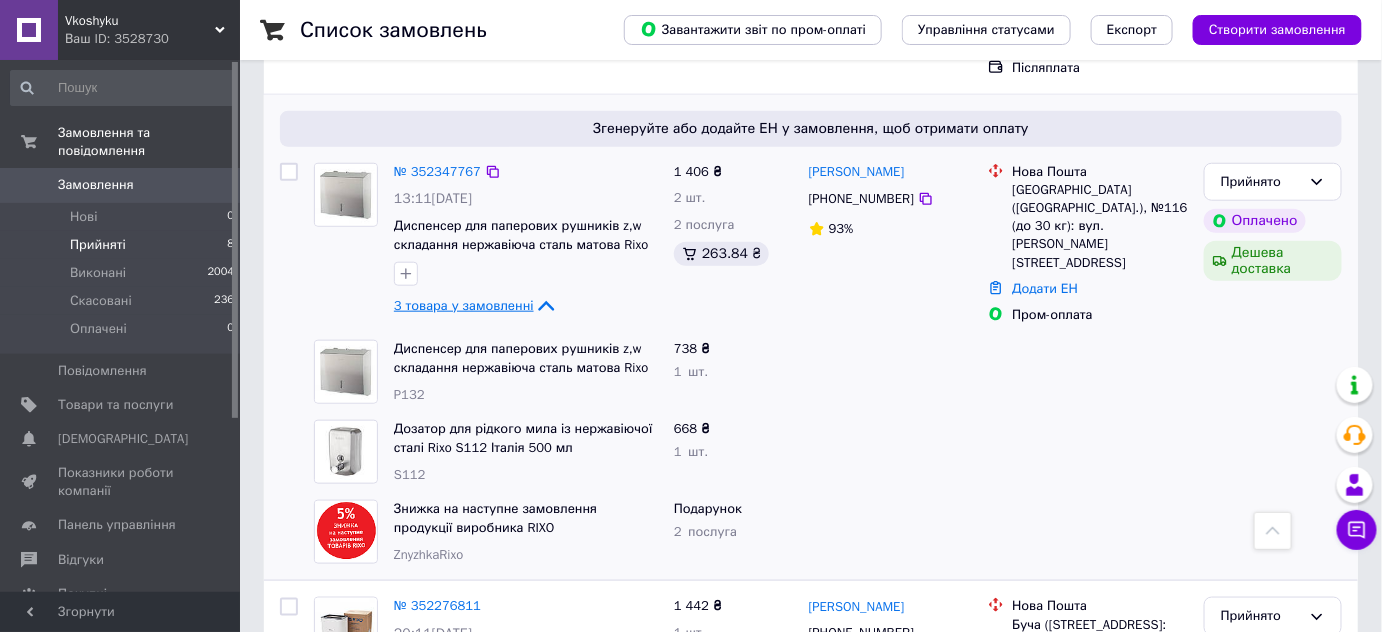click 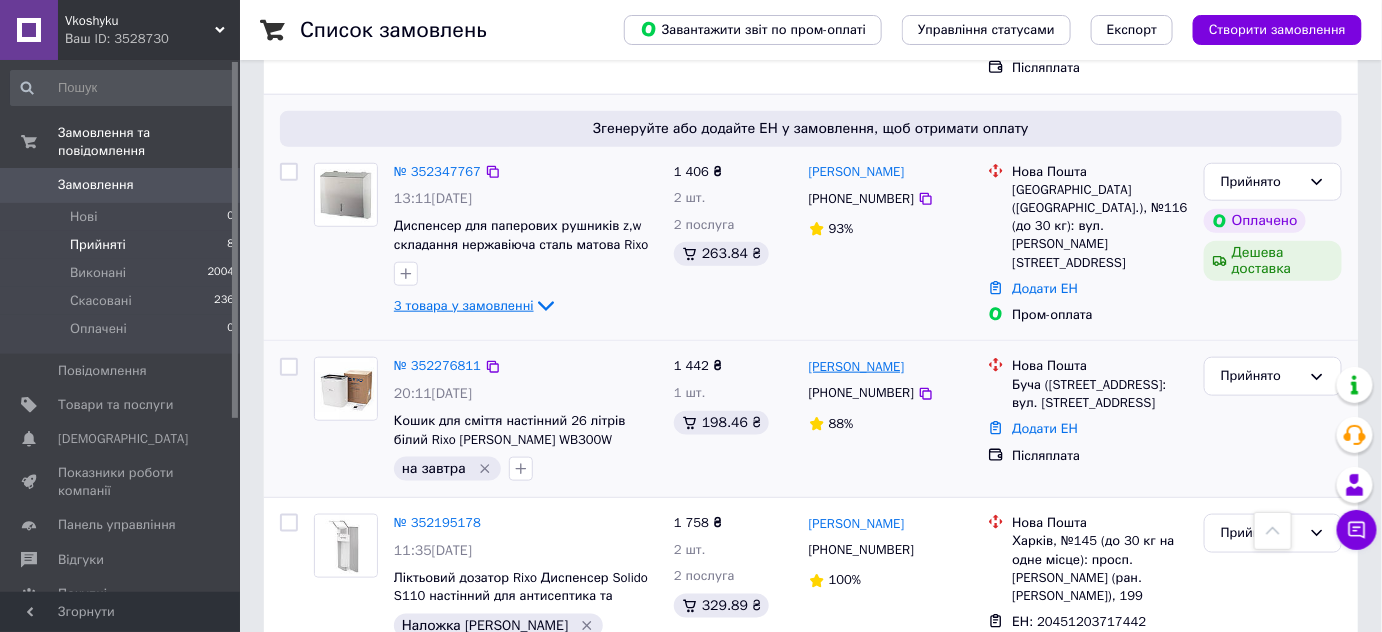 drag, startPoint x: 903, startPoint y: 340, endPoint x: 858, endPoint y: 339, distance: 45.01111 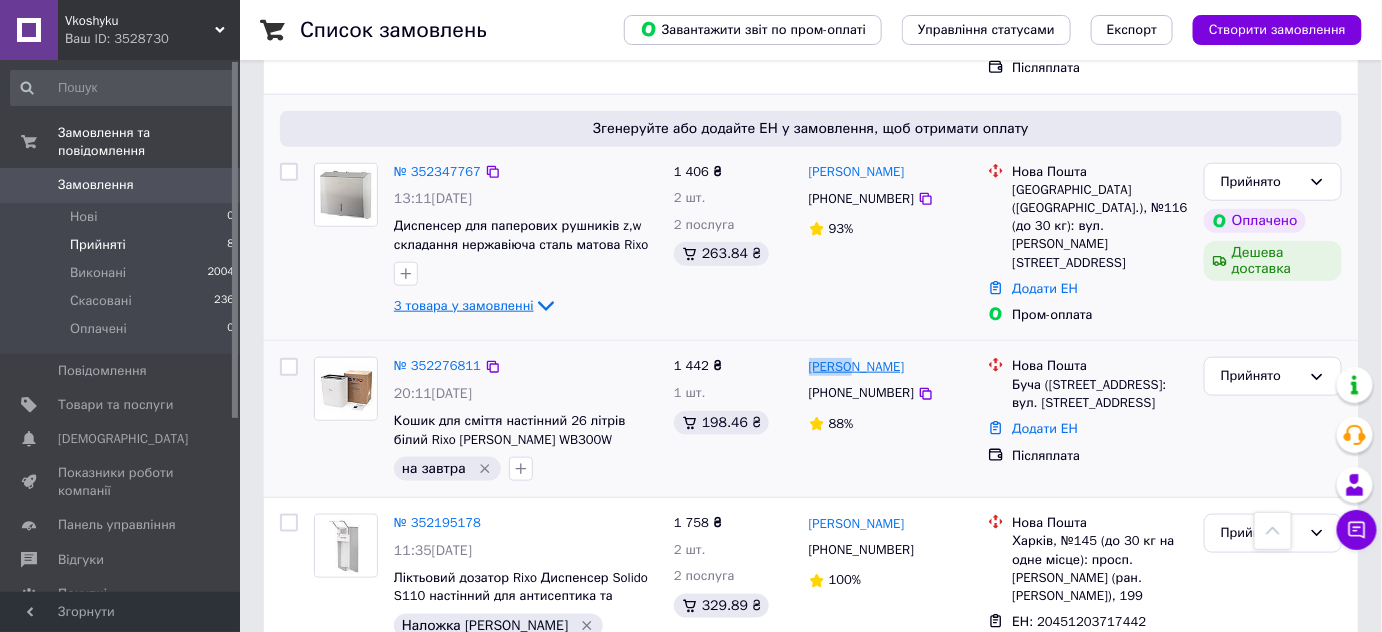 drag, startPoint x: 821, startPoint y: 338, endPoint x: 852, endPoint y: 340, distance: 31.06445 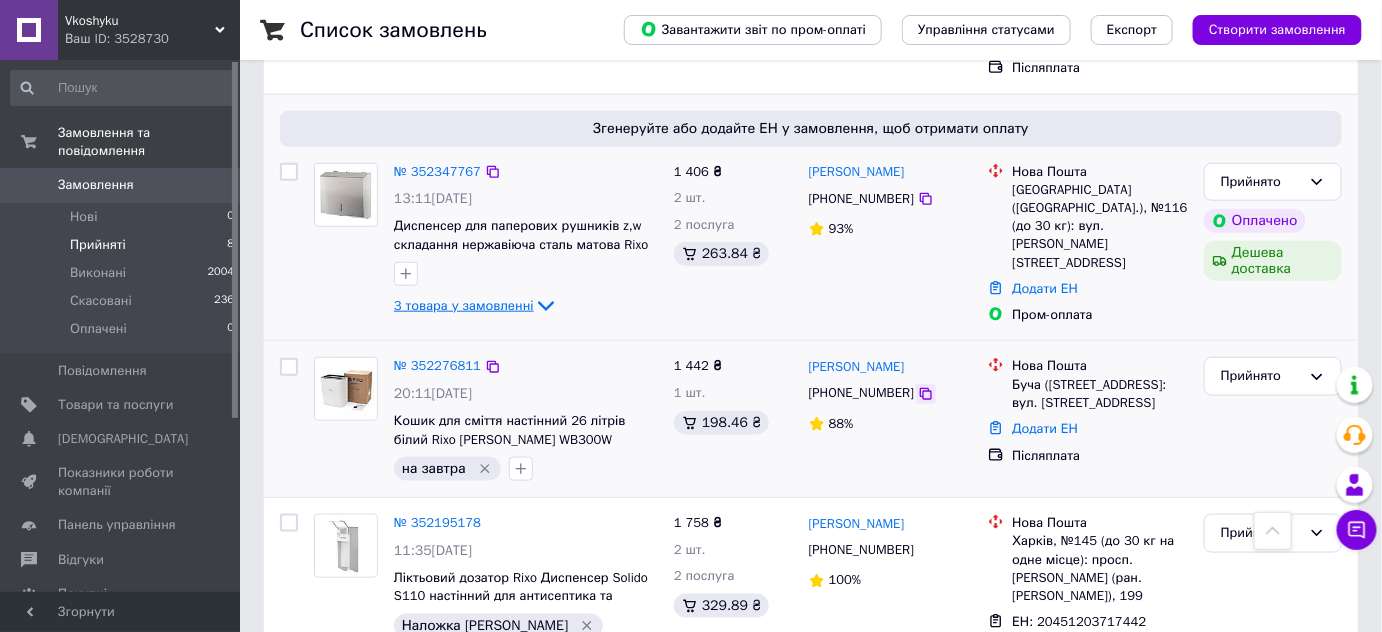 click 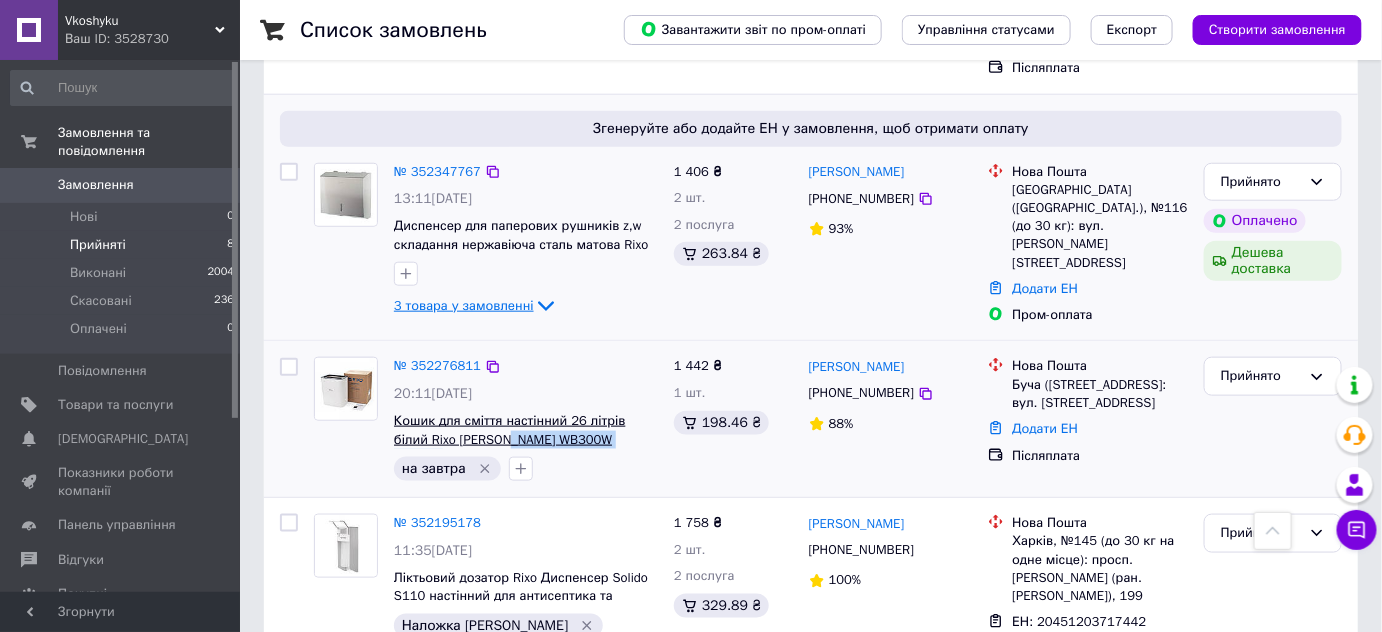 drag, startPoint x: 610, startPoint y: 414, endPoint x: 473, endPoint y: 412, distance: 137.0146 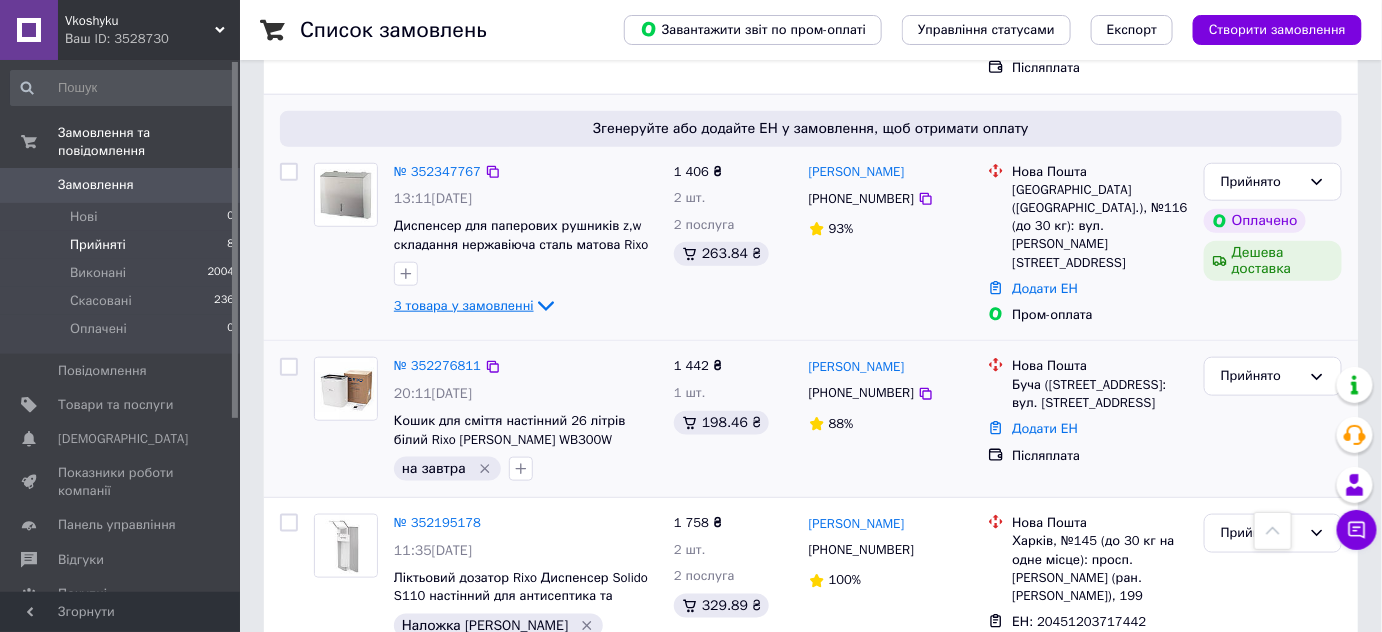 click on "Буча (Київська обл., Бучанський р-н.), №1: вул. Депутатська, 34" at bounding box center [1100, 394] 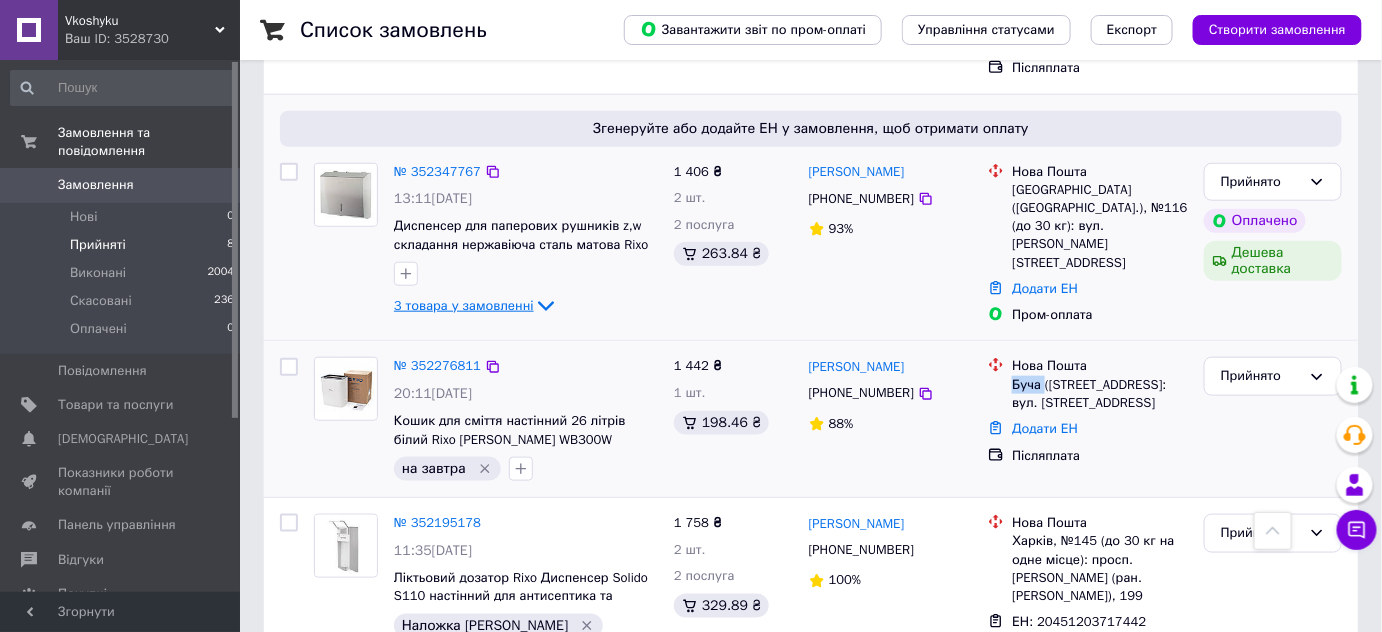 click on "Буча (Київська обл., Бучанський р-н.), №1: вул. Депутатська, 34" at bounding box center [1100, 394] 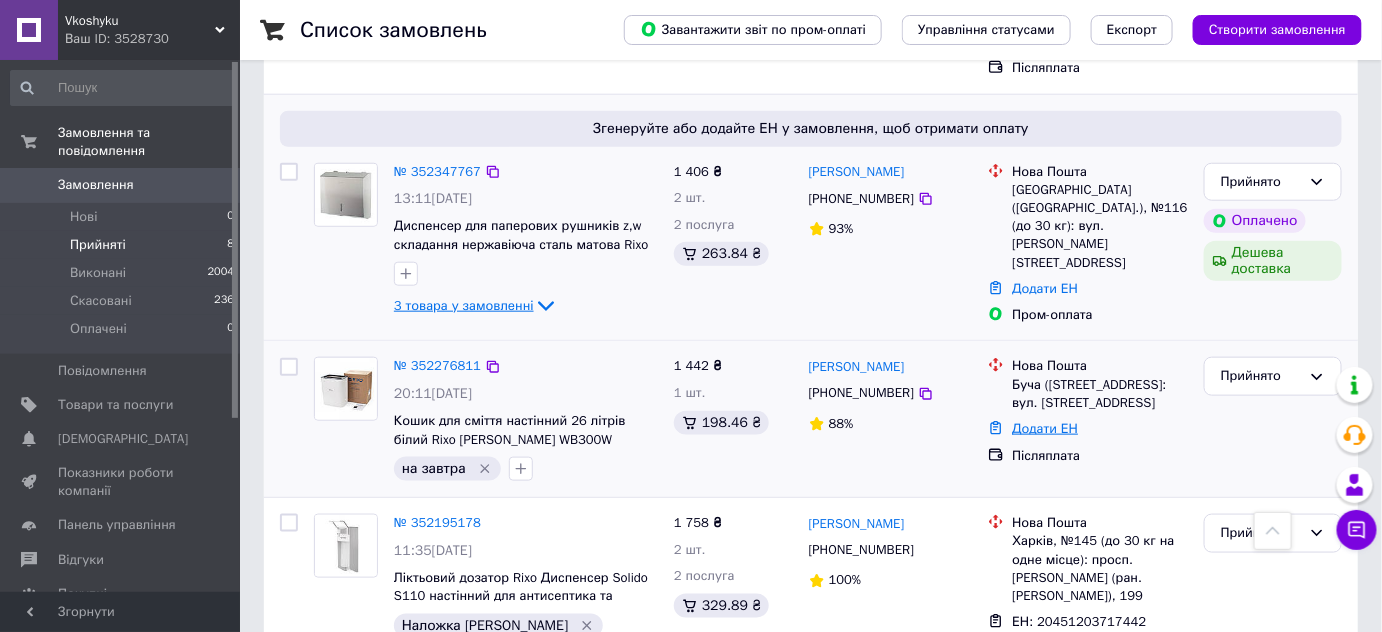 click on "Додати ЕН" at bounding box center [1045, 428] 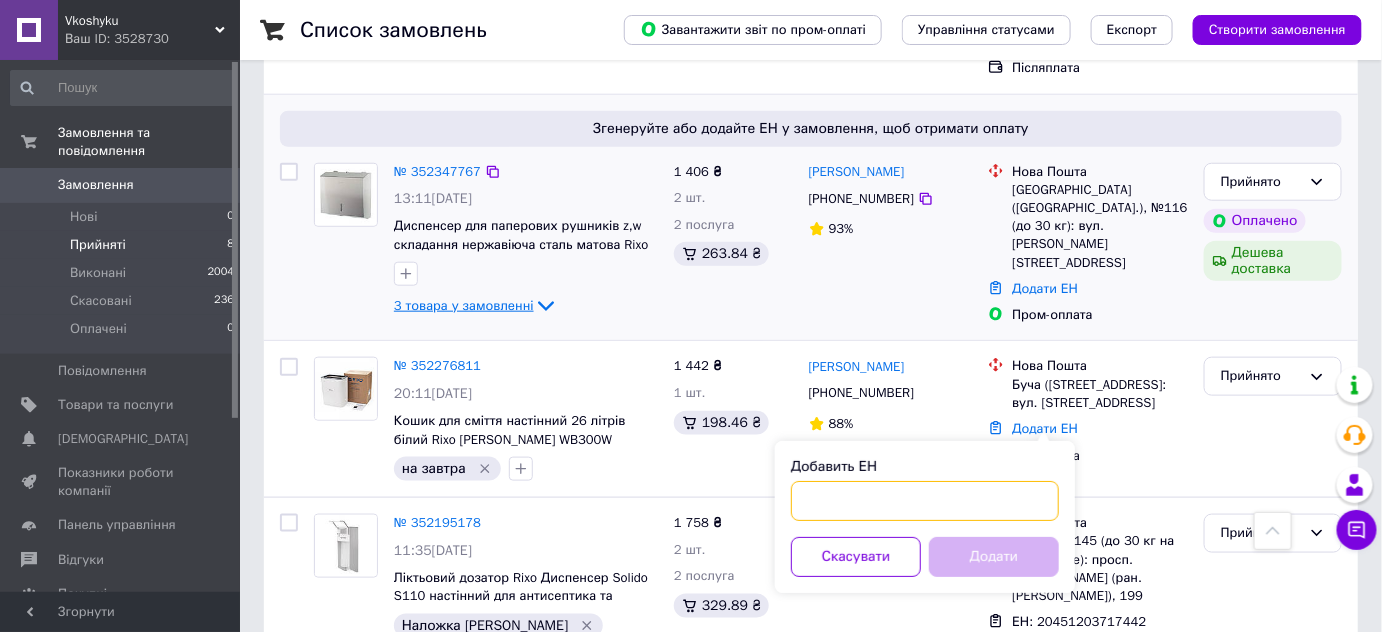 click on "Добавить ЕН" at bounding box center (925, 501) 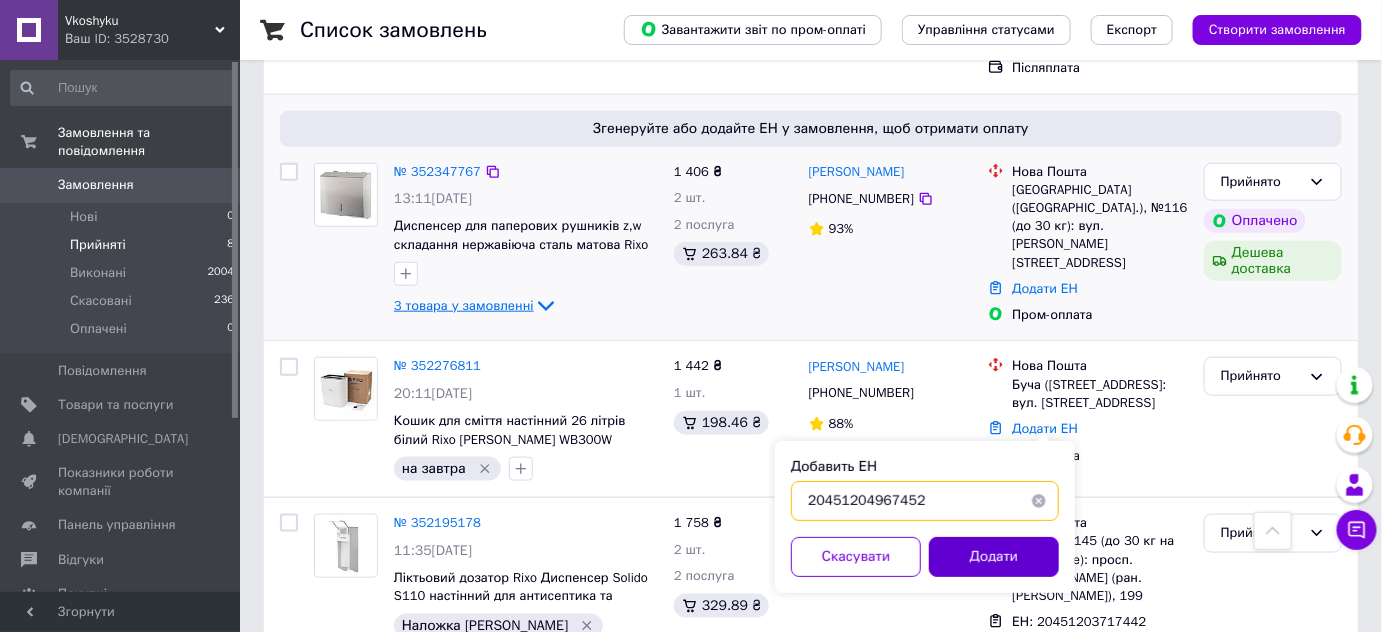 type on "20451204967452" 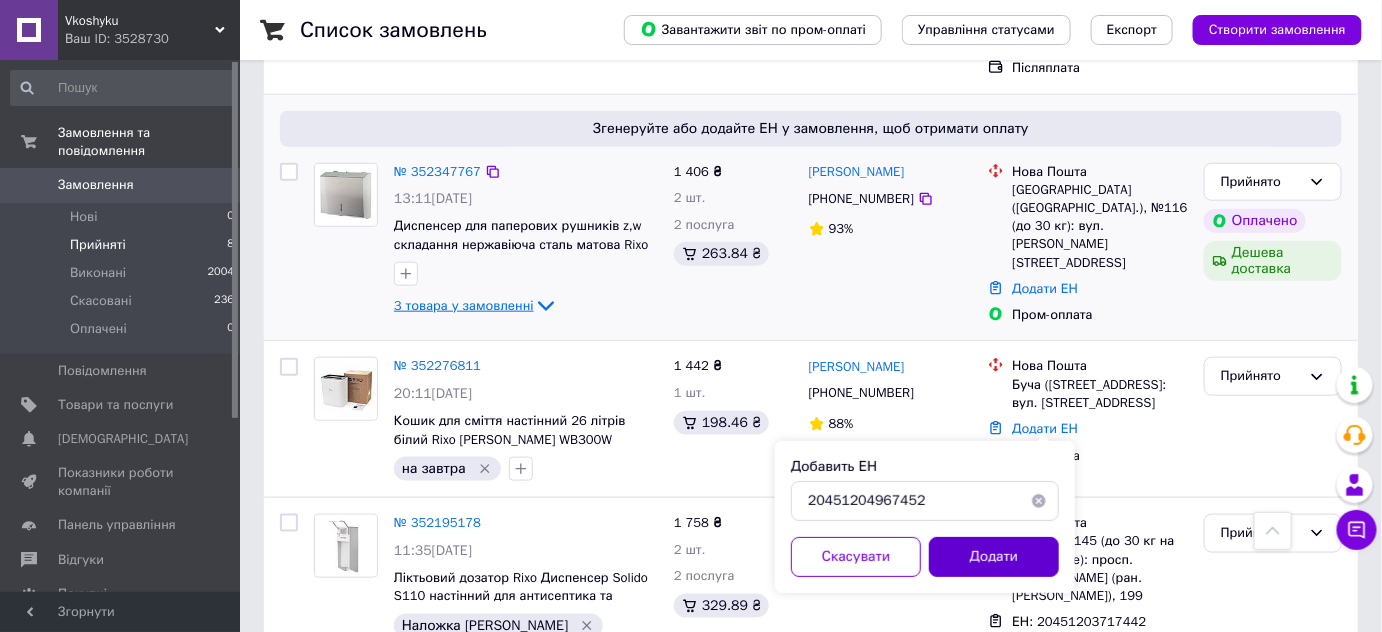click on "Додати" at bounding box center [994, 557] 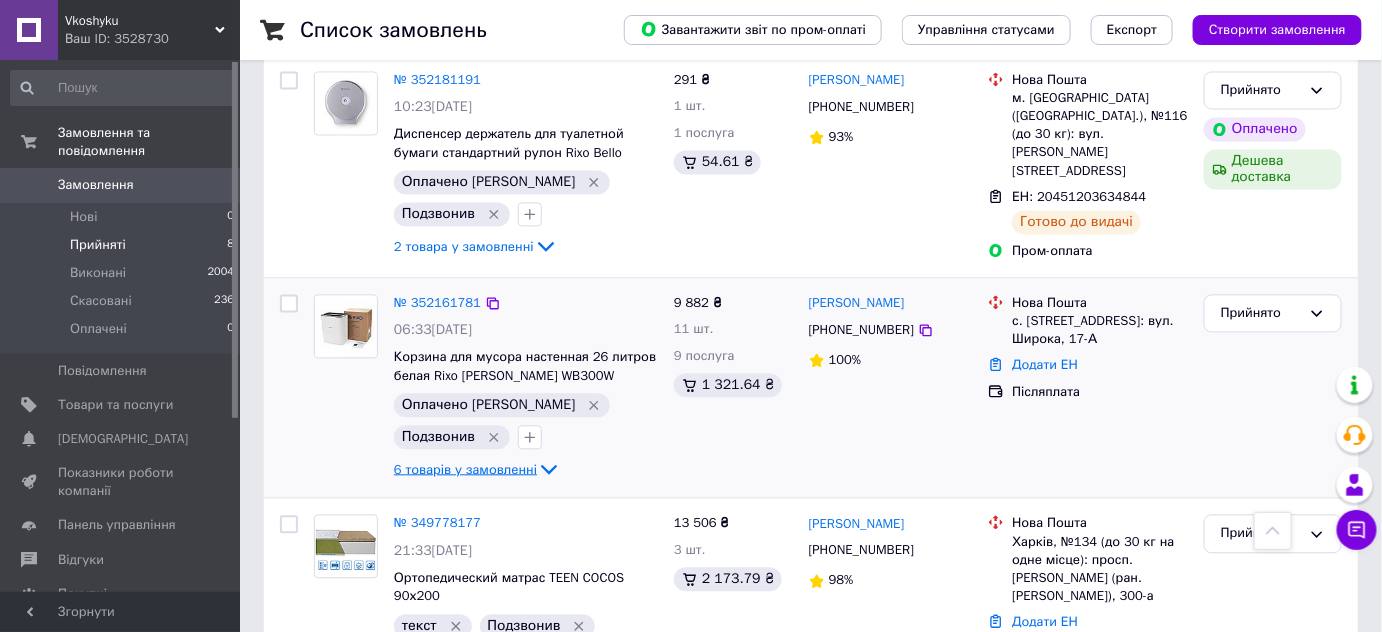 scroll, scrollTop: 1253, scrollLeft: 0, axis: vertical 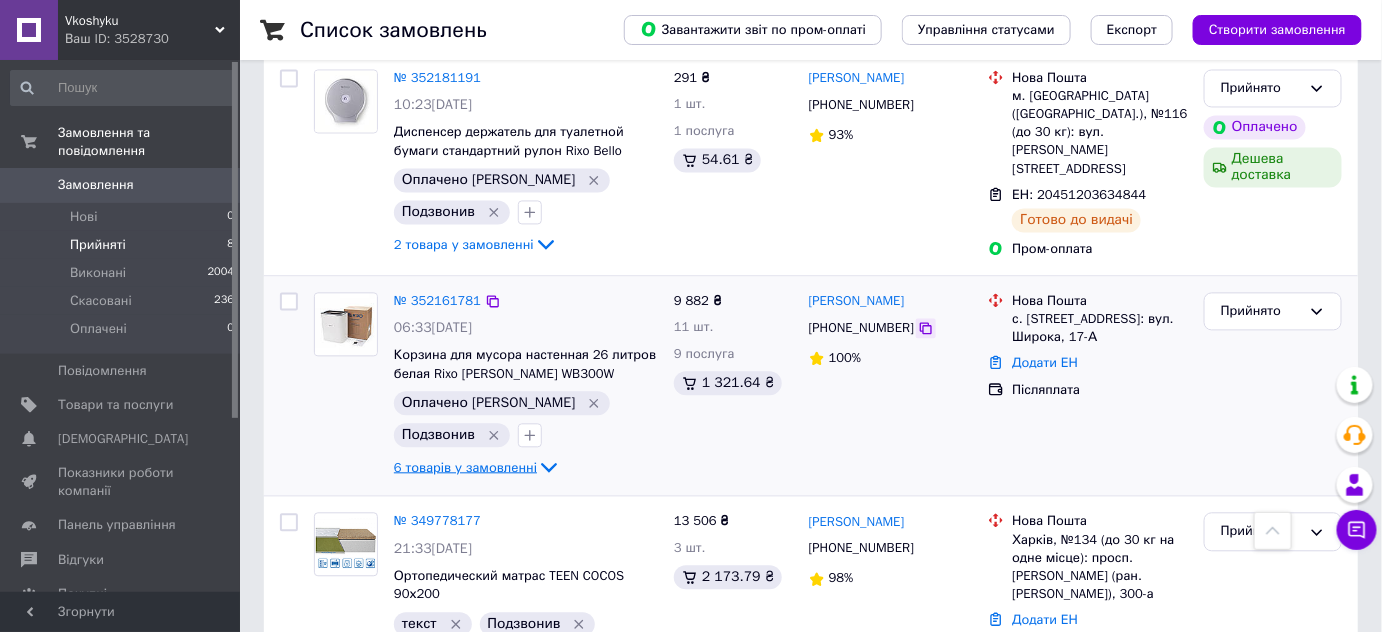 click 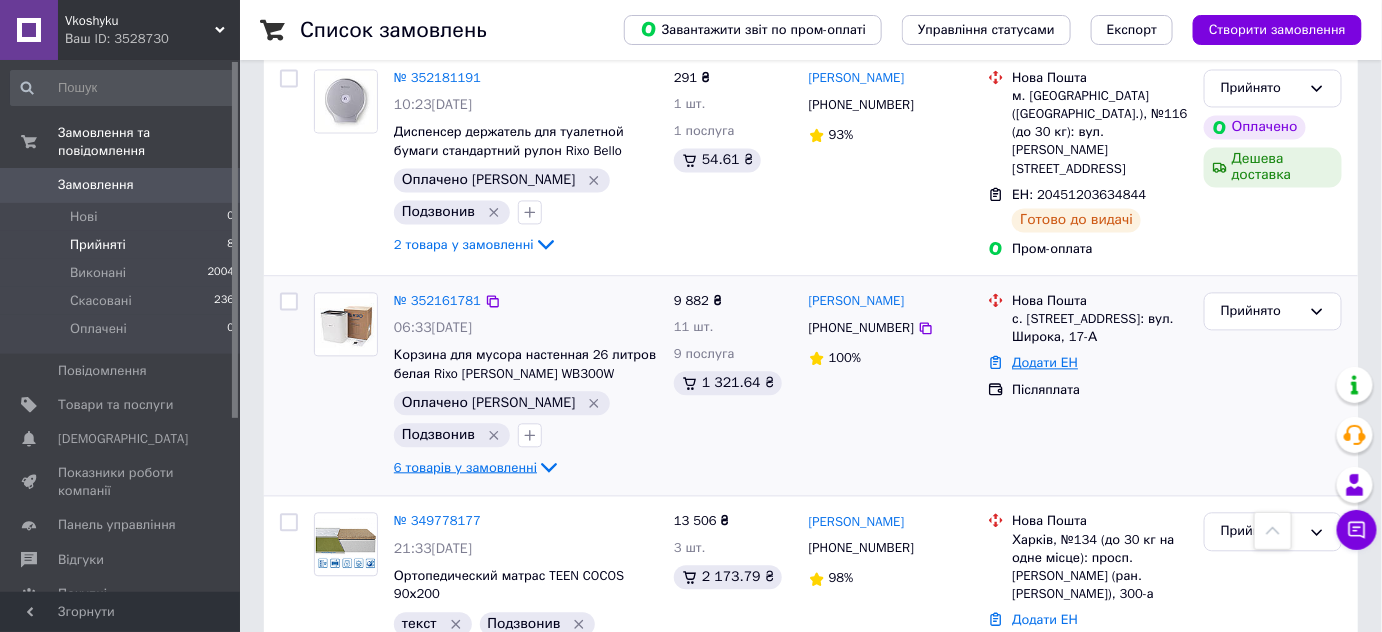 click on "Додати ЕН" at bounding box center (1045, 363) 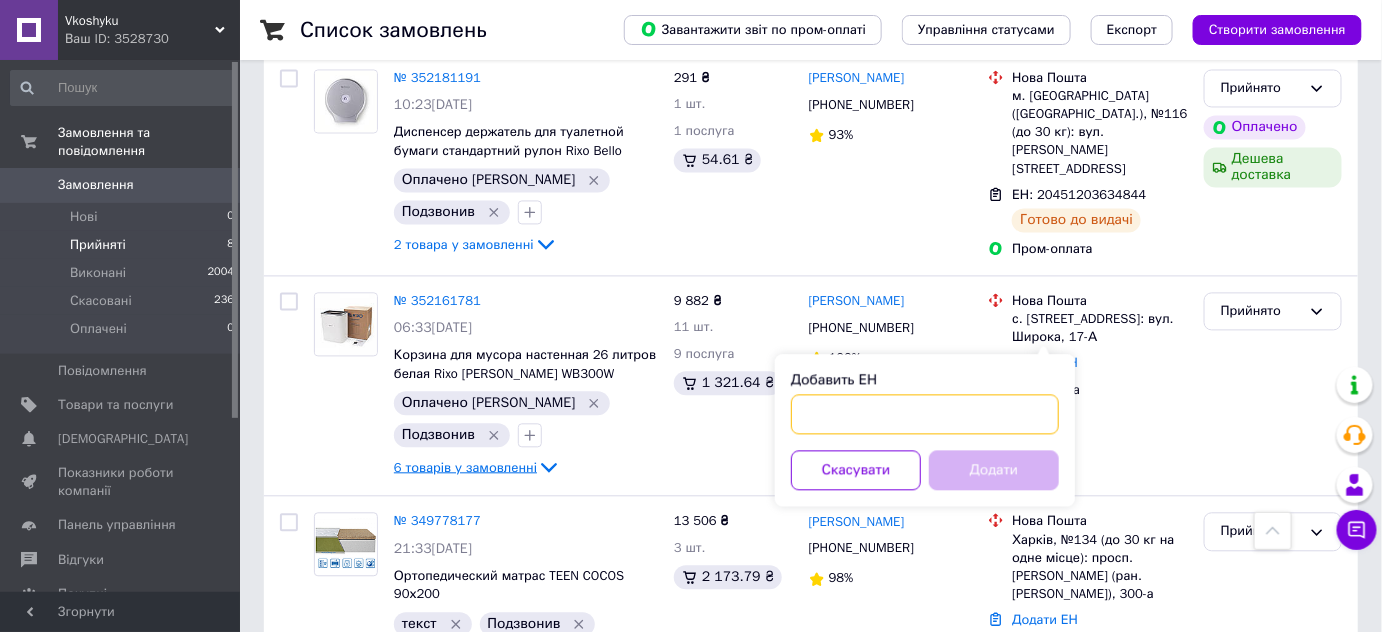 click on "Добавить ЕН" at bounding box center (925, 415) 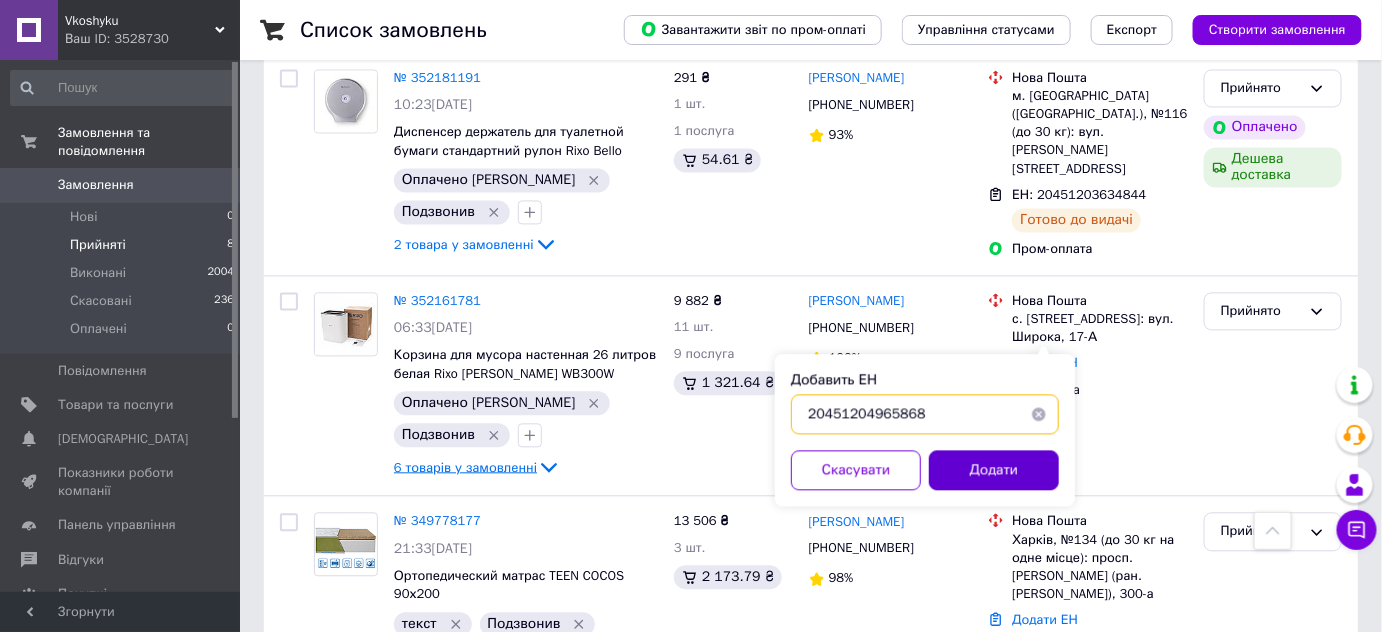 type on "20451204965868" 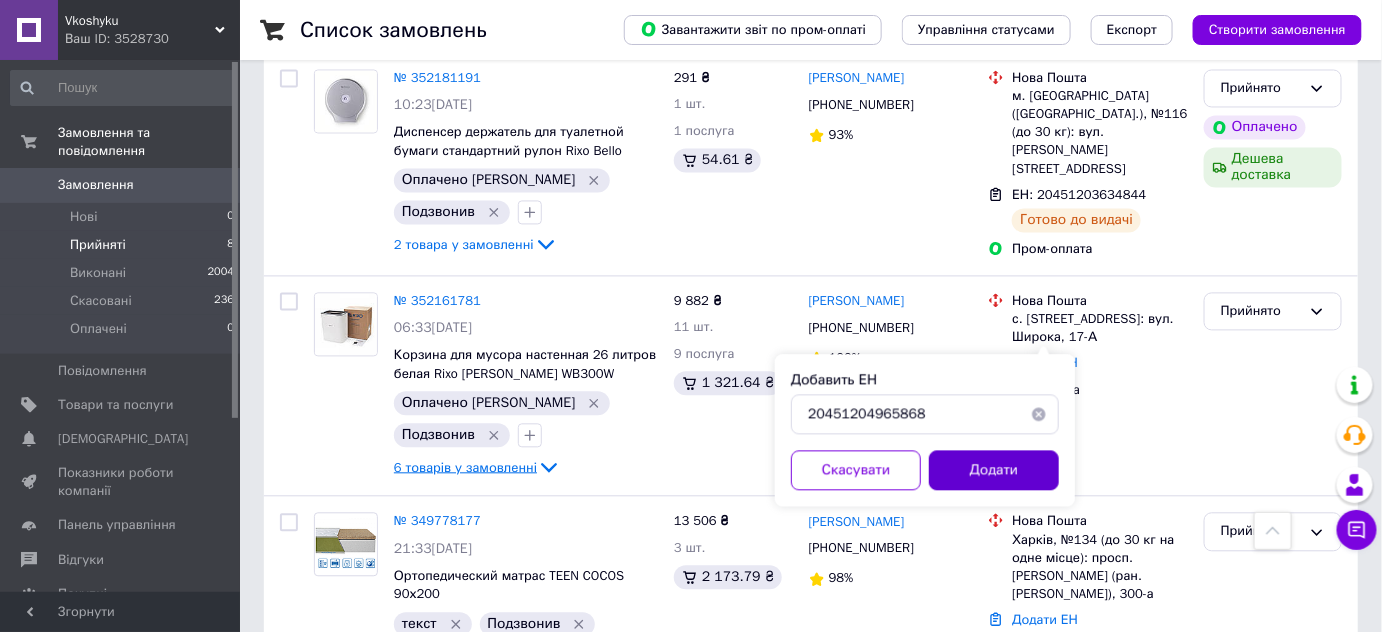 click on "Додати" at bounding box center (994, 471) 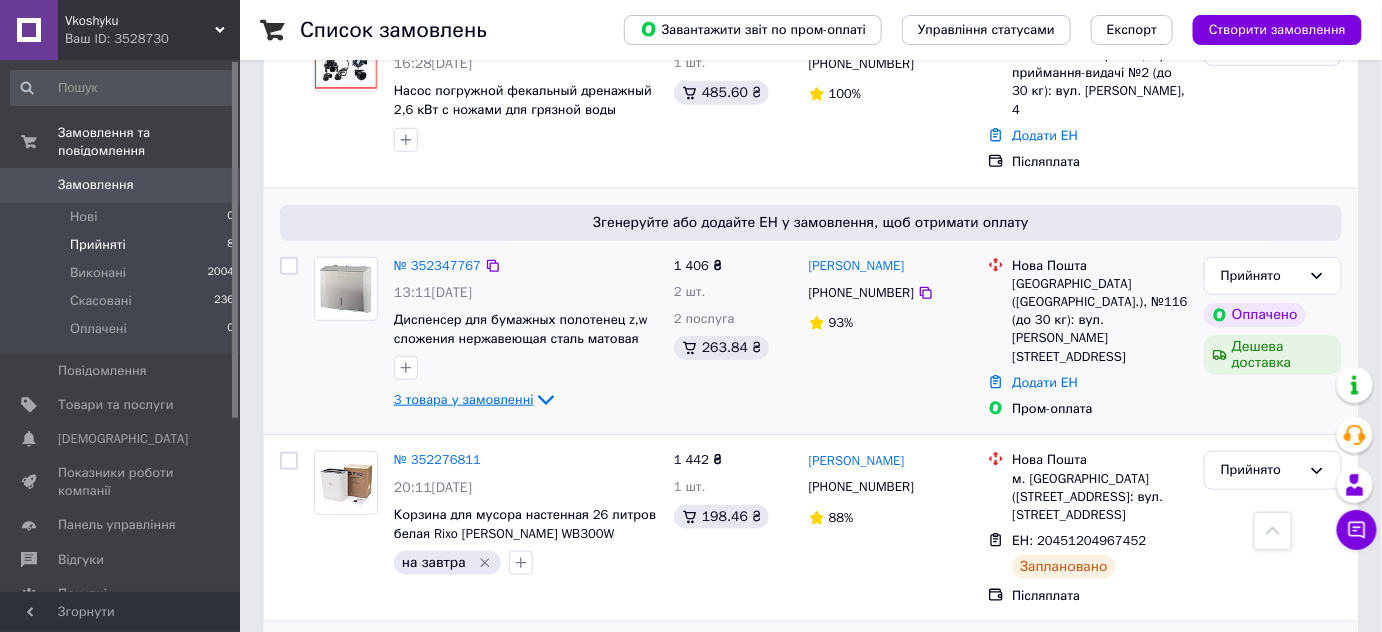 scroll, scrollTop: 403, scrollLeft: 0, axis: vertical 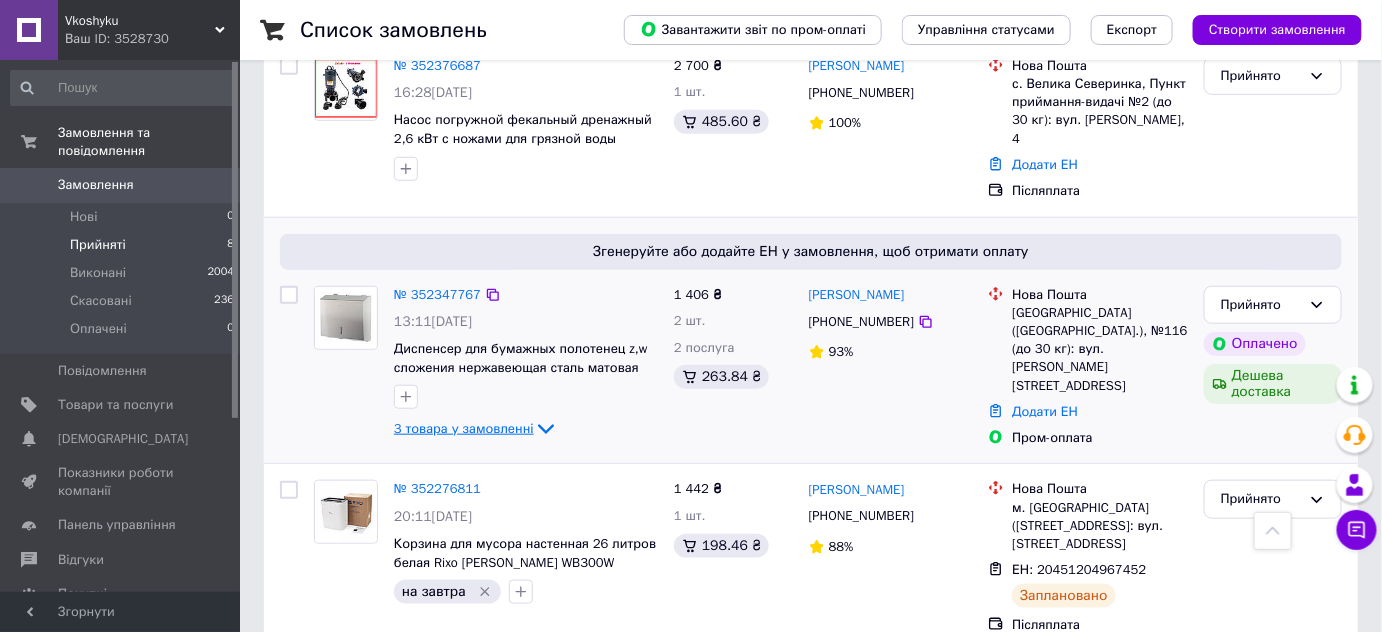 click 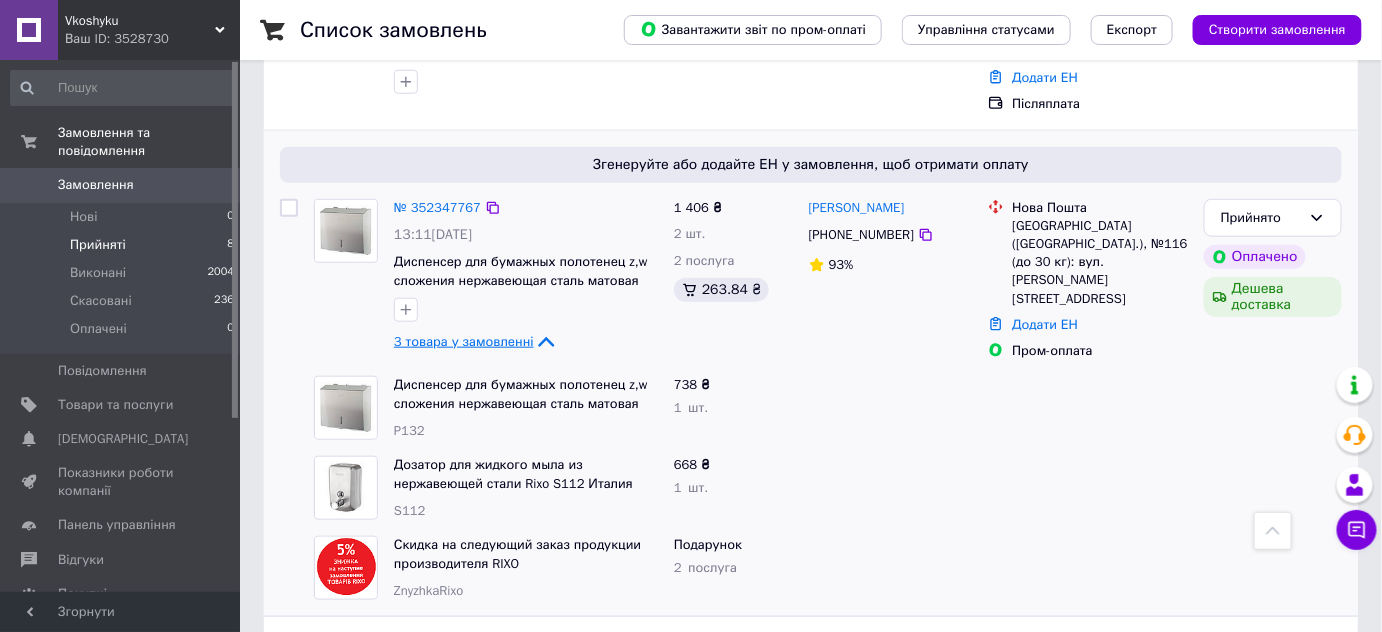 scroll, scrollTop: 494, scrollLeft: 0, axis: vertical 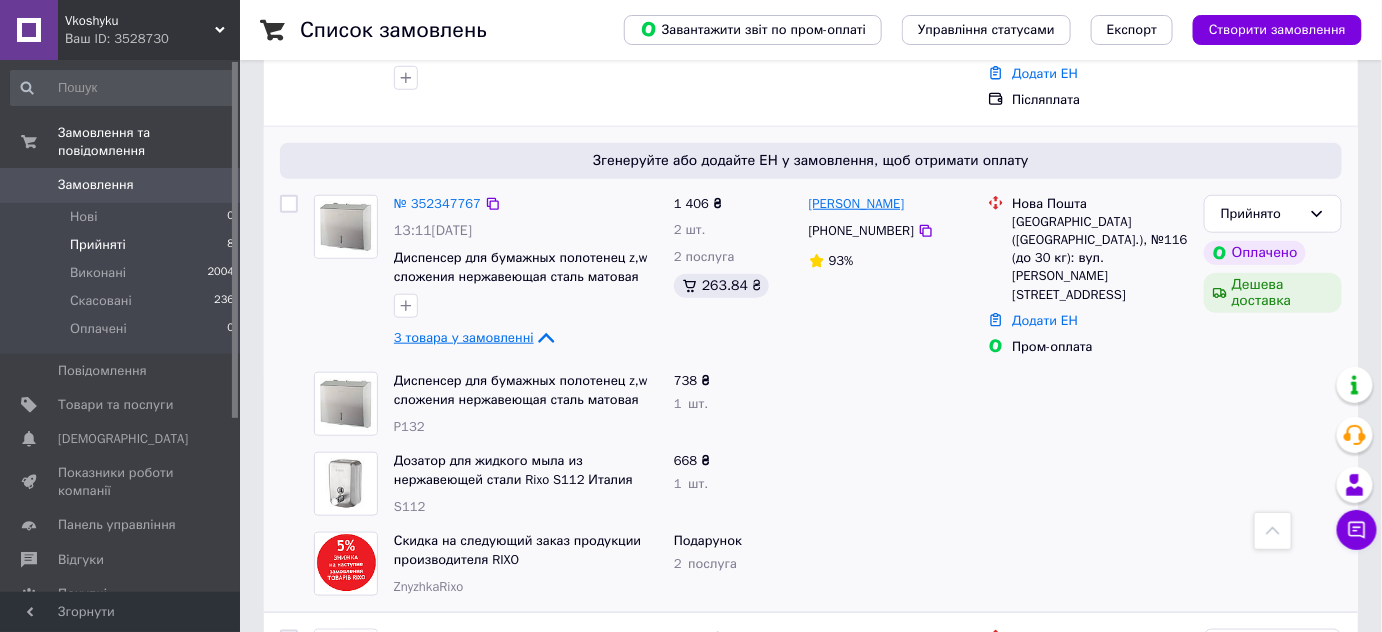 drag, startPoint x: 929, startPoint y: 181, endPoint x: 851, endPoint y: 183, distance: 78.025635 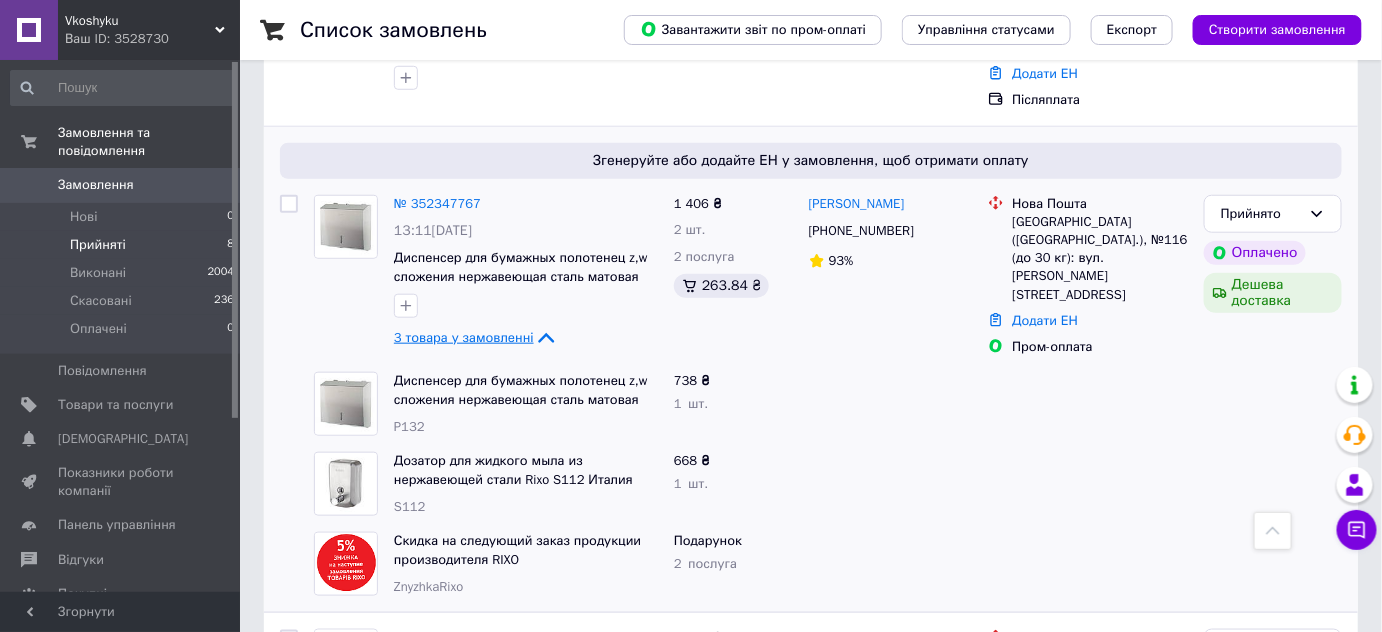 drag, startPoint x: 413, startPoint y: 282, endPoint x: 458, endPoint y: 304, distance: 50.08992 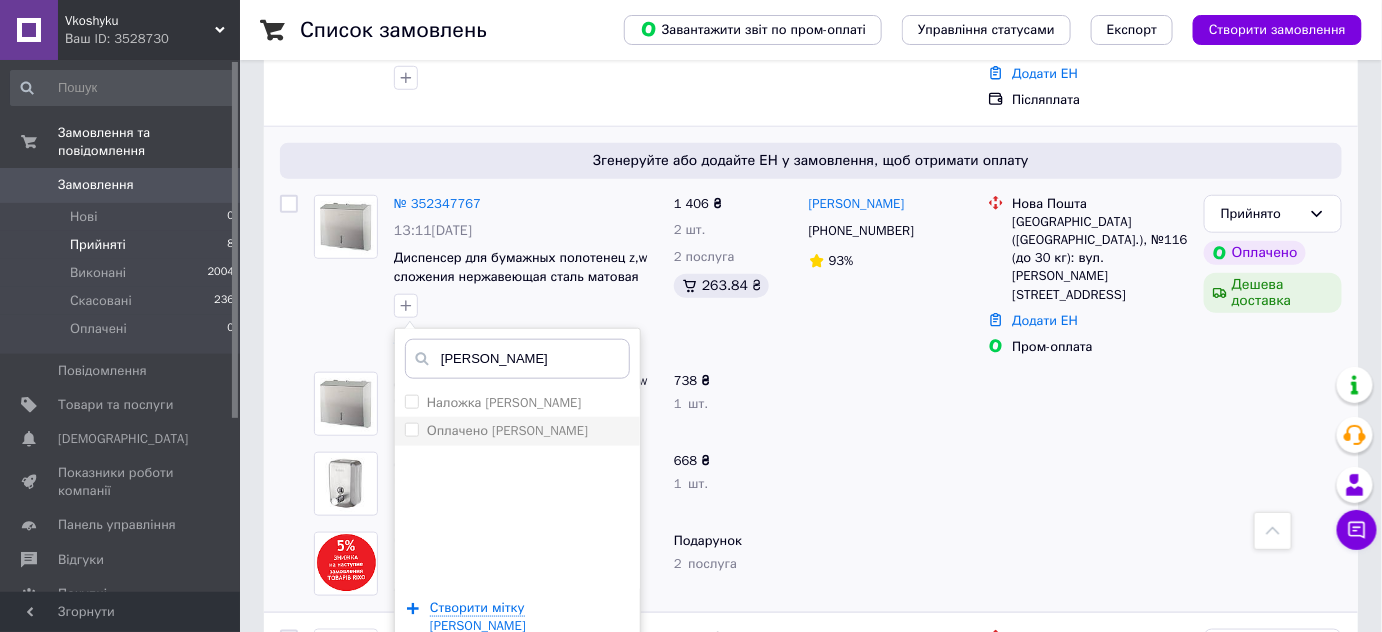 type on "Саші" 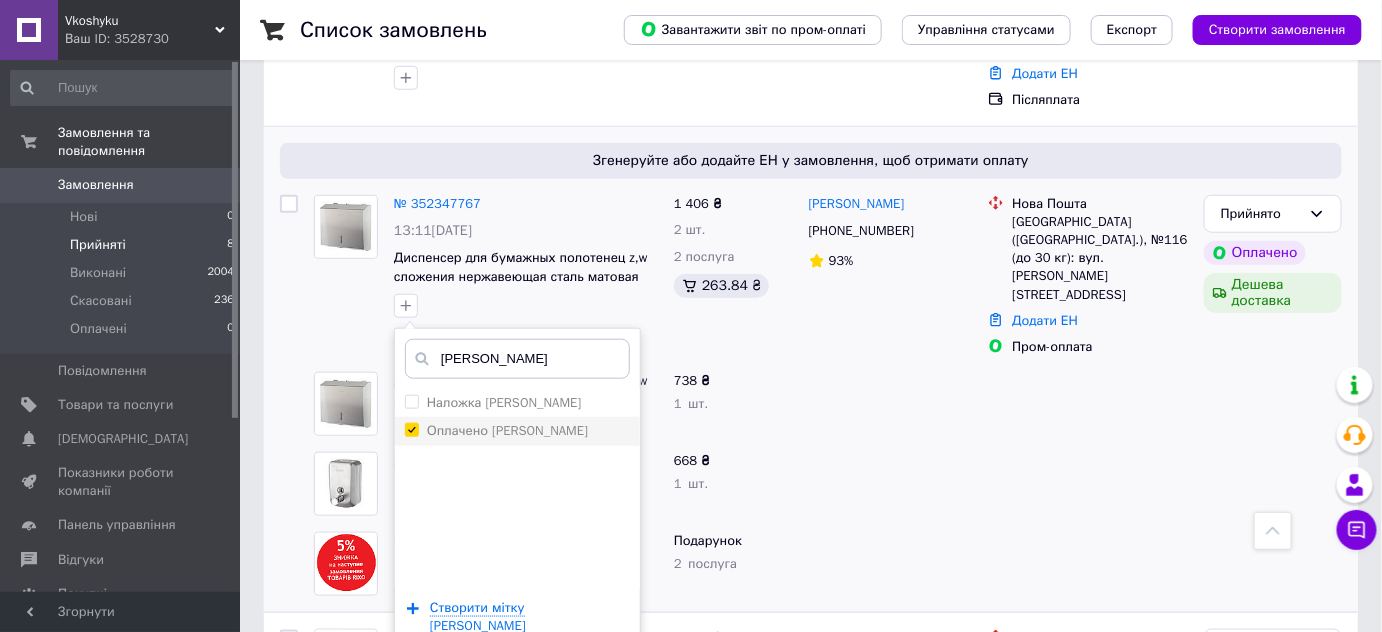 checkbox on "true" 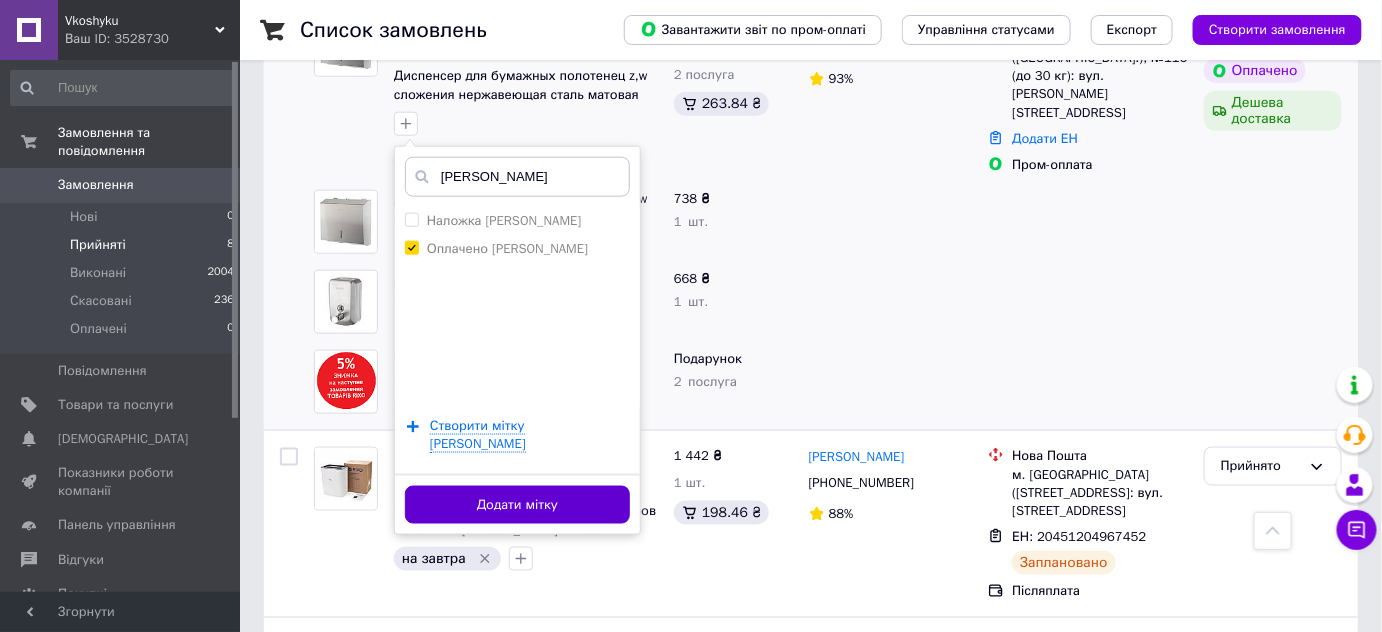 click on "Додати мітку" at bounding box center [517, 505] 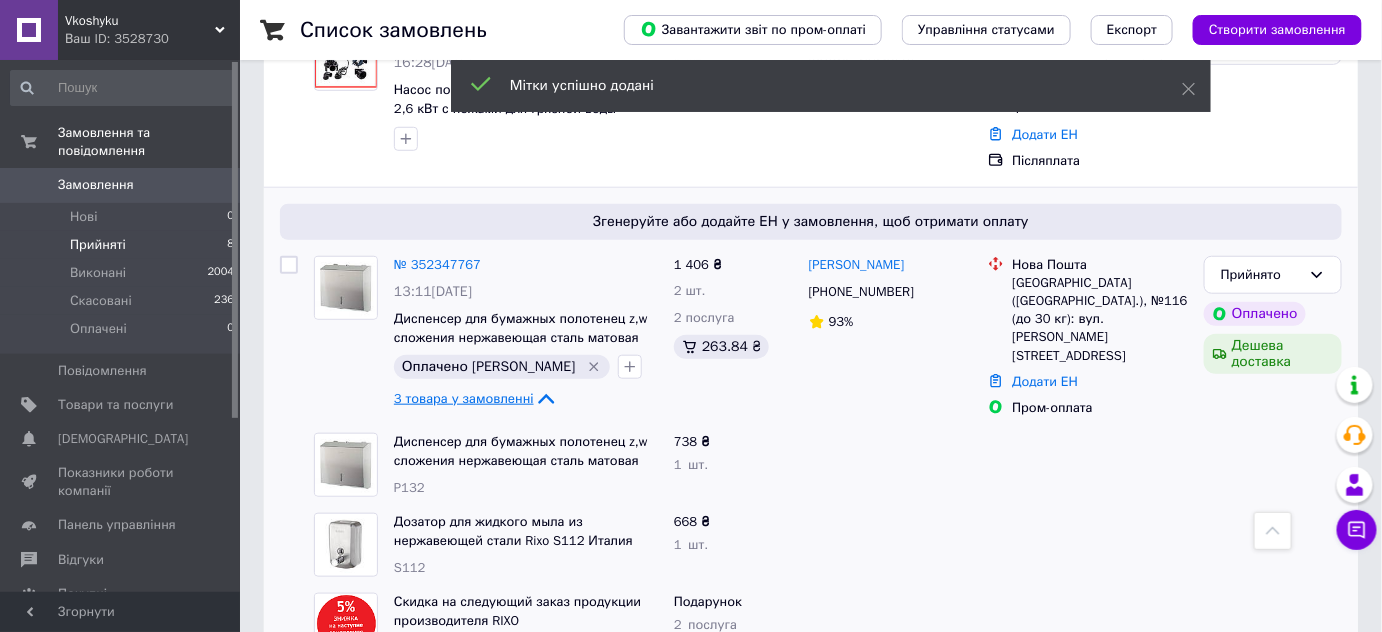 scroll, scrollTop: 403, scrollLeft: 0, axis: vertical 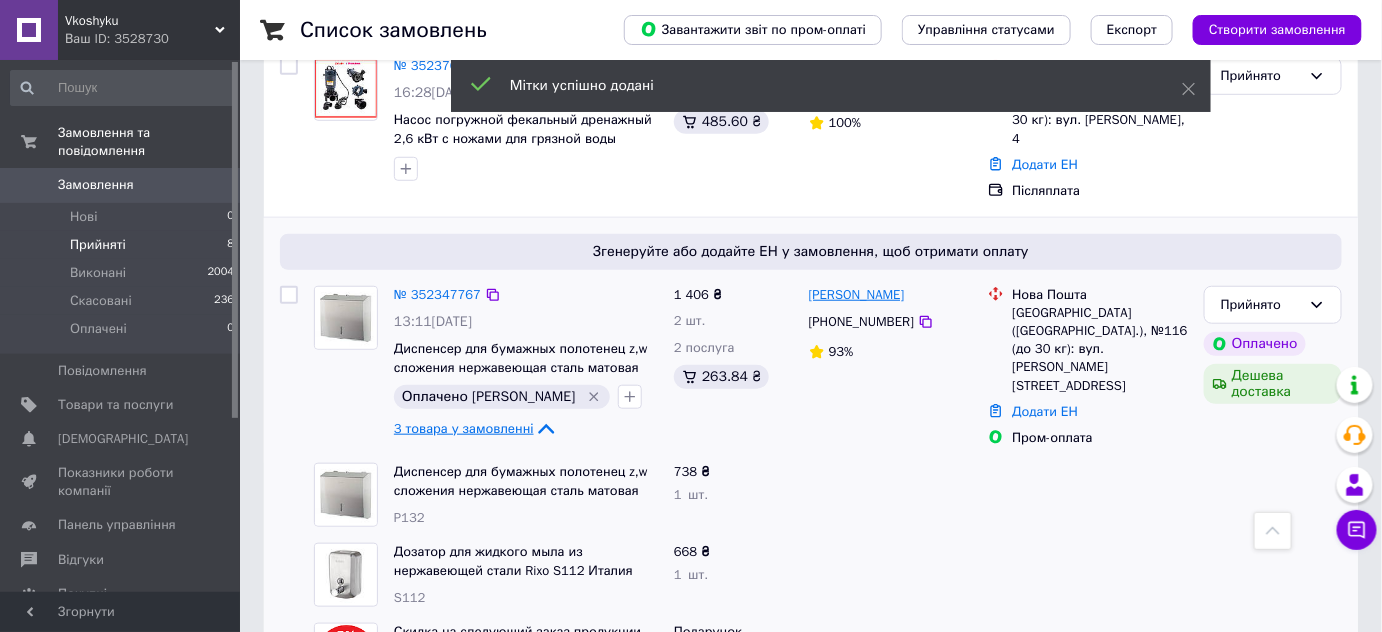 drag, startPoint x: 929, startPoint y: 274, endPoint x: 852, endPoint y: 274, distance: 77 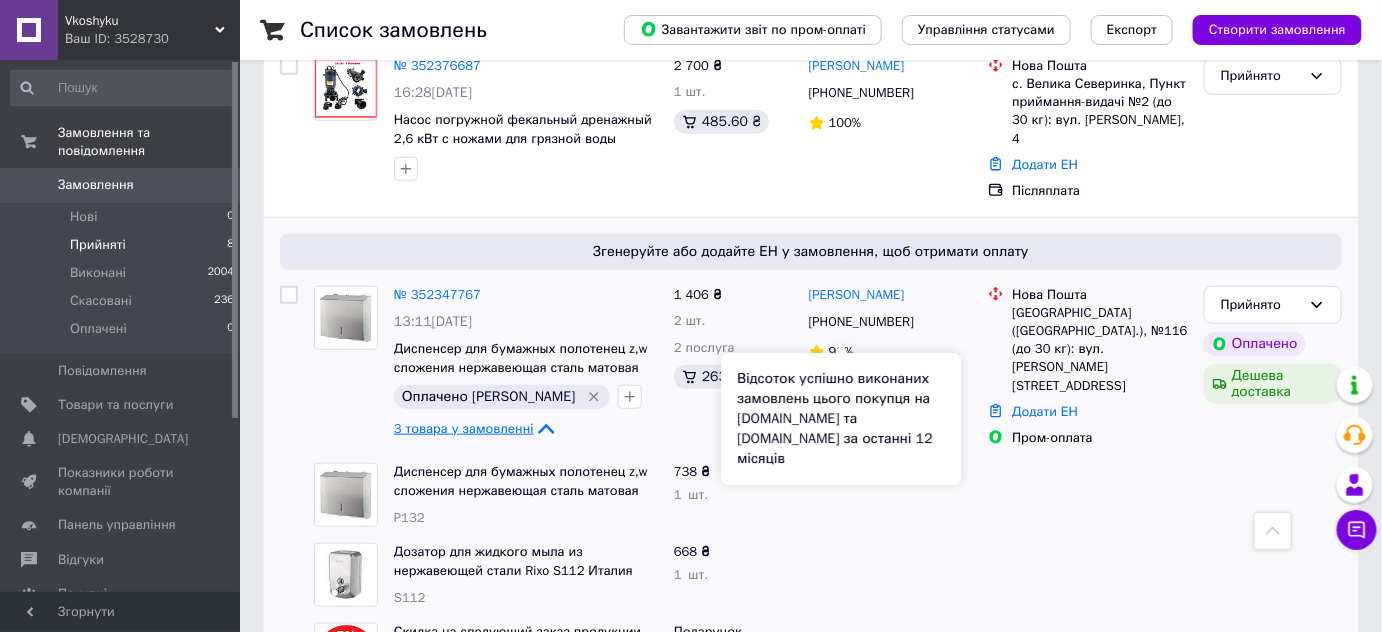 copy on "Хмелевський" 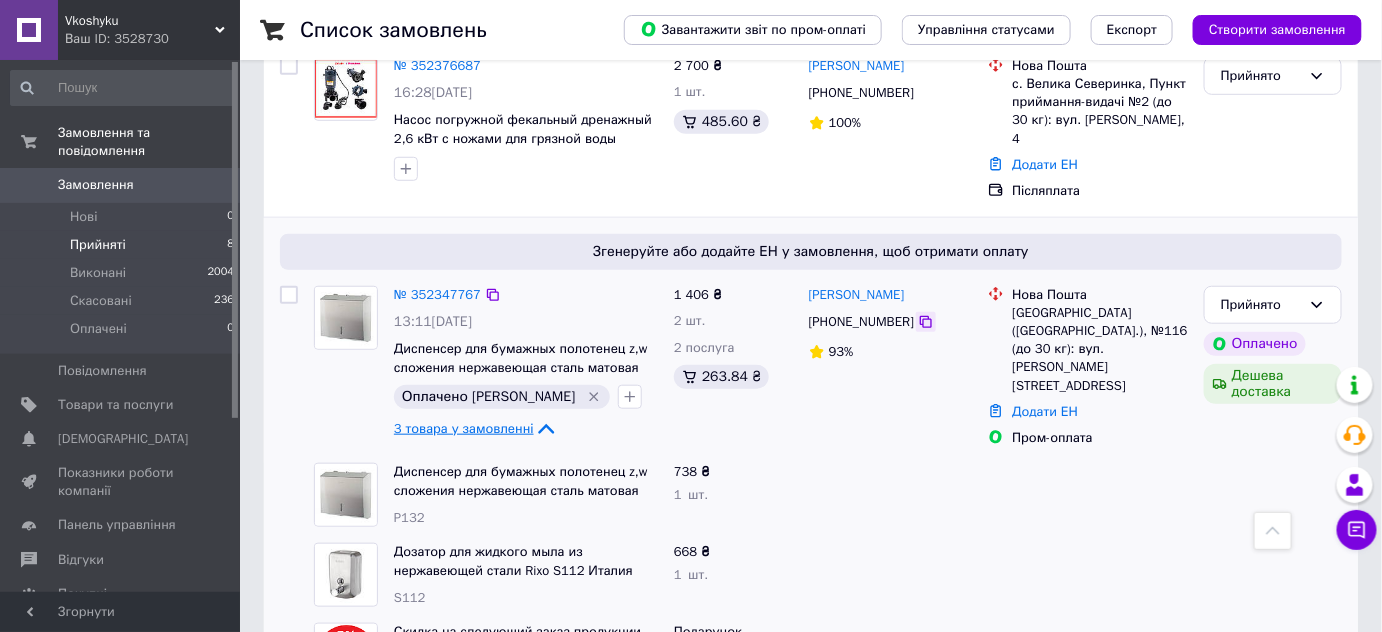 click 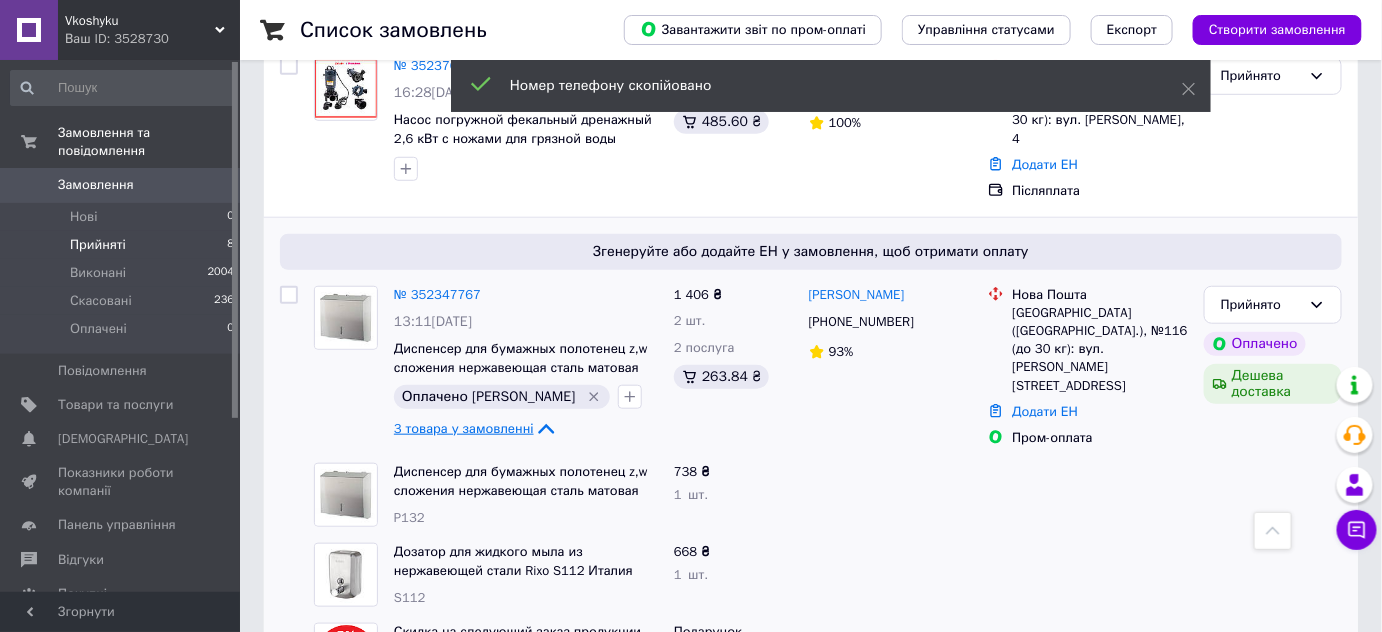 click on "Замовлення" at bounding box center [96, 185] 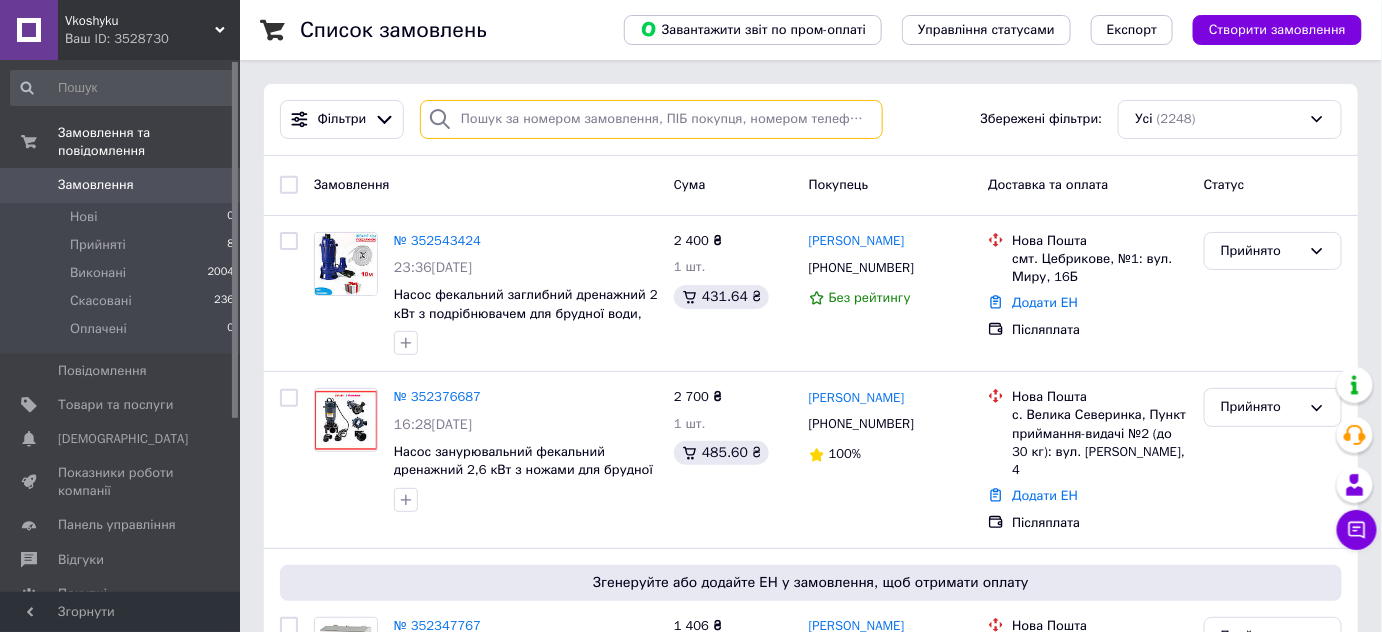 click at bounding box center [651, 119] 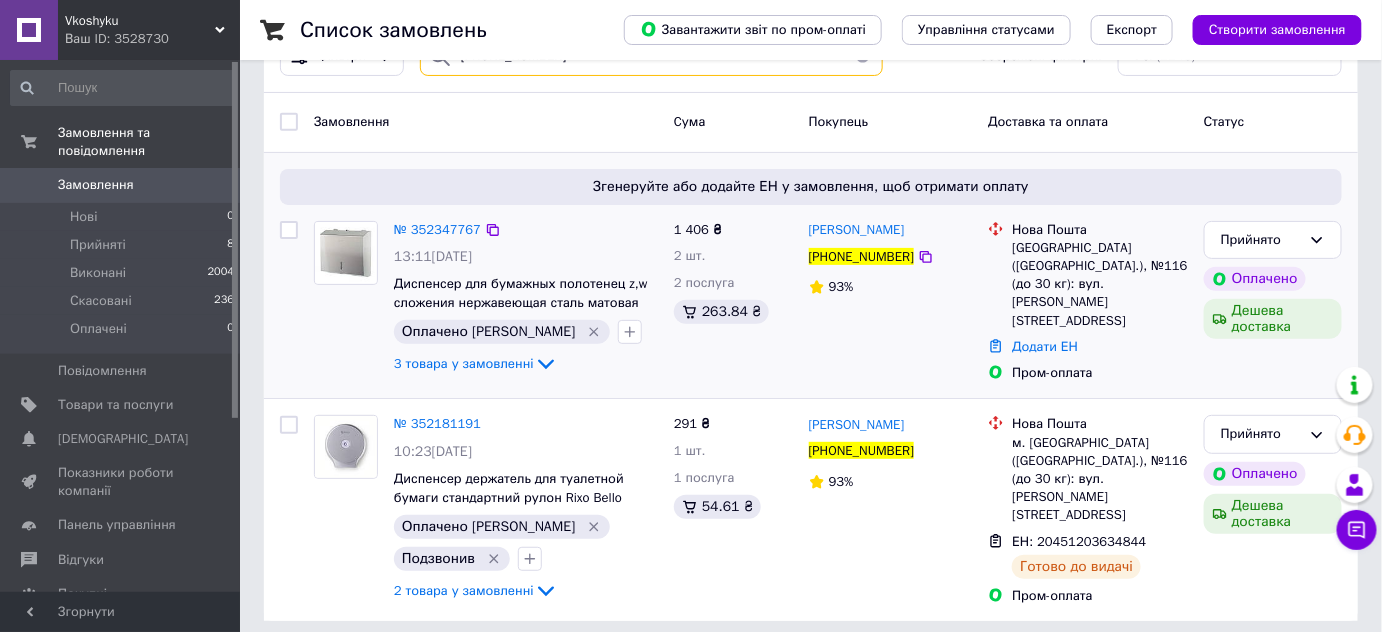 scroll, scrollTop: 66, scrollLeft: 0, axis: vertical 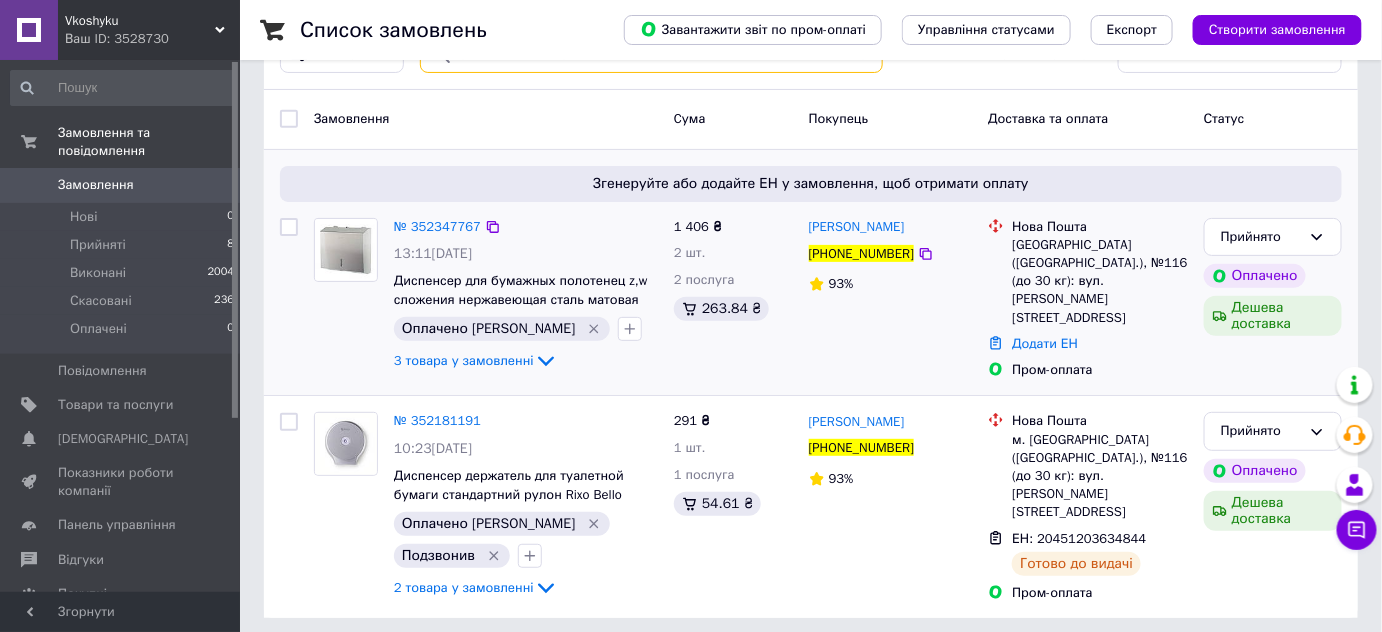 type on "+380502662283" 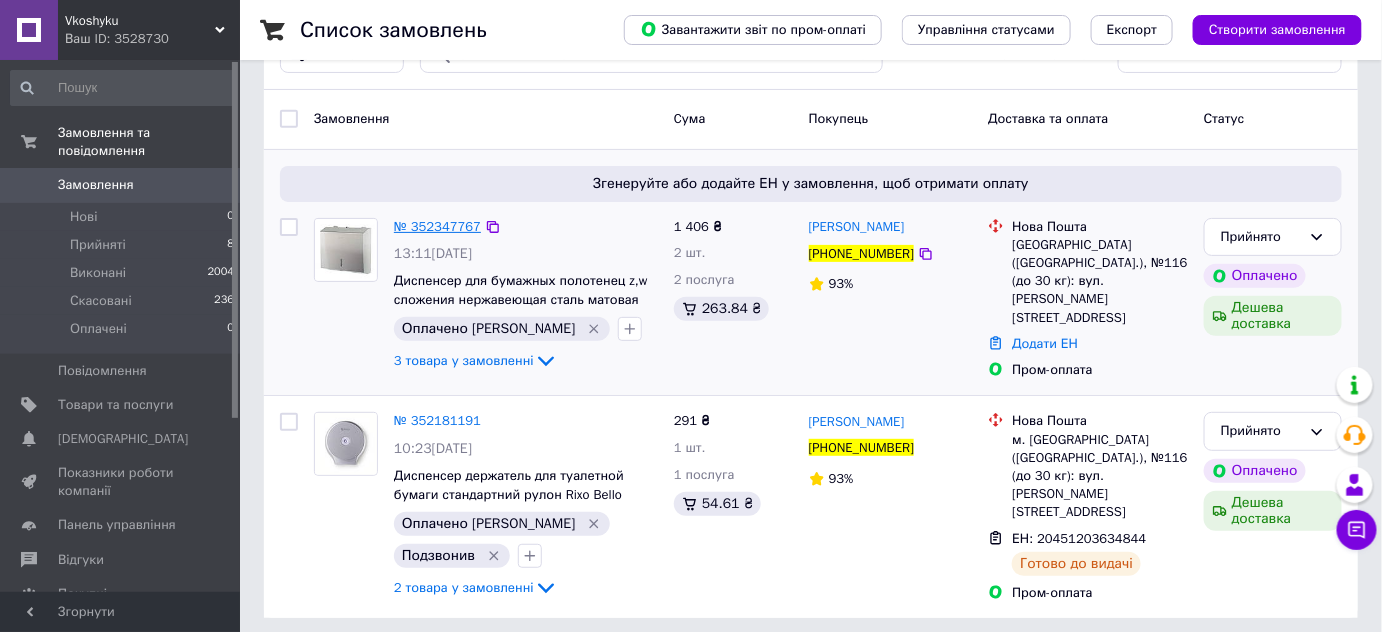 click on "№ 352347767" at bounding box center [437, 226] 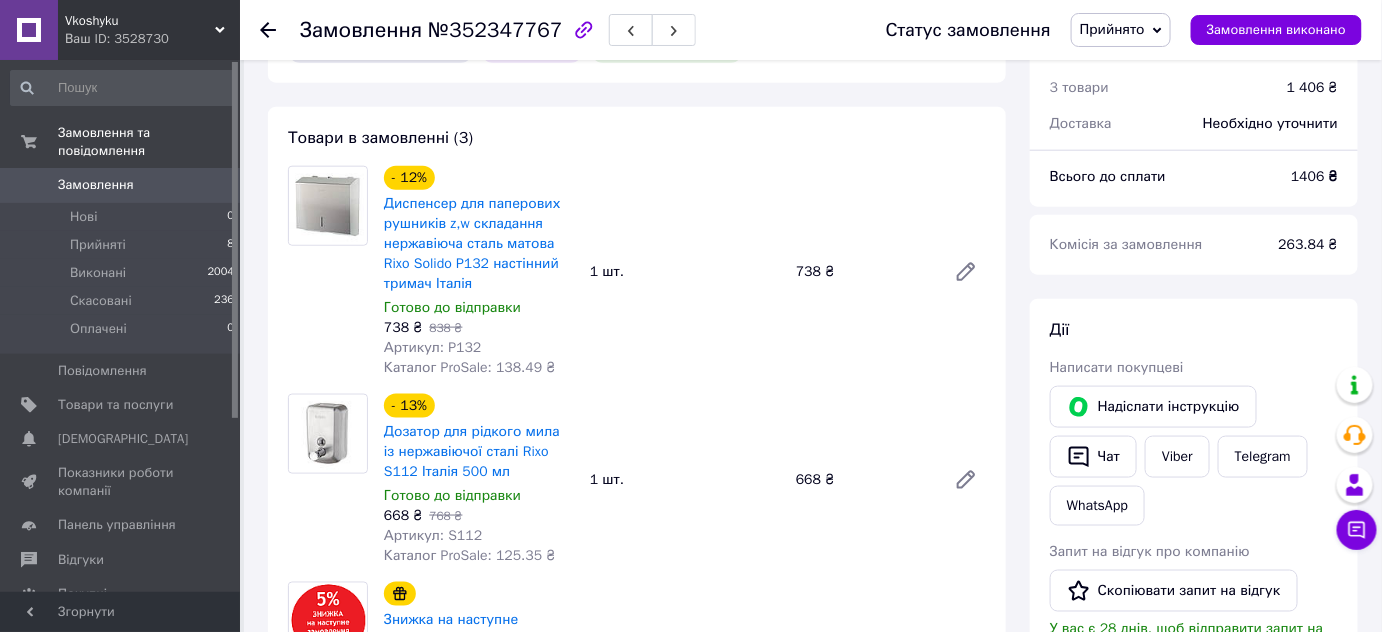 scroll, scrollTop: 636, scrollLeft: 0, axis: vertical 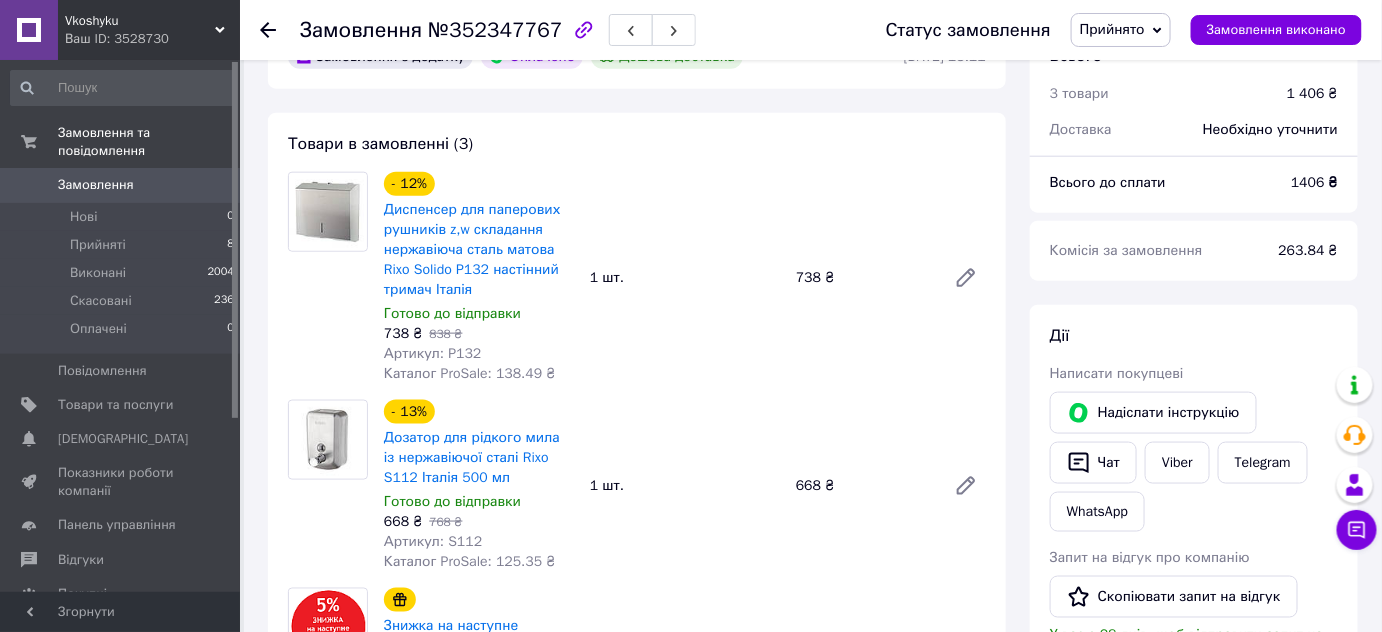 click on "Артикул: P132" at bounding box center [432, 353] 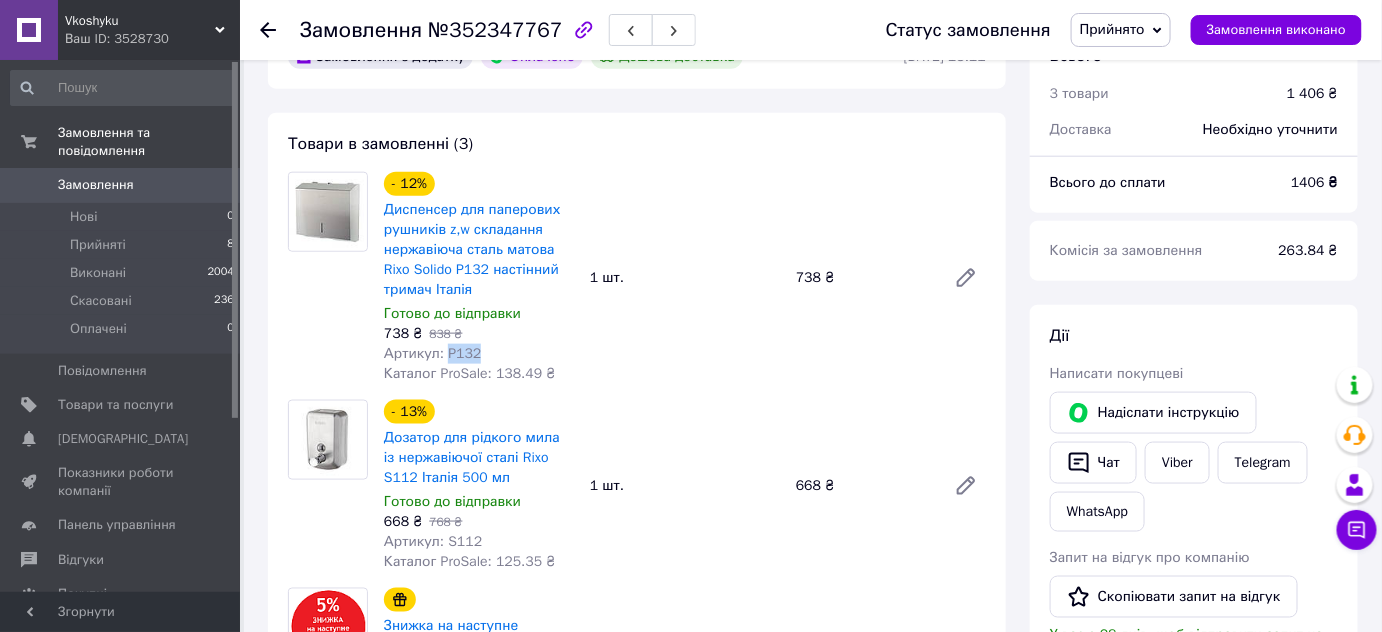 click on "Артикул: P132" at bounding box center (432, 353) 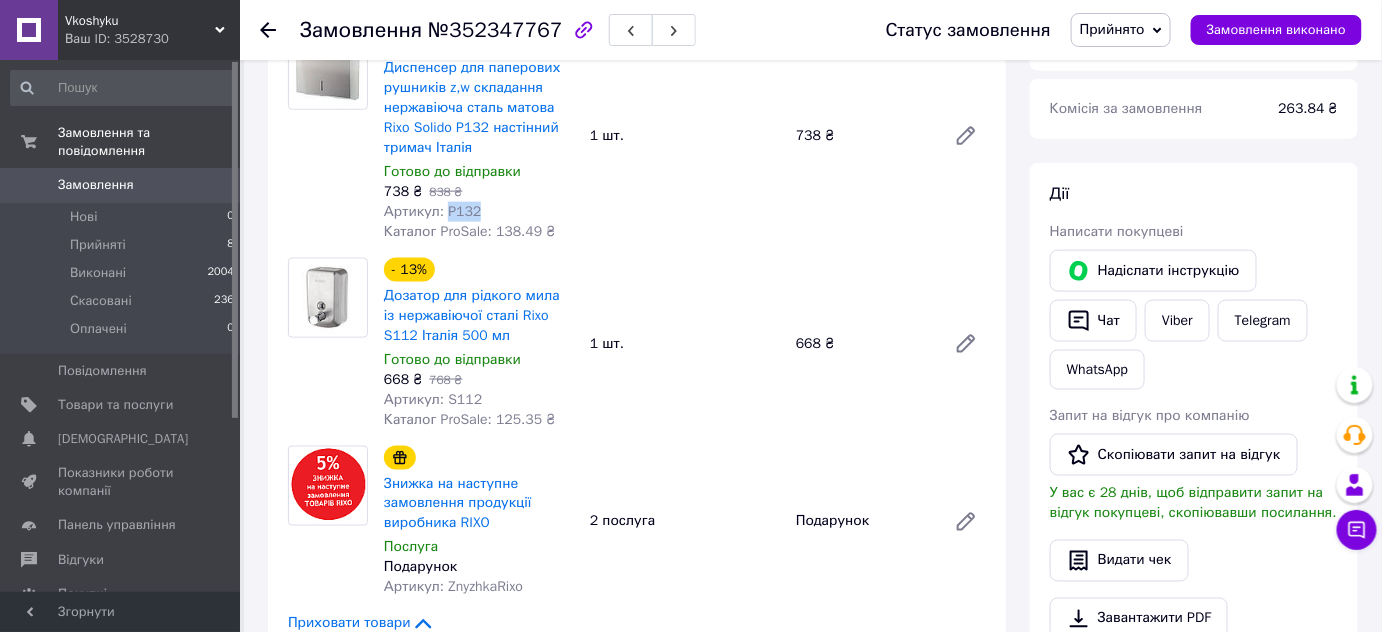 scroll, scrollTop: 818, scrollLeft: 0, axis: vertical 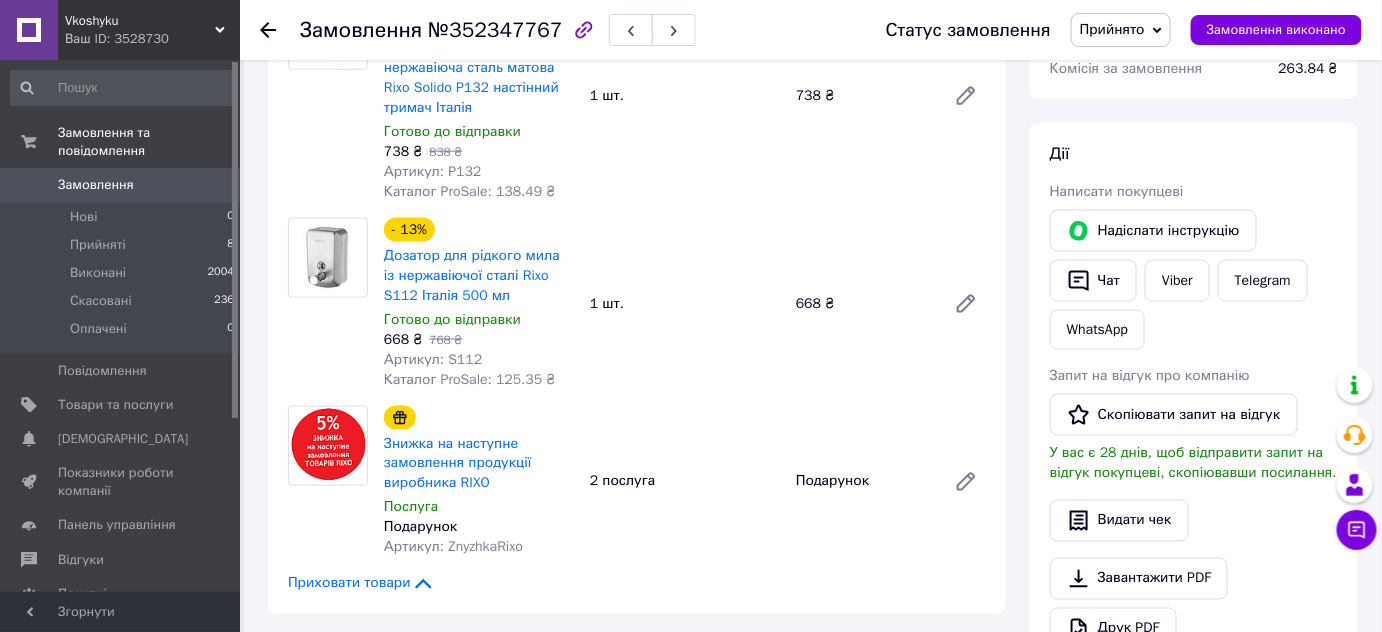 click on "Артикул: S112" at bounding box center [433, 359] 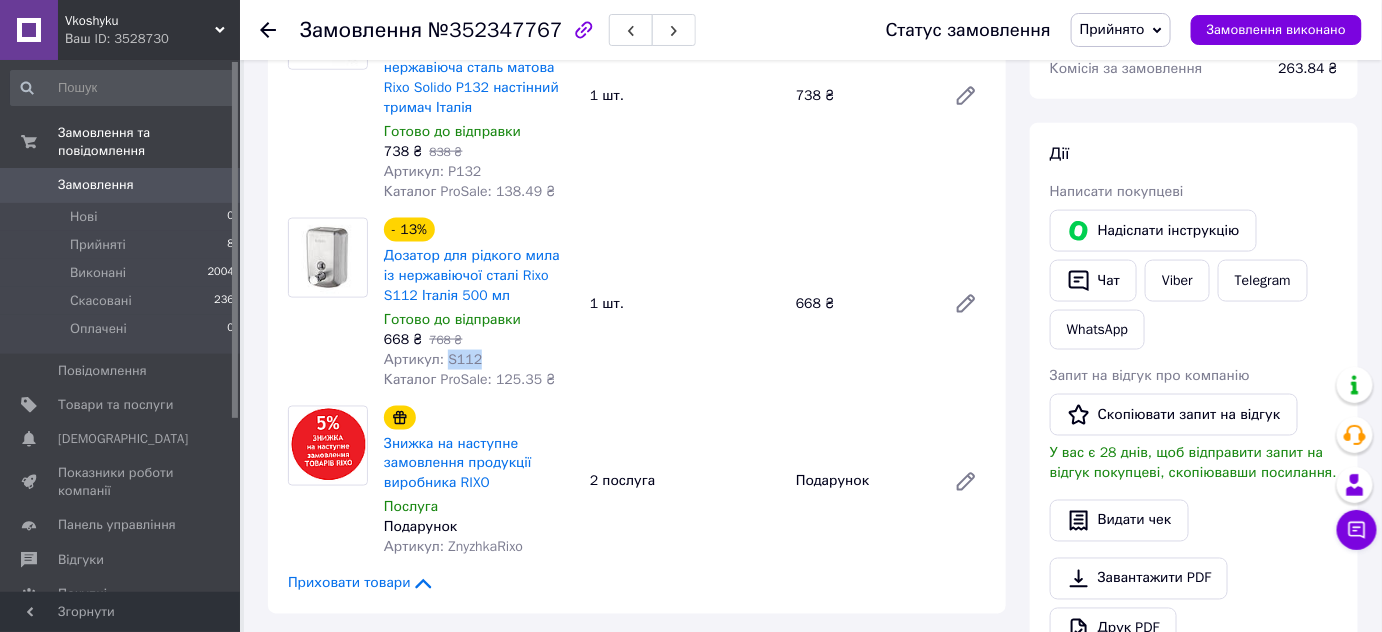 click on "Артикул: S112" at bounding box center (433, 359) 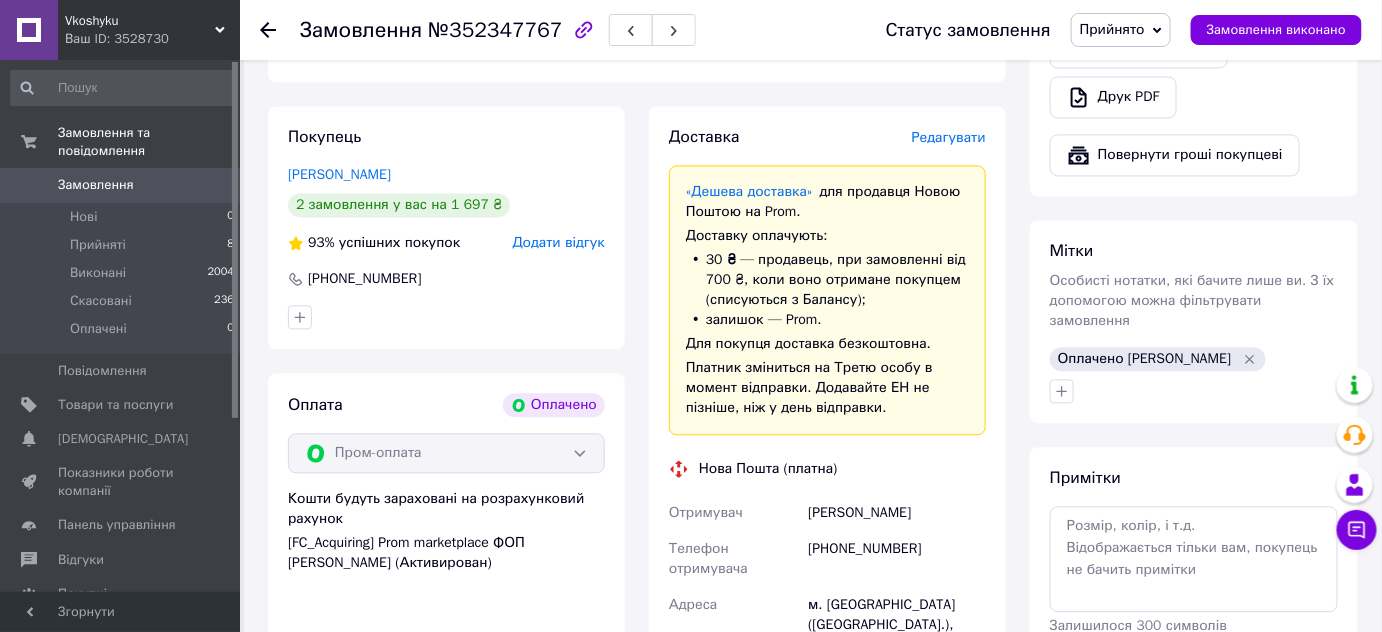 scroll, scrollTop: 1545, scrollLeft: 0, axis: vertical 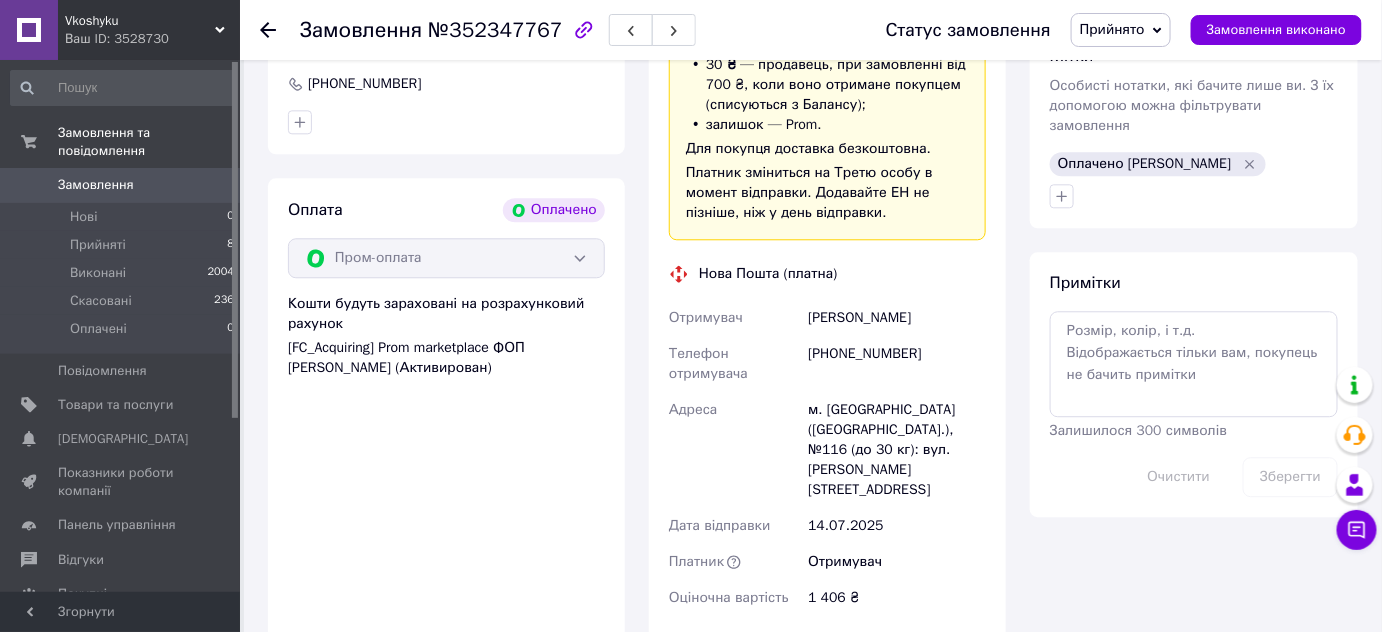 click on "м. Київ (Київська обл.), №116 (до 30 кг): вул. Джохара Дудаєва, 16А" at bounding box center (897, 450) 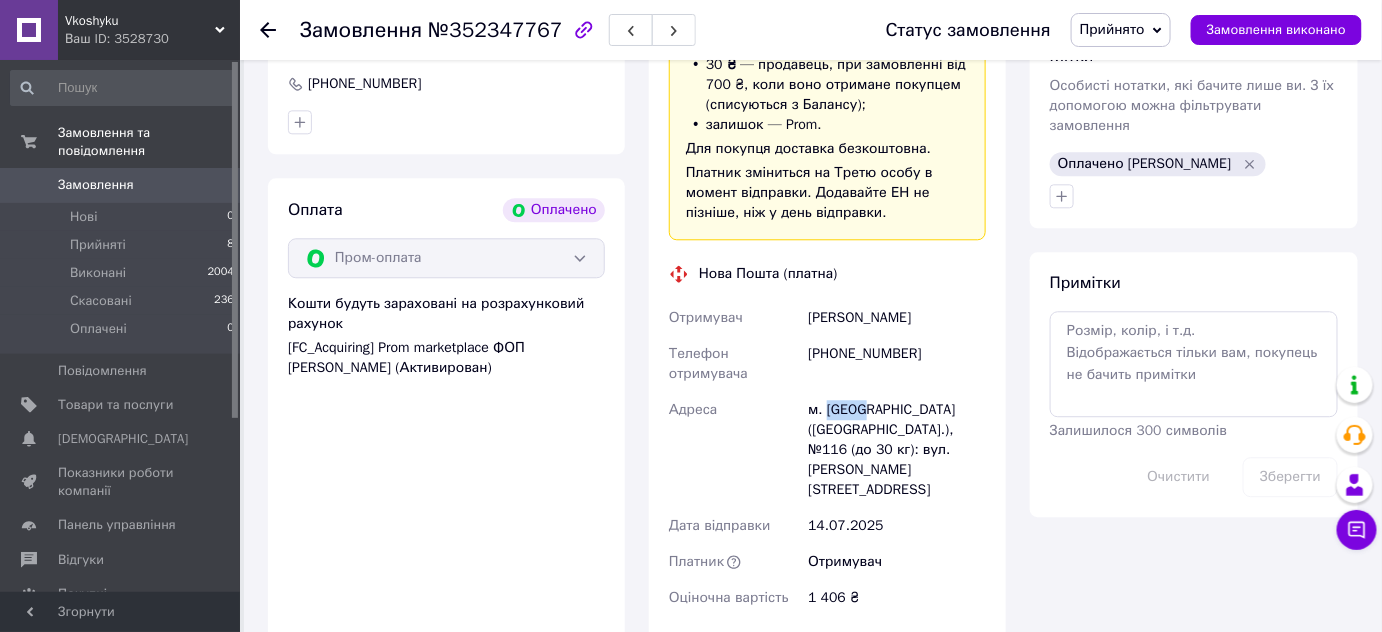 click on "м. Київ (Київська обл.), №116 (до 30 кг): вул. Джохара Дудаєва, 16А" at bounding box center (897, 450) 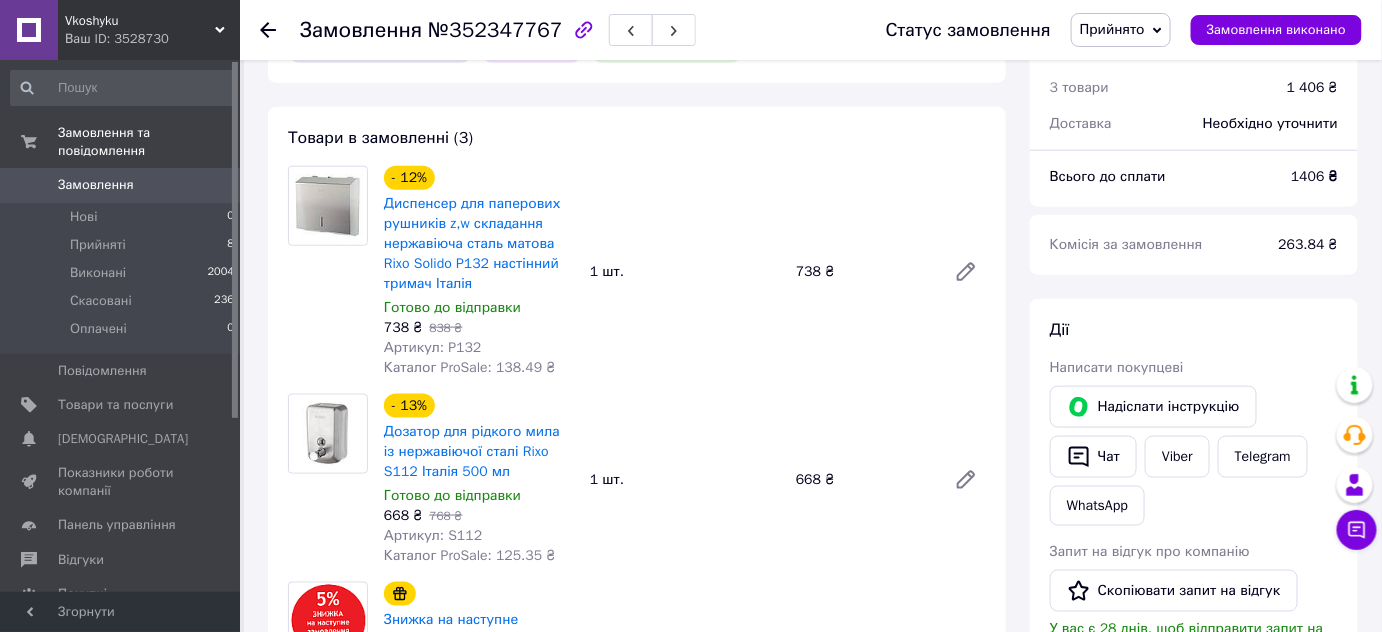 scroll, scrollTop: 636, scrollLeft: 0, axis: vertical 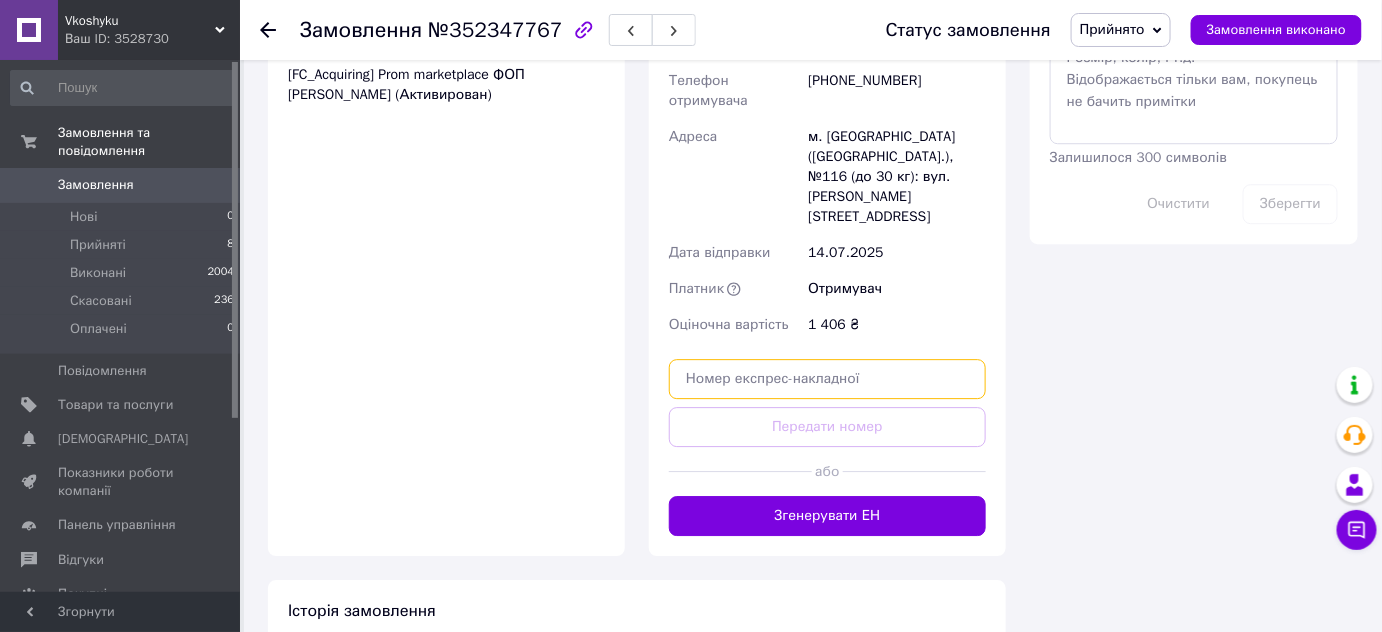 click at bounding box center (827, 379) 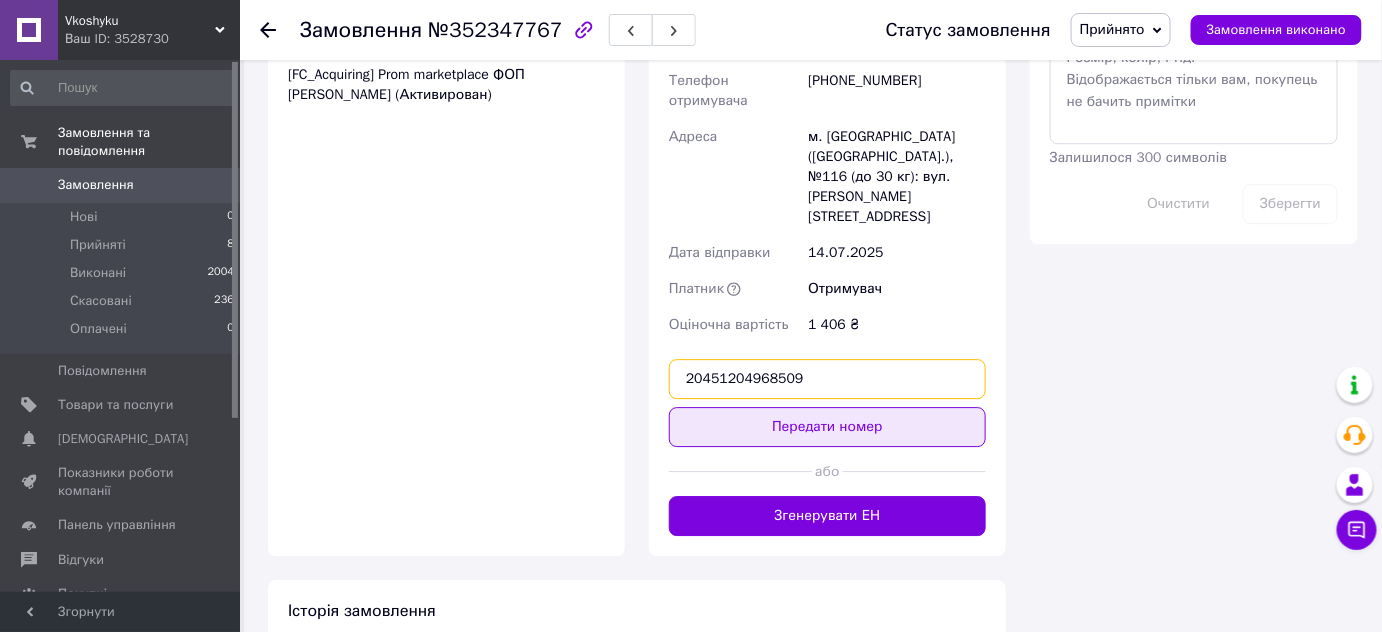 type on "20451204968509" 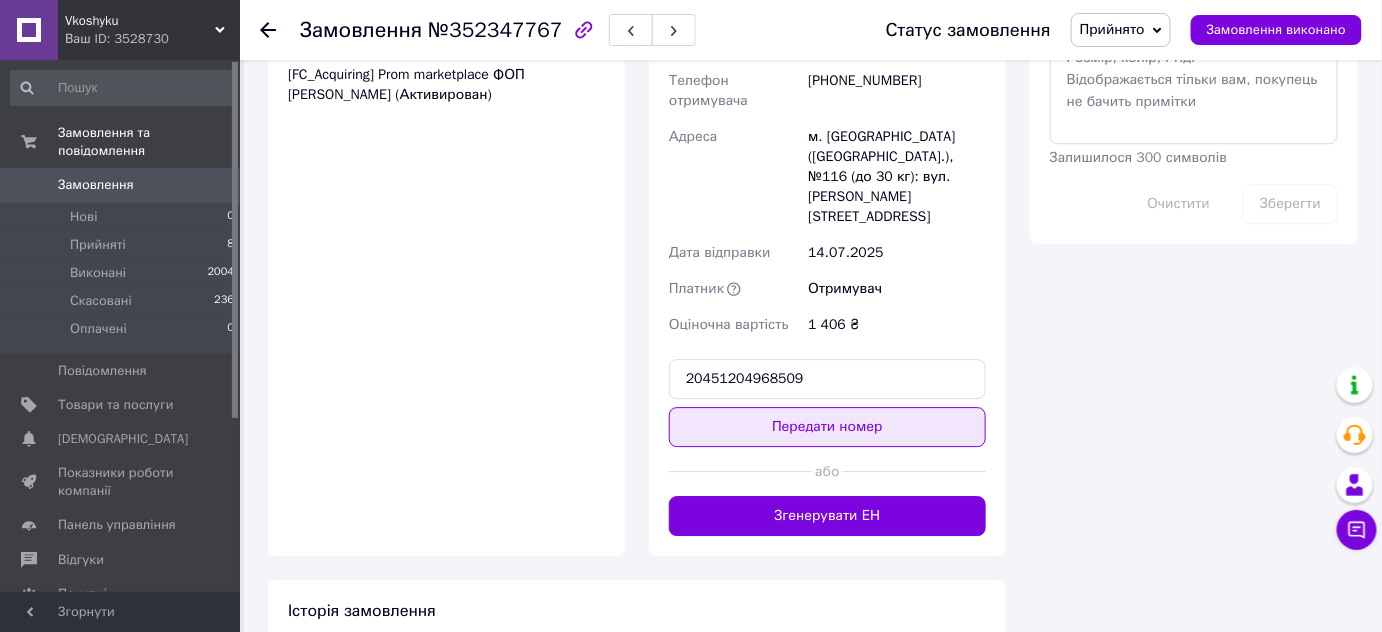 click on "Передати номер" at bounding box center (827, 427) 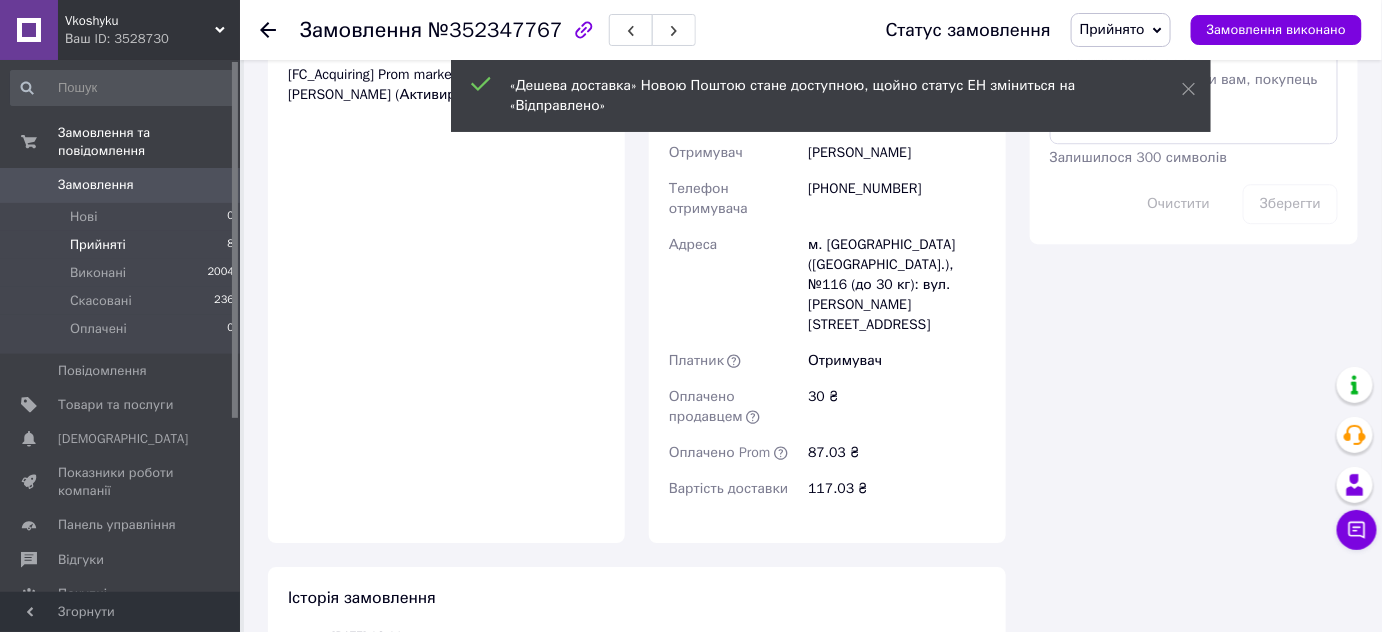 click on "Прийняті" at bounding box center [98, 245] 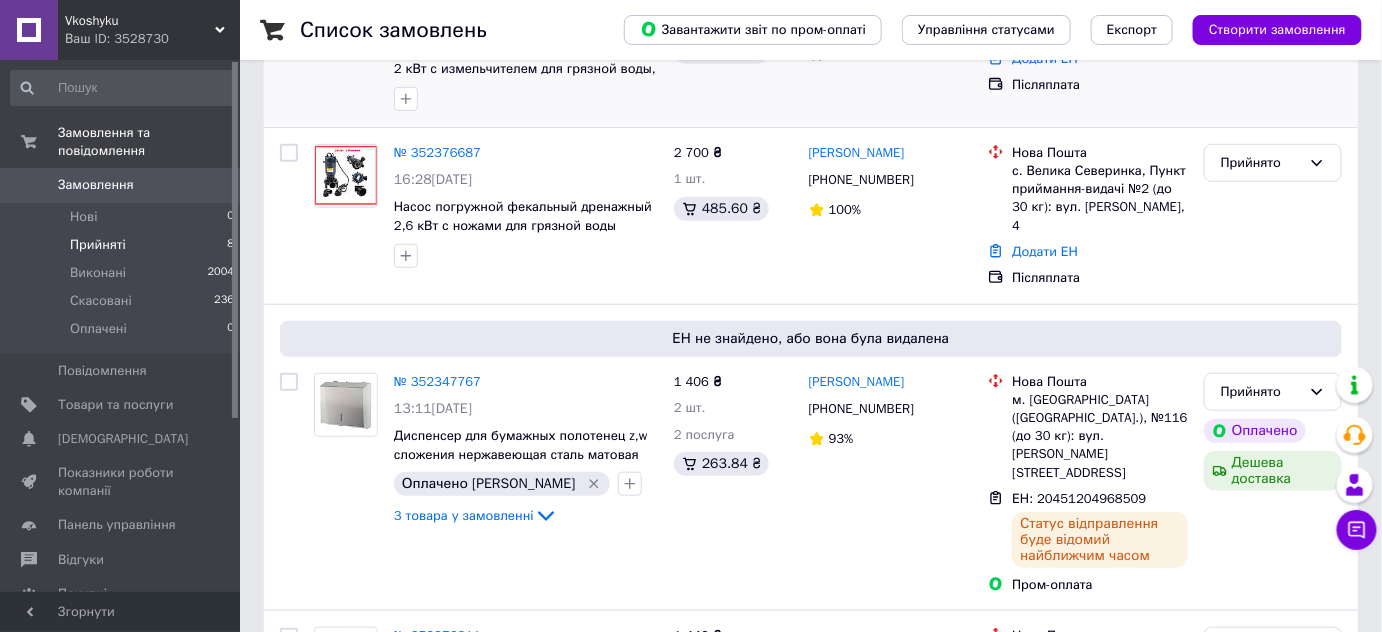 scroll, scrollTop: 363, scrollLeft: 0, axis: vertical 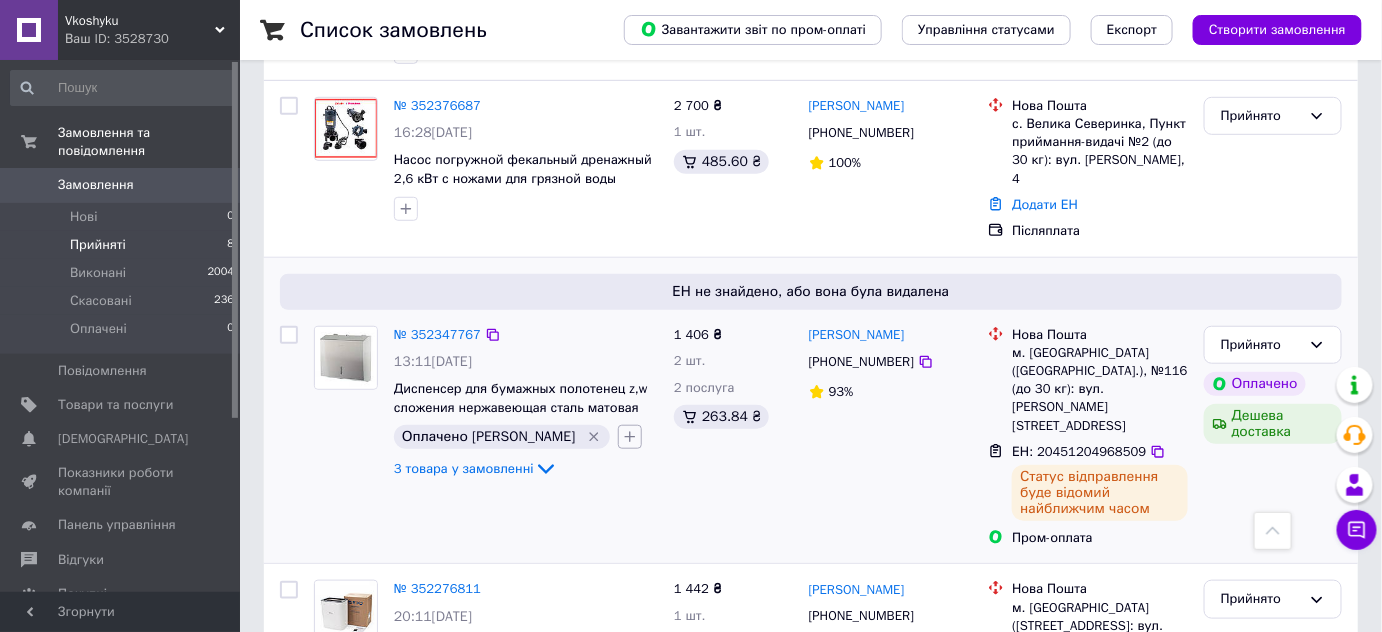 click 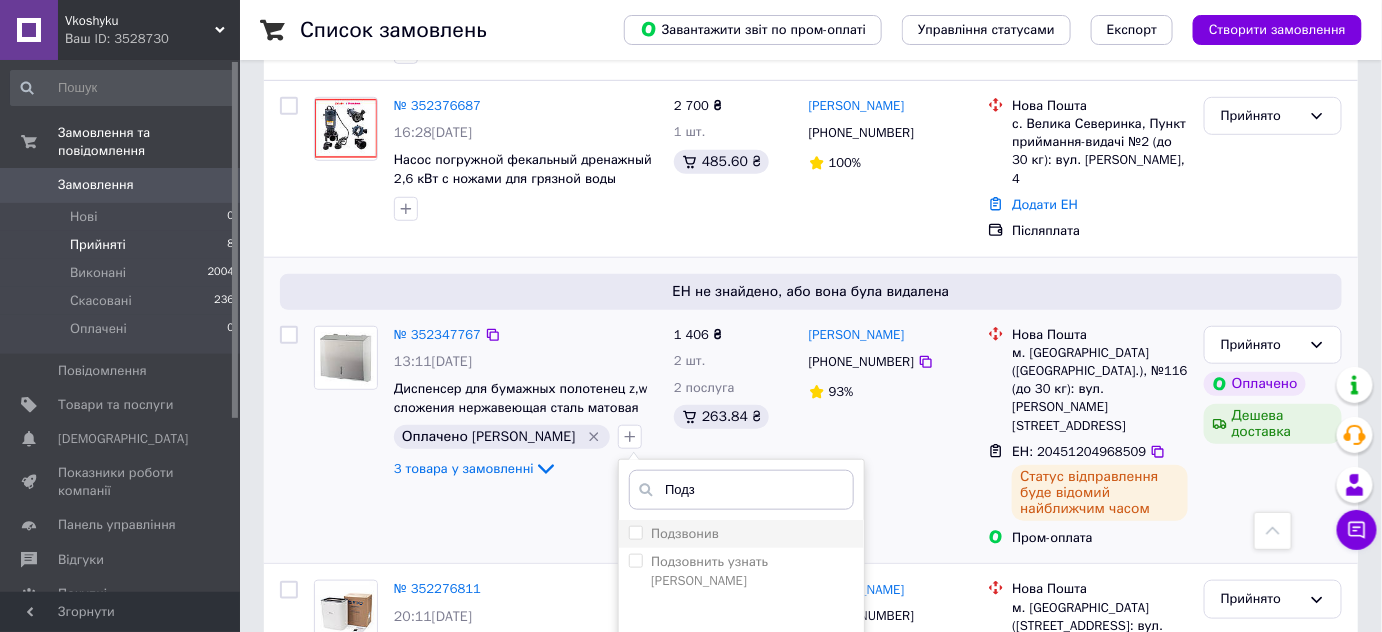 type on "Подз" 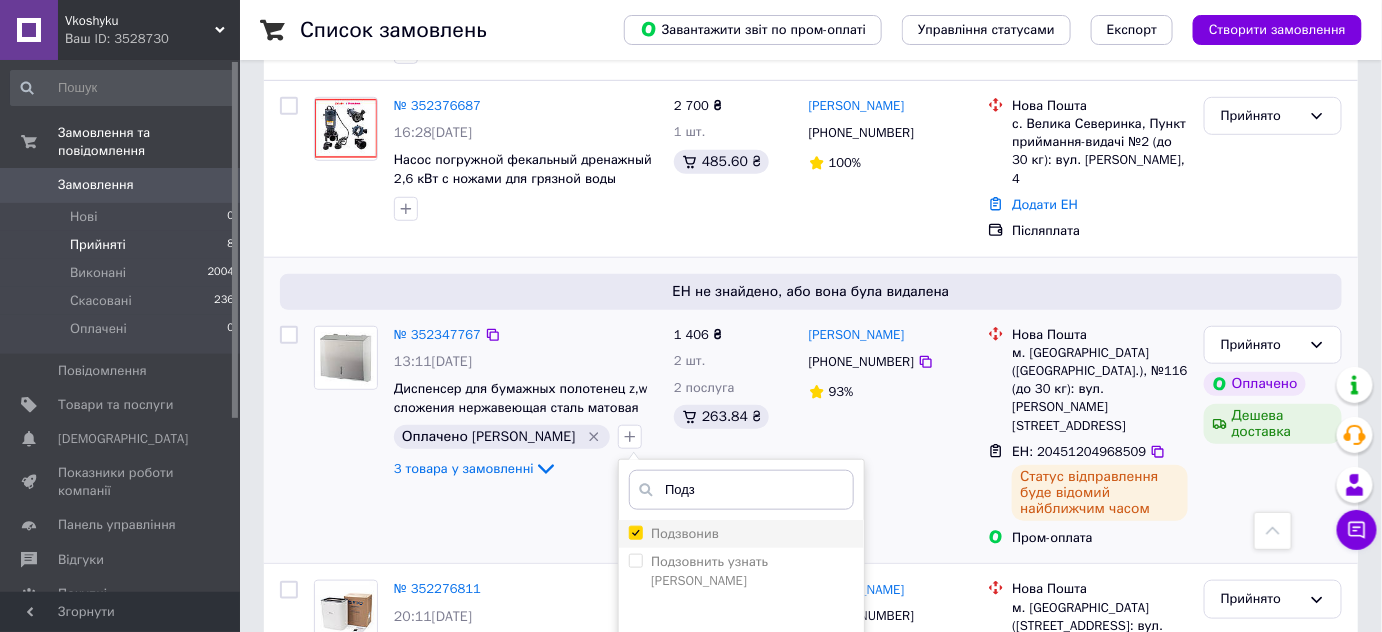 checkbox on "true" 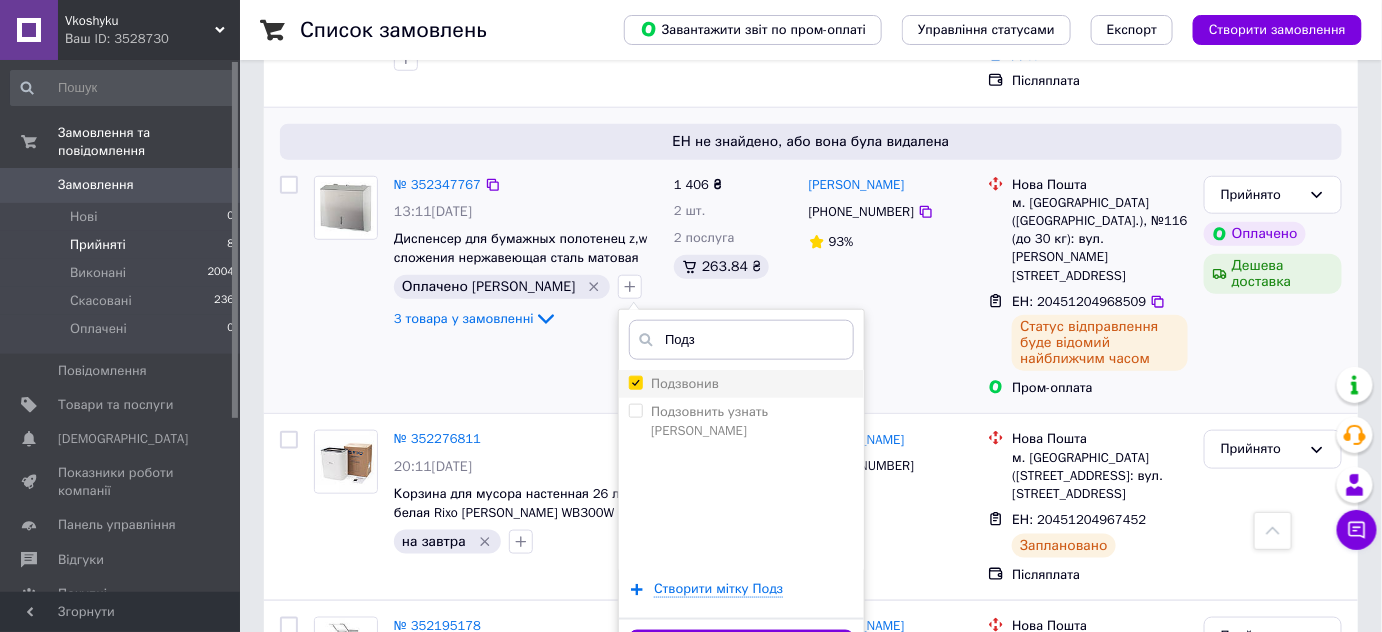 scroll, scrollTop: 545, scrollLeft: 0, axis: vertical 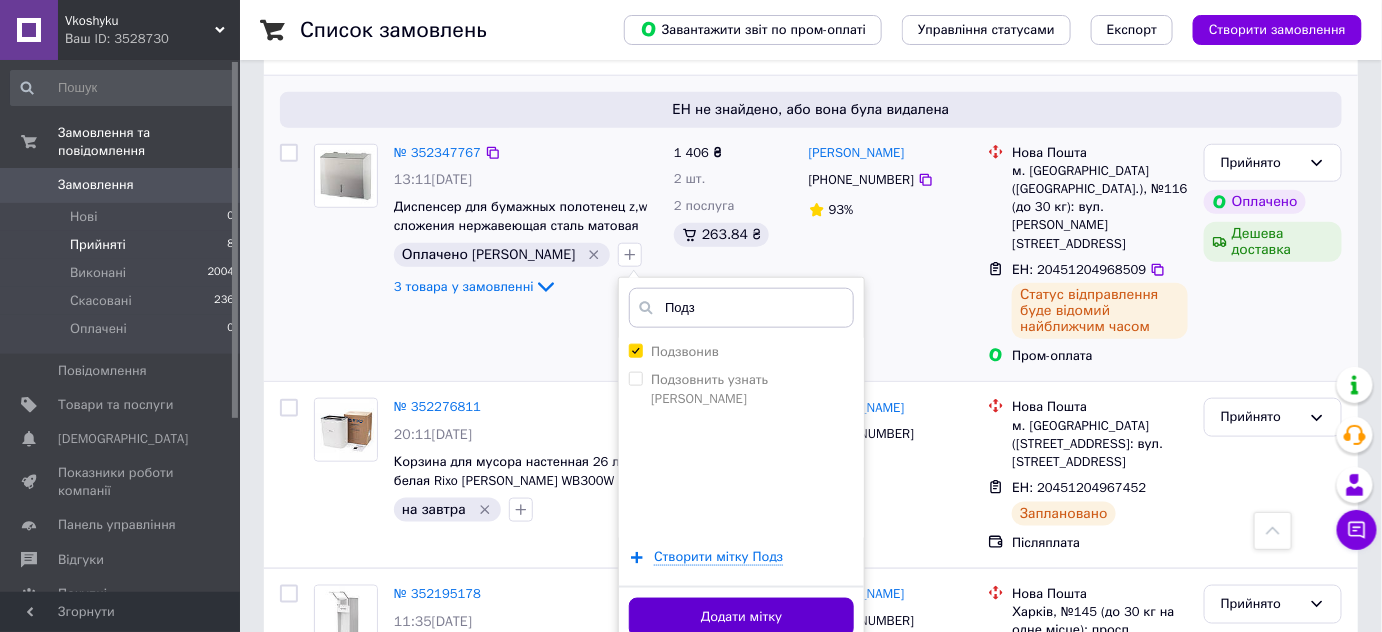 click on "Додати мітку" at bounding box center [741, 617] 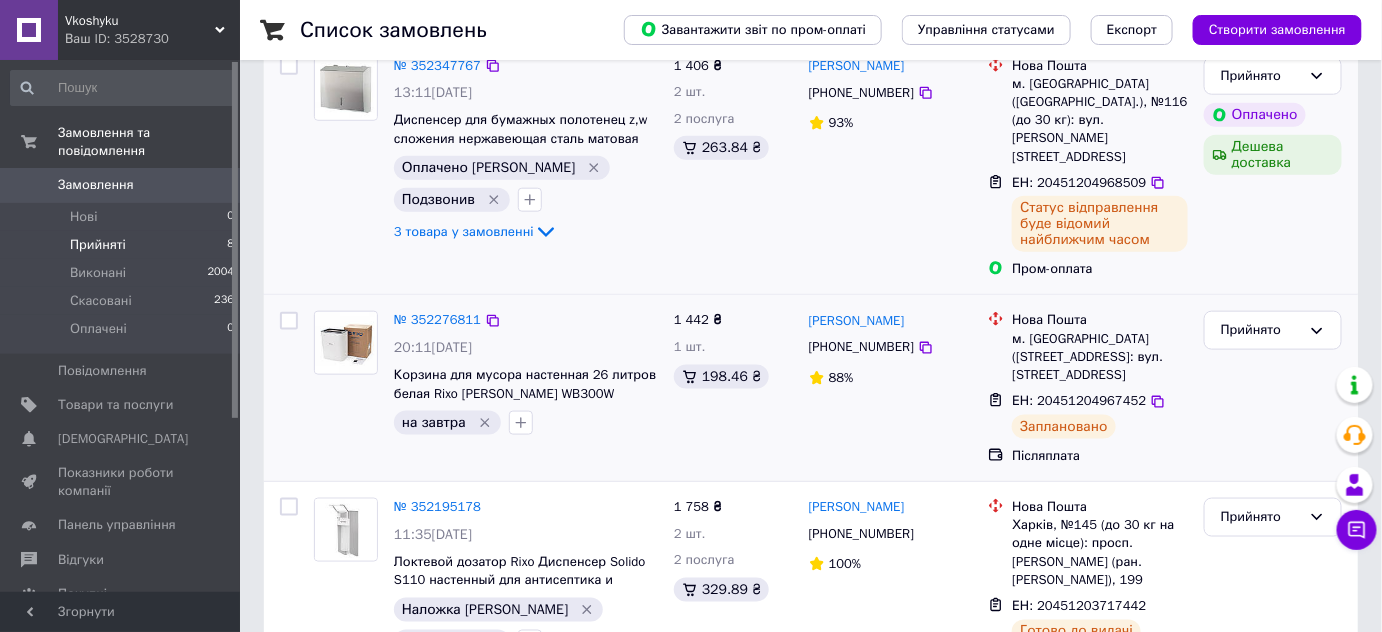 scroll, scrollTop: 636, scrollLeft: 0, axis: vertical 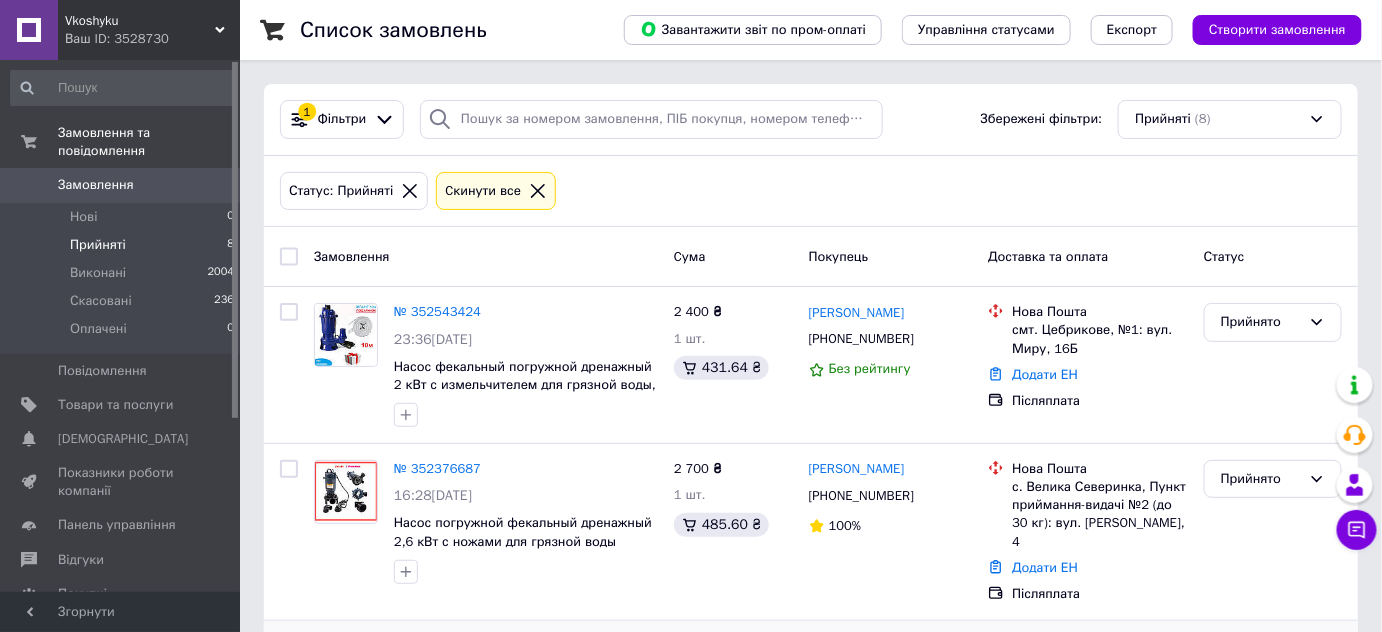 click 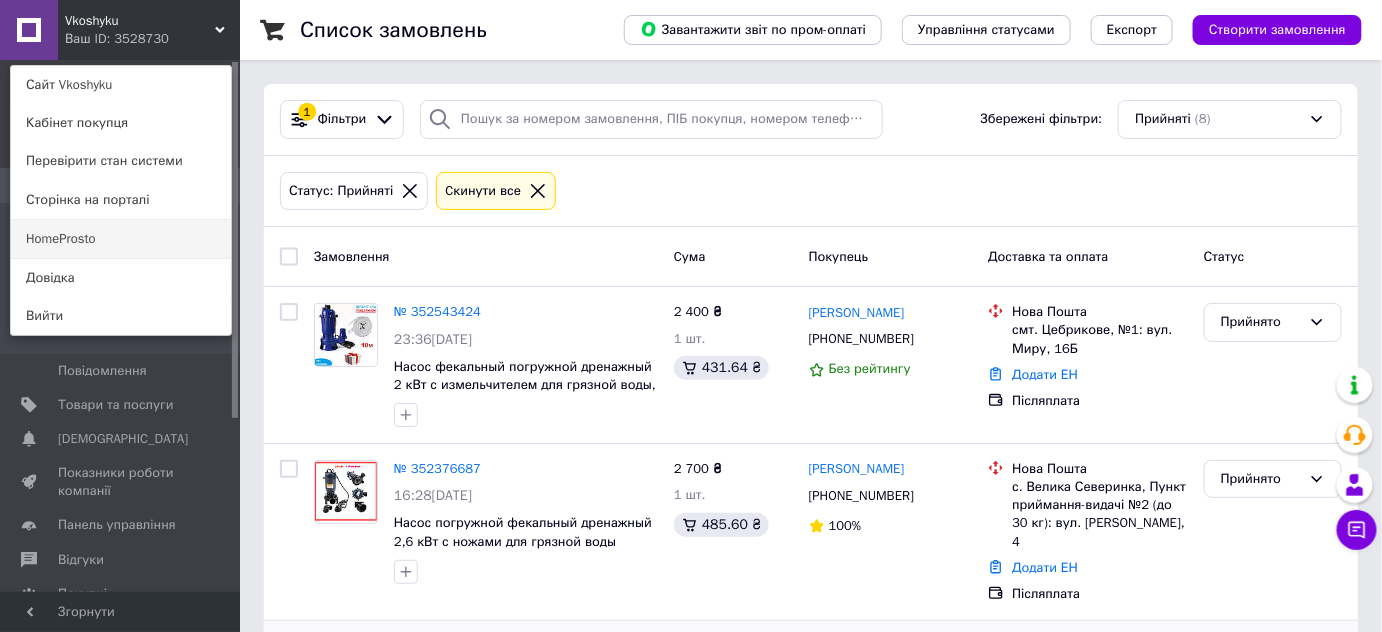 click on "HomeProsto" at bounding box center (121, 239) 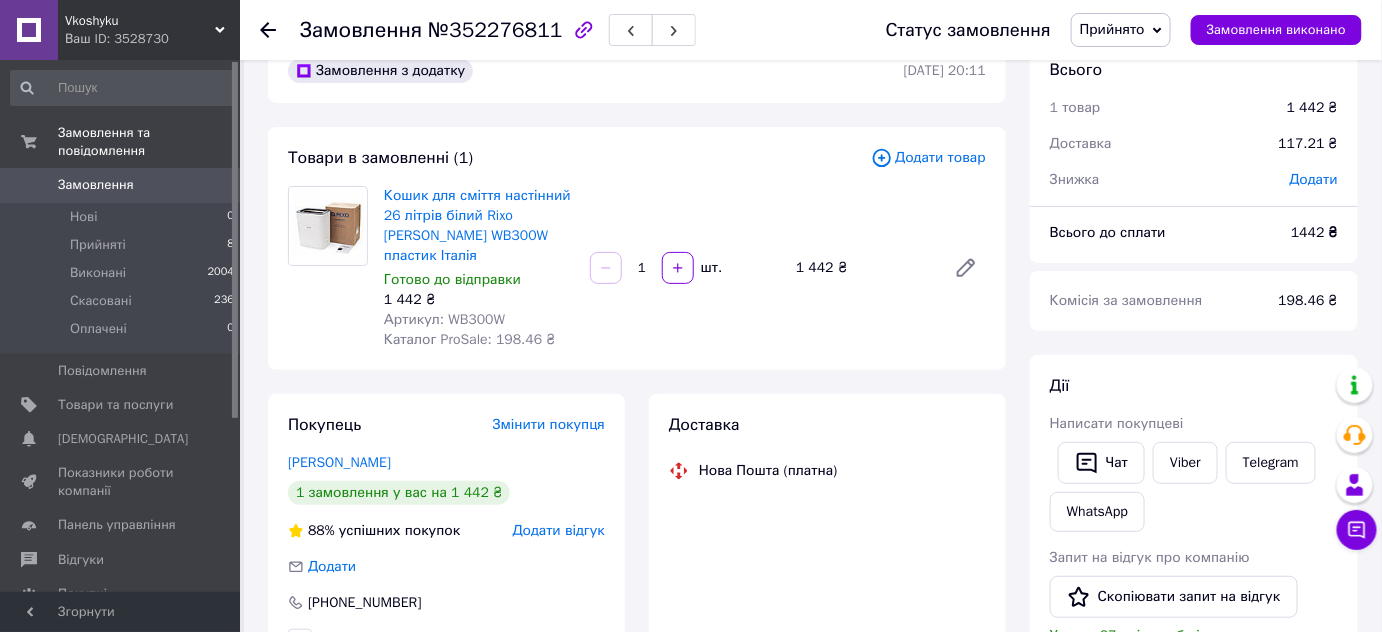 scroll, scrollTop: 272, scrollLeft: 0, axis: vertical 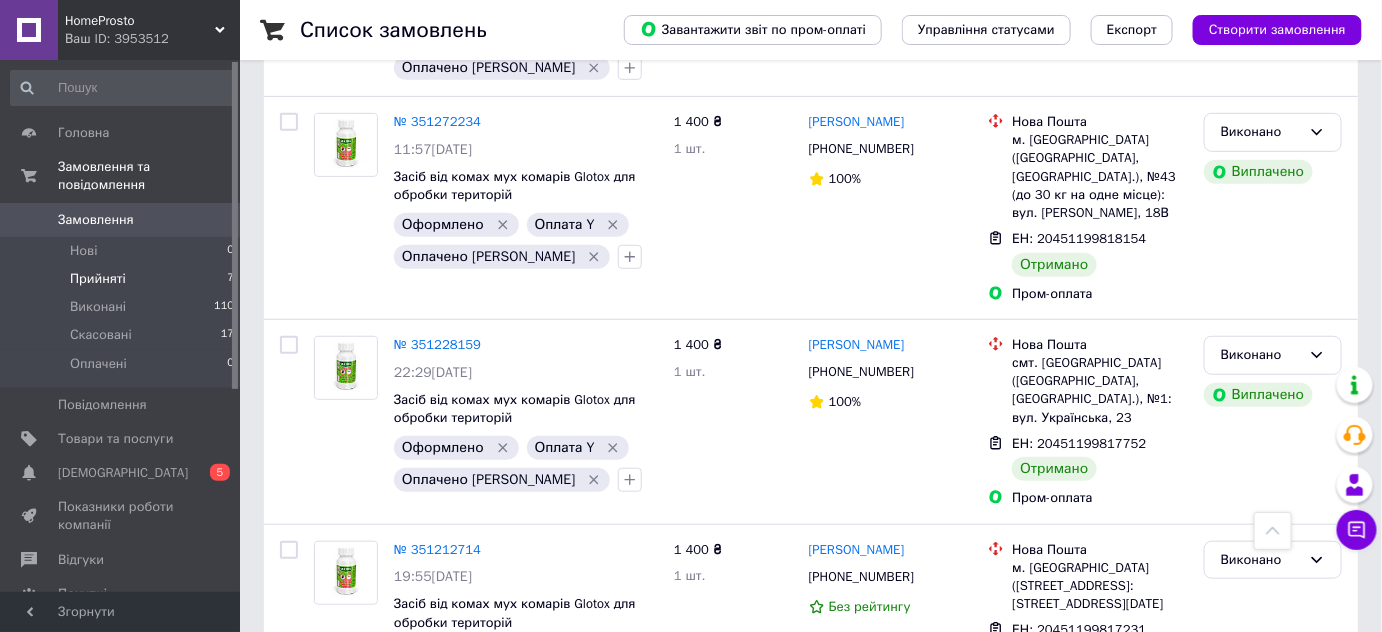 click on "Прийняті" at bounding box center (98, 279) 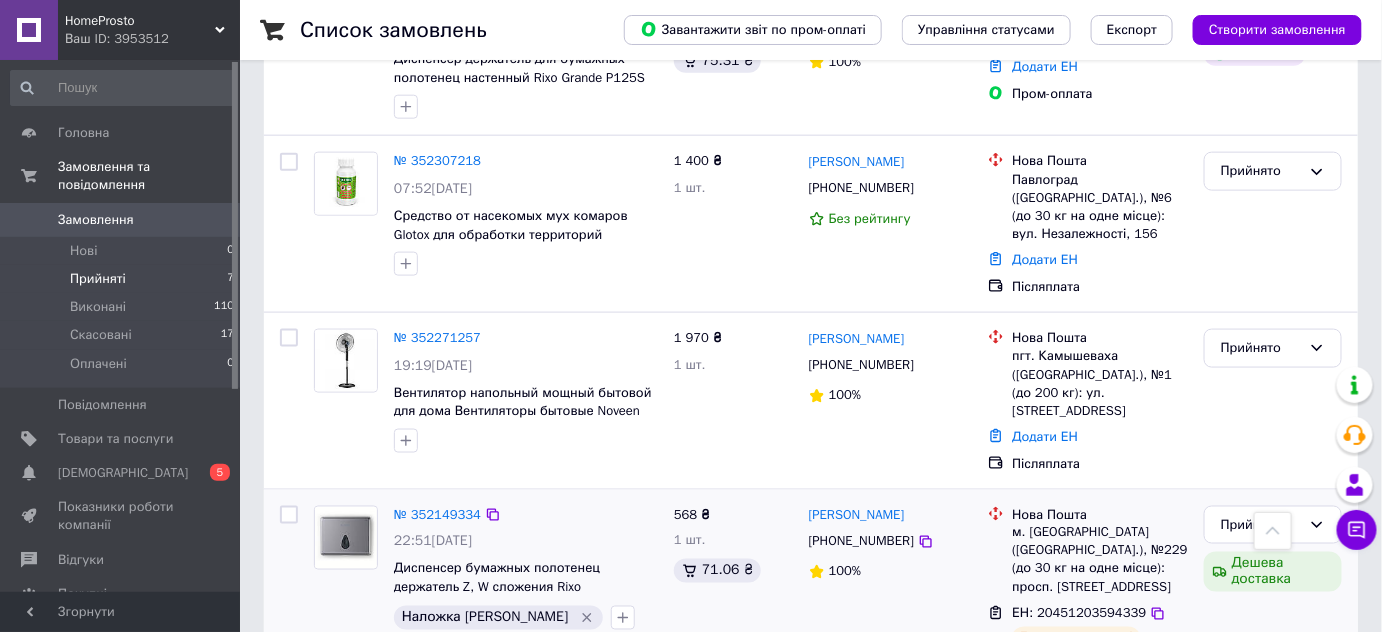 scroll, scrollTop: 729, scrollLeft: 0, axis: vertical 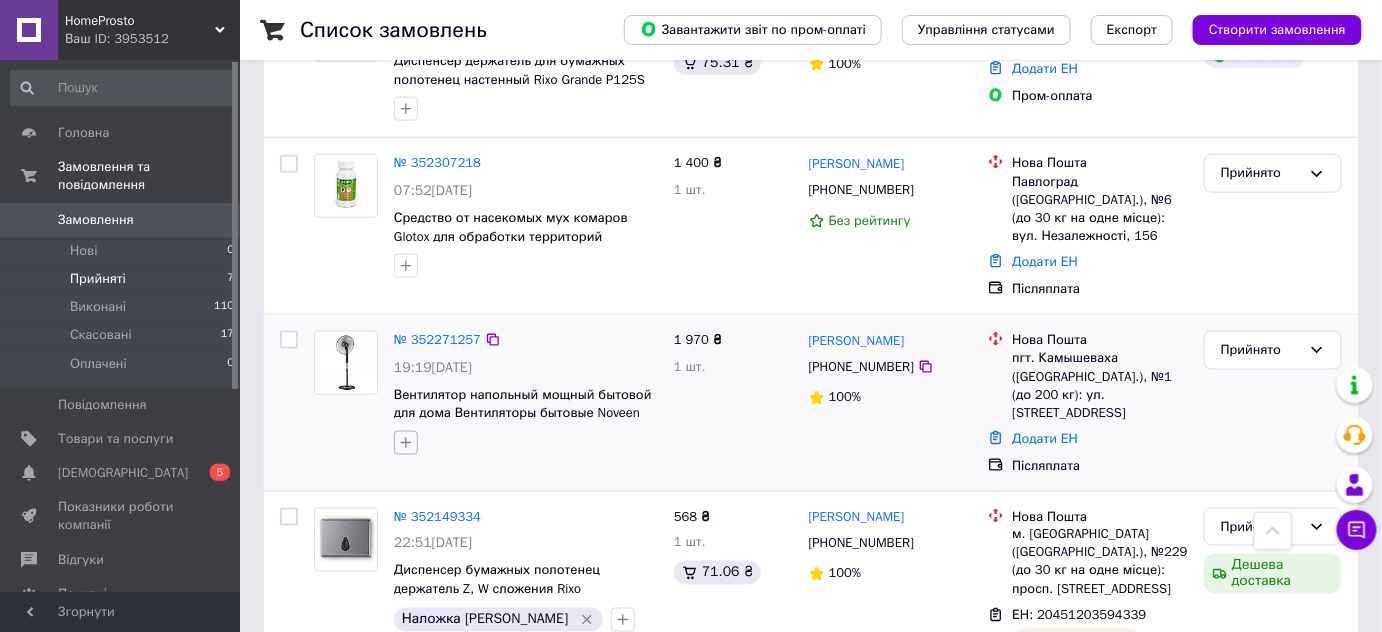 click 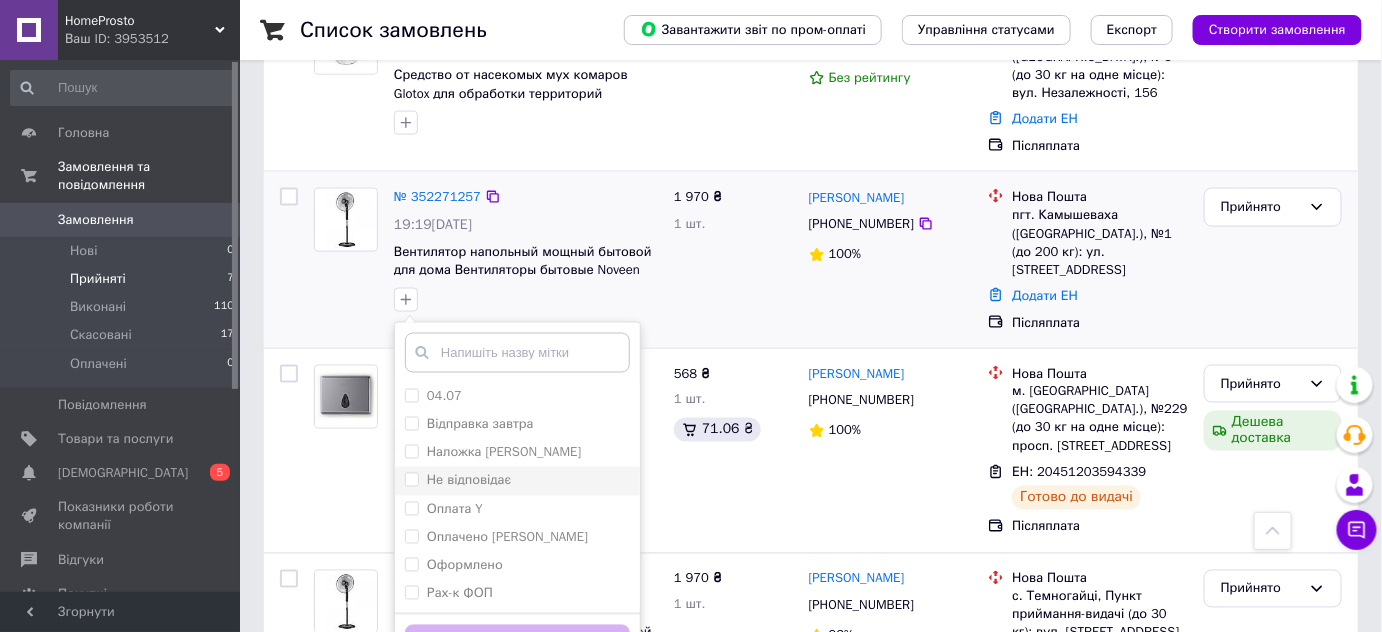 scroll, scrollTop: 911, scrollLeft: 0, axis: vertical 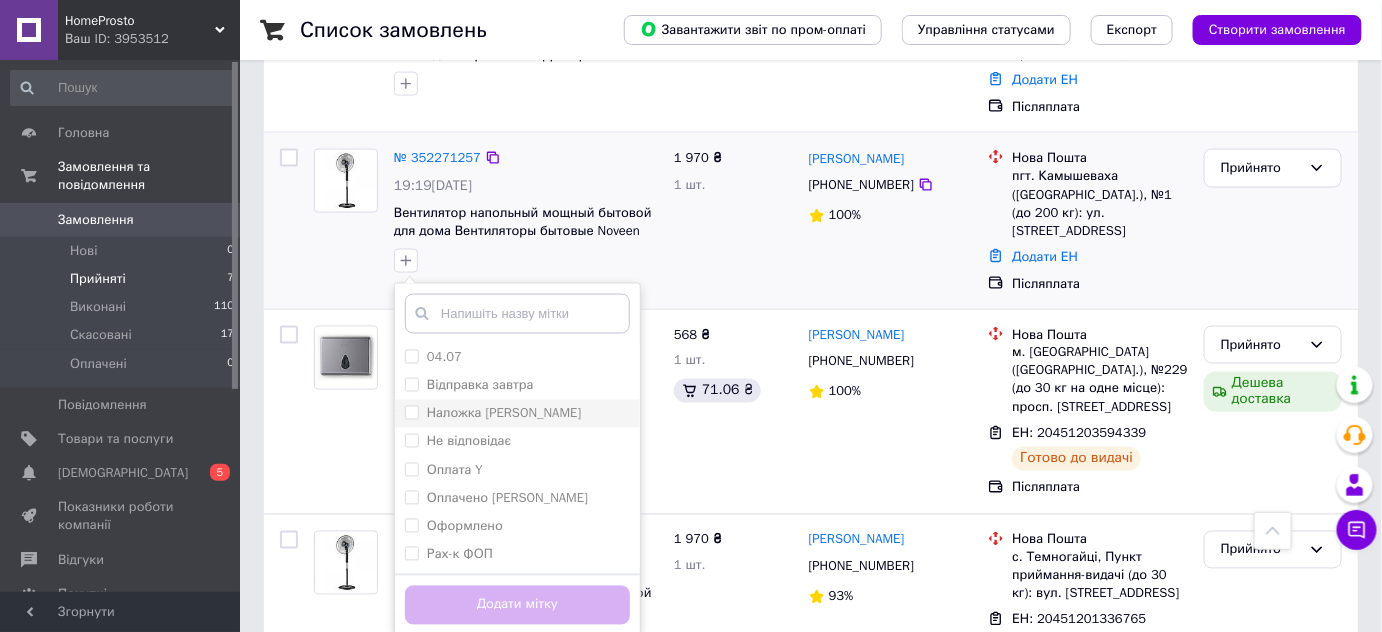 click on "Наложка [PERSON_NAME]" at bounding box center (411, 412) 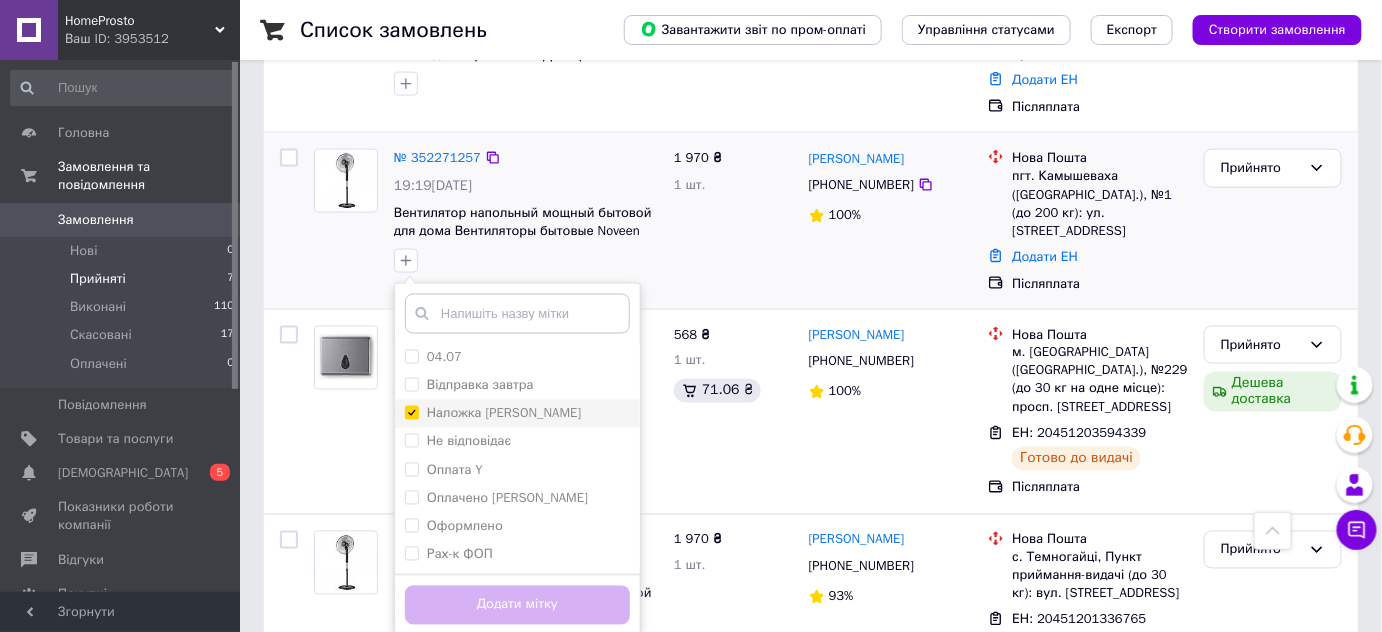 checkbox on "true" 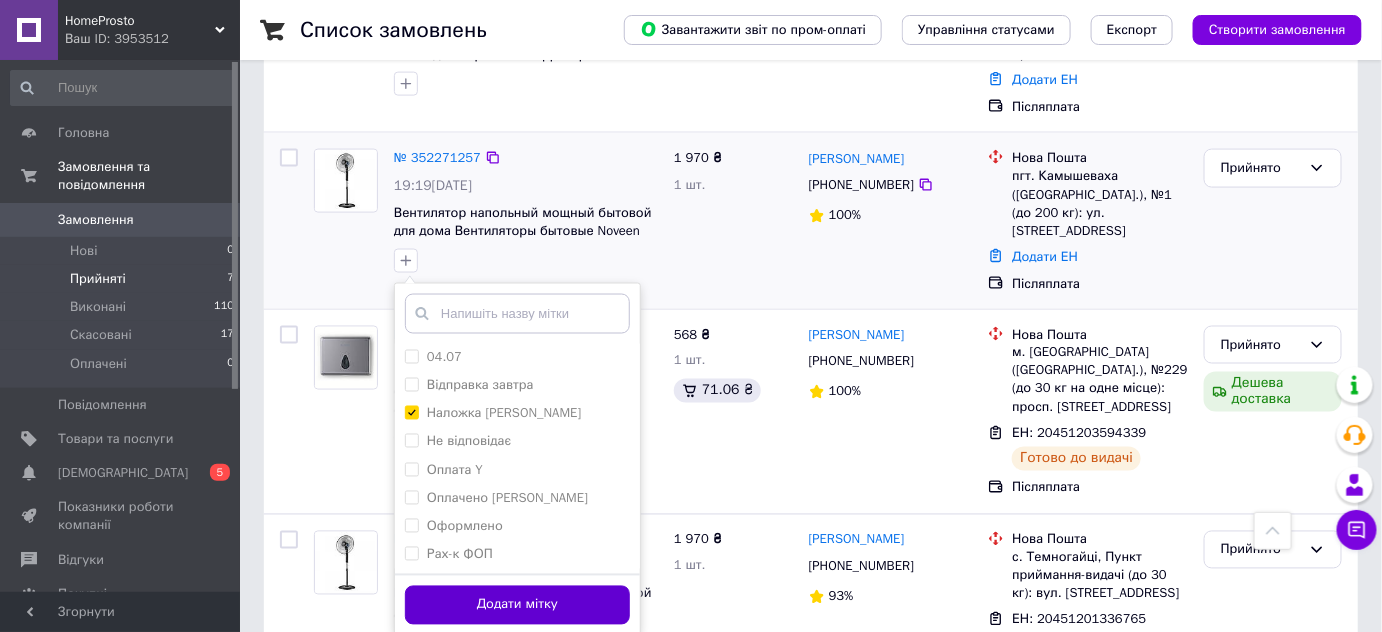 click on "Додати мітку" at bounding box center (517, 605) 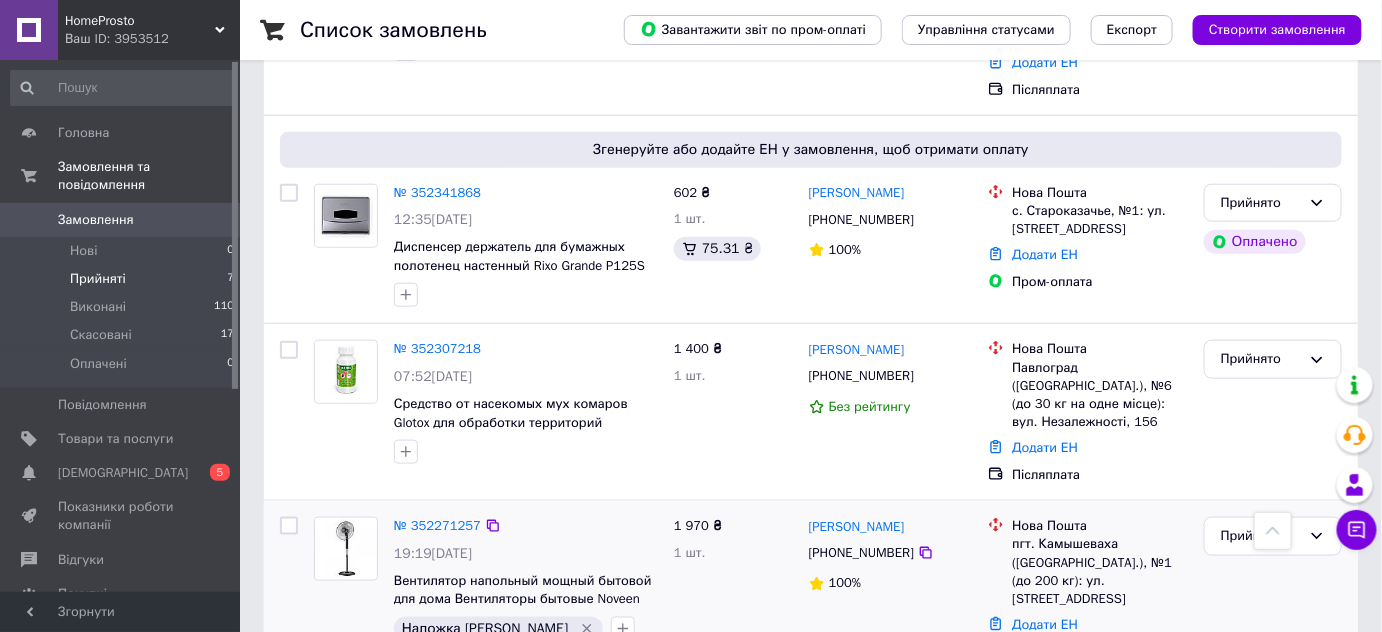 scroll, scrollTop: 547, scrollLeft: 0, axis: vertical 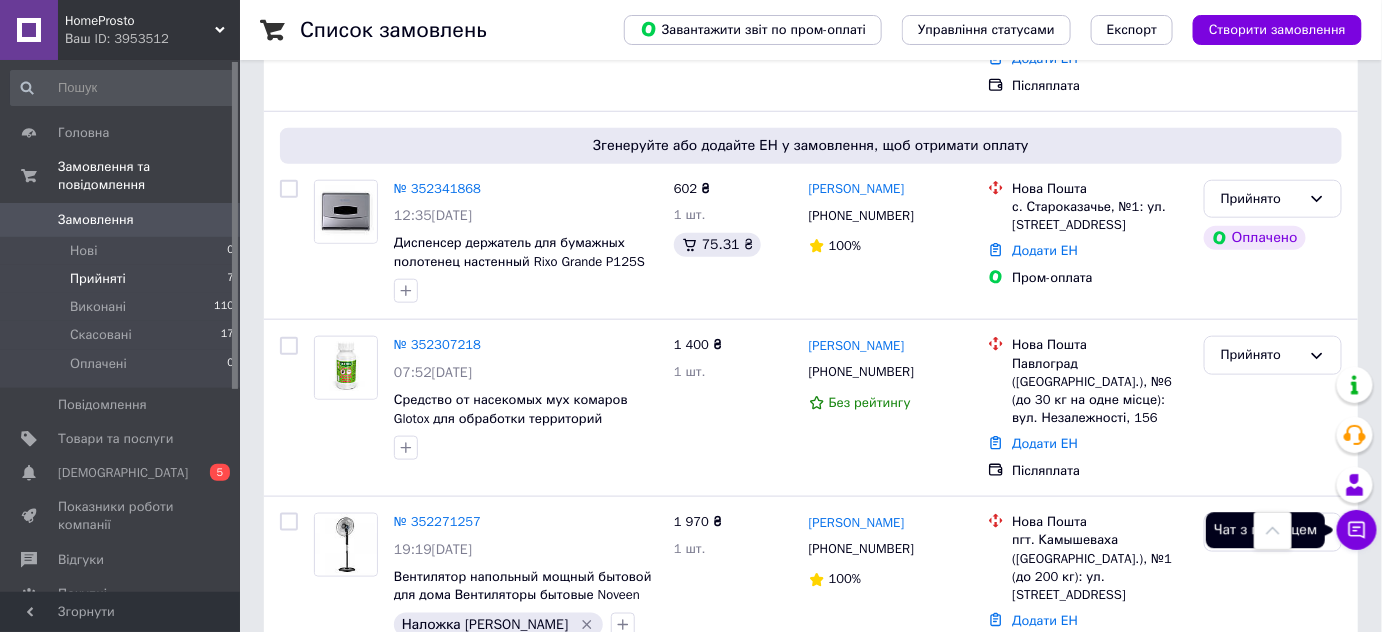click 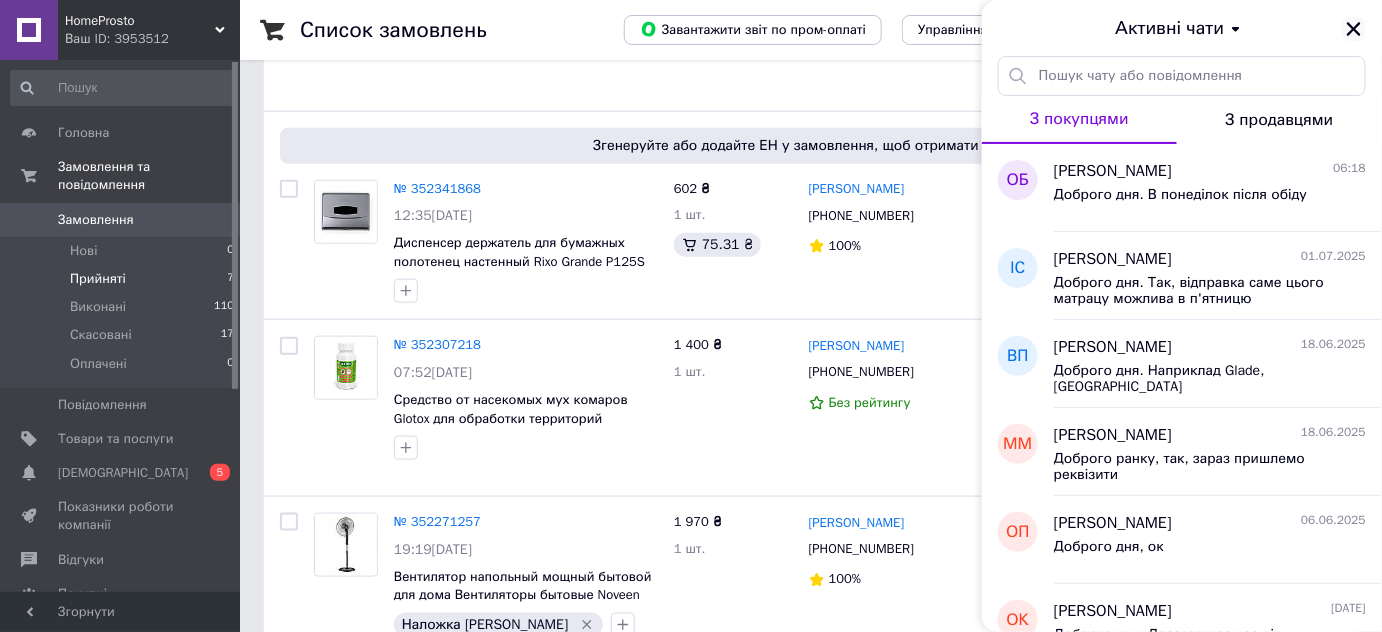 click 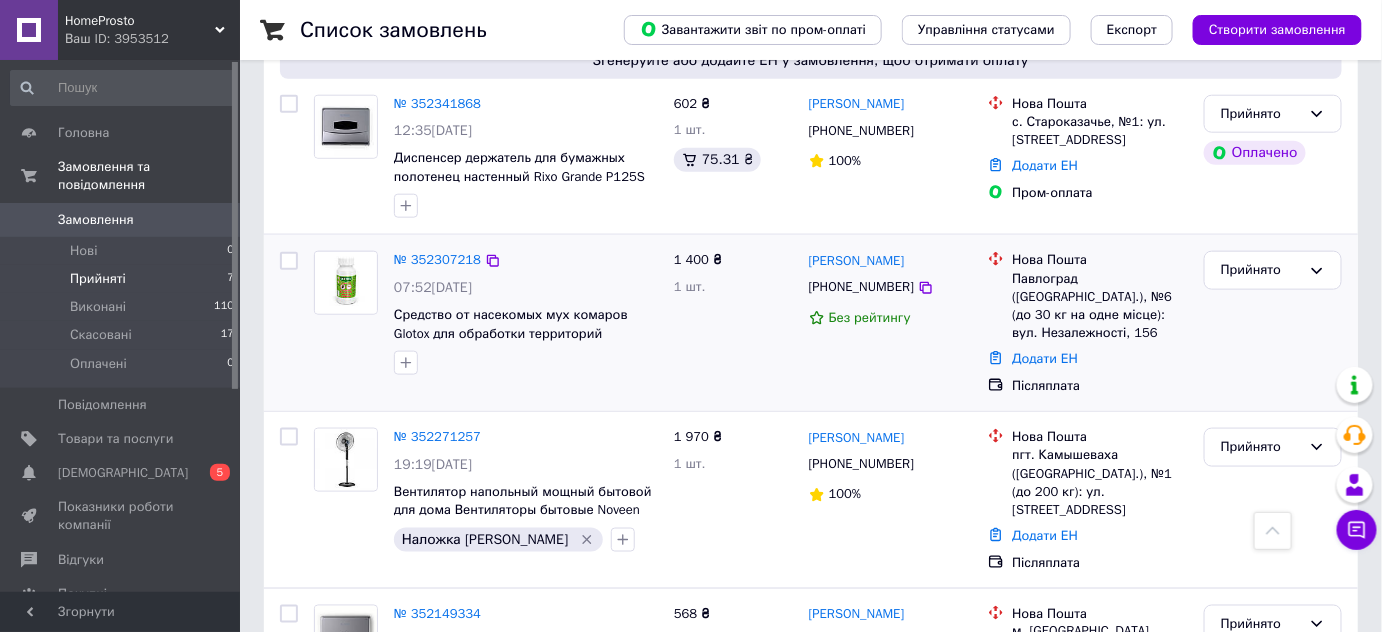 scroll, scrollTop: 638, scrollLeft: 0, axis: vertical 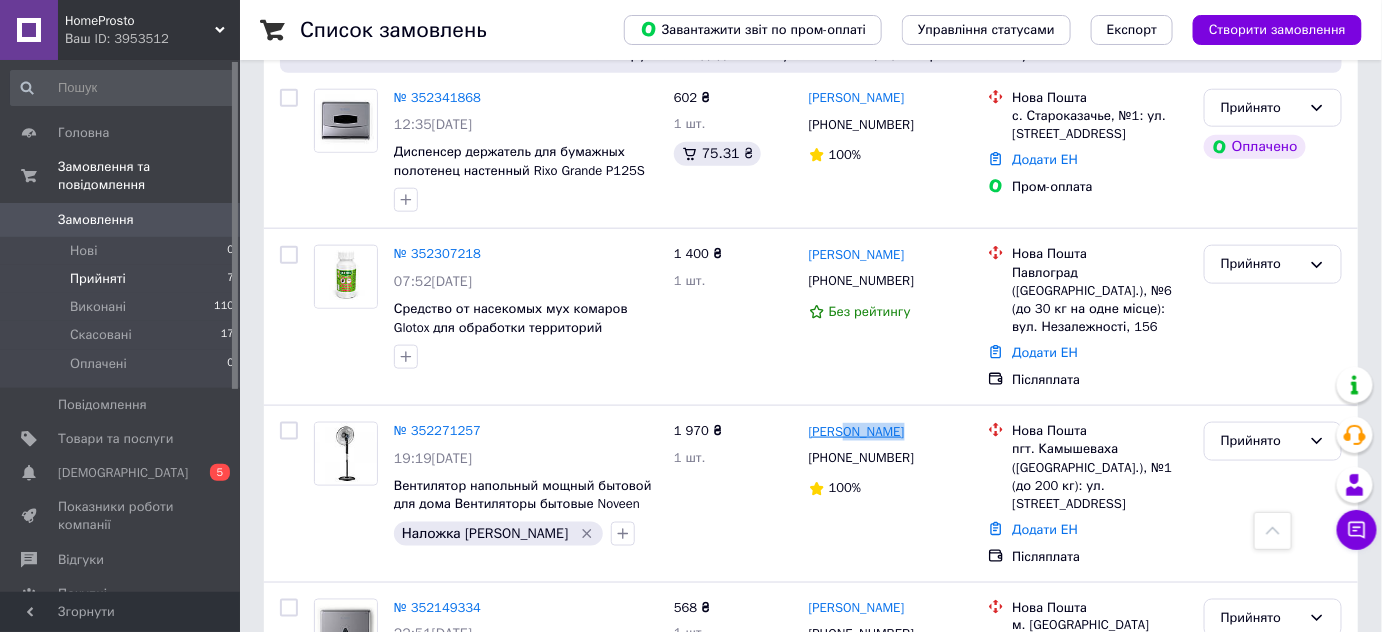 drag, startPoint x: 897, startPoint y: 376, endPoint x: 836, endPoint y: 376, distance: 61 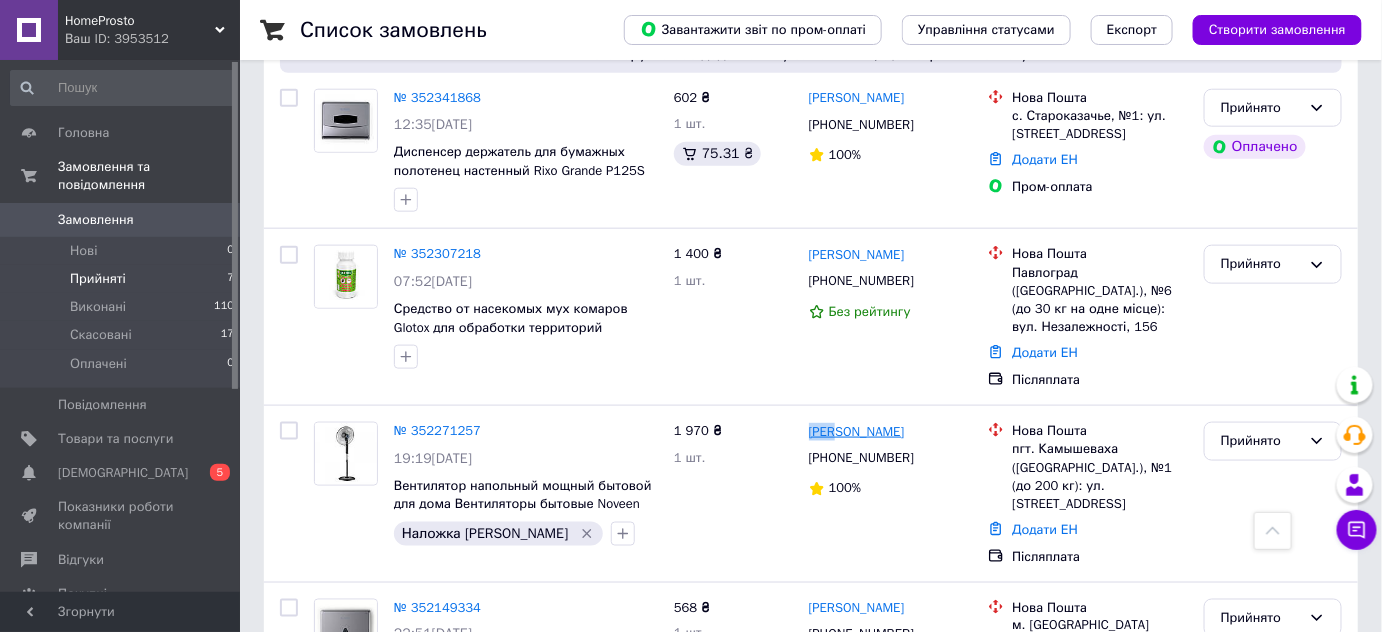 drag, startPoint x: 803, startPoint y: 375, endPoint x: 832, endPoint y: 375, distance: 29 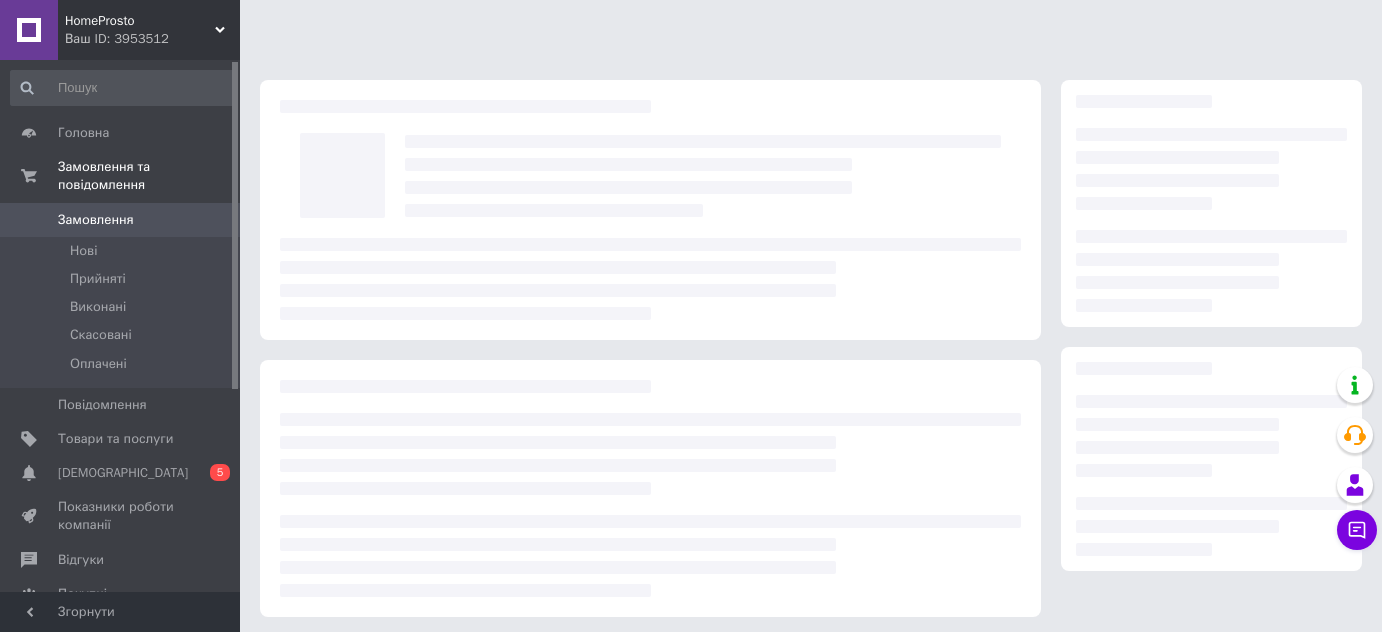 scroll, scrollTop: 0, scrollLeft: 0, axis: both 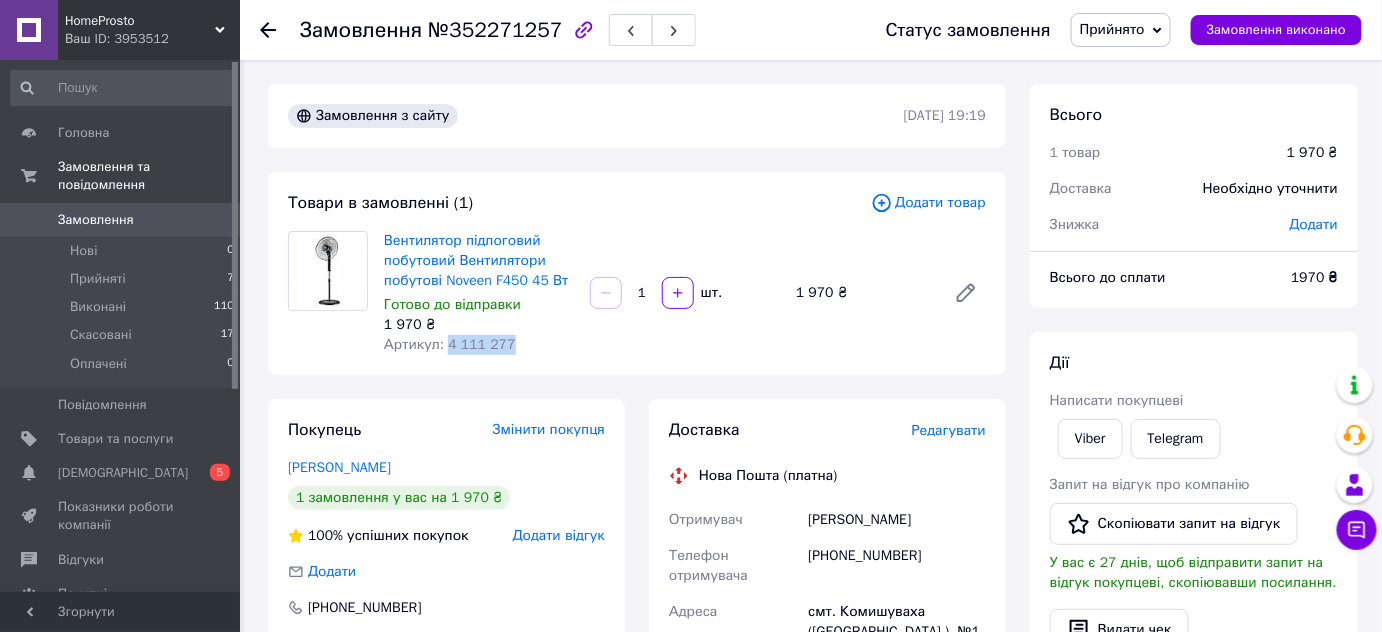 click on "Артикул: 4 111 277" at bounding box center [450, 344] 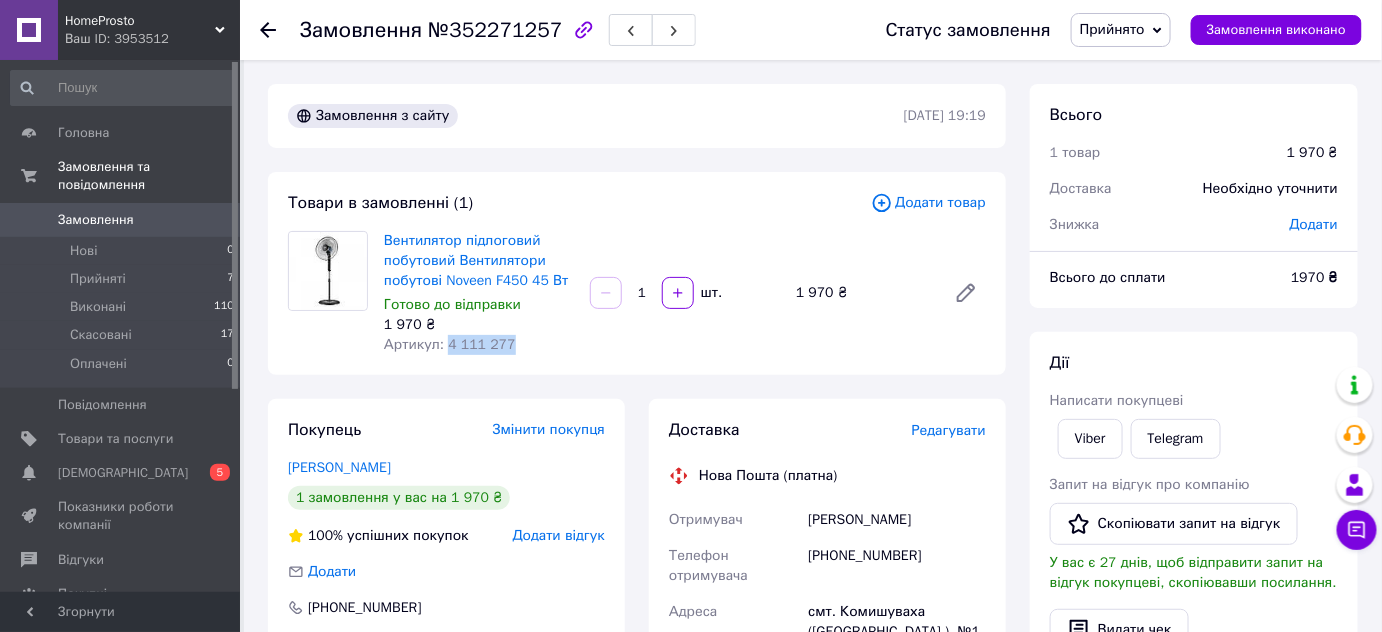 copy on "4 111 277" 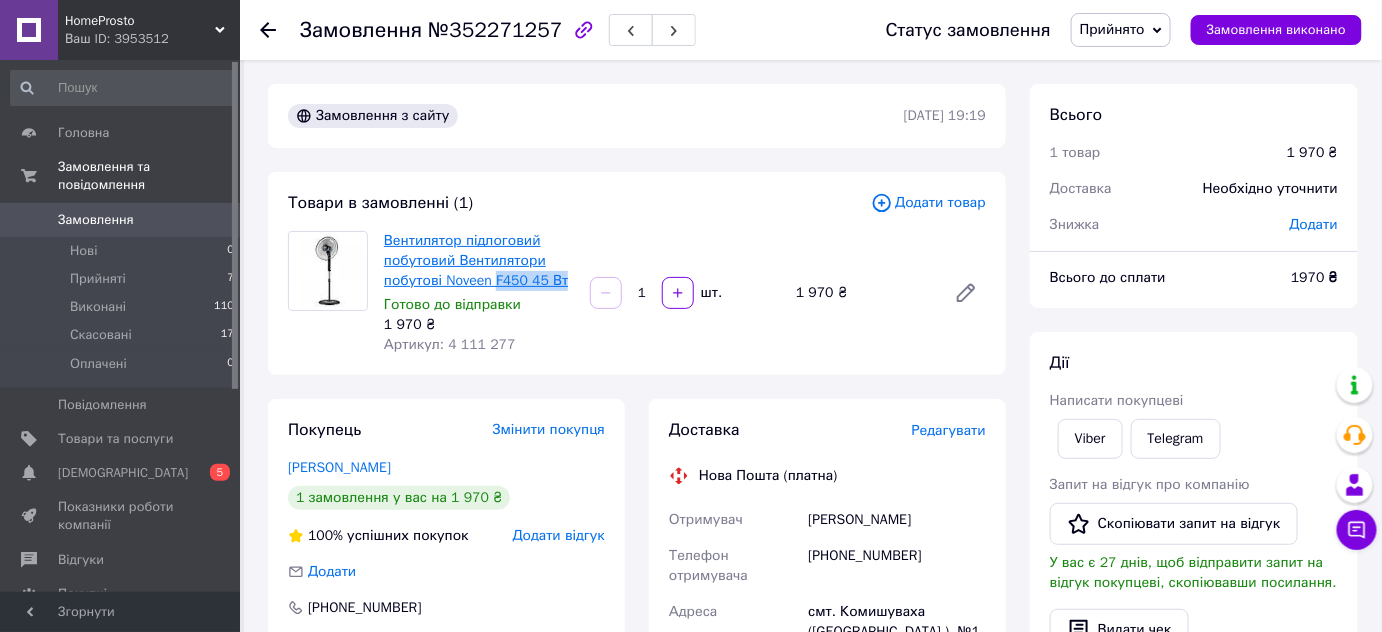 drag, startPoint x: 566, startPoint y: 279, endPoint x: 498, endPoint y: 283, distance: 68.117546 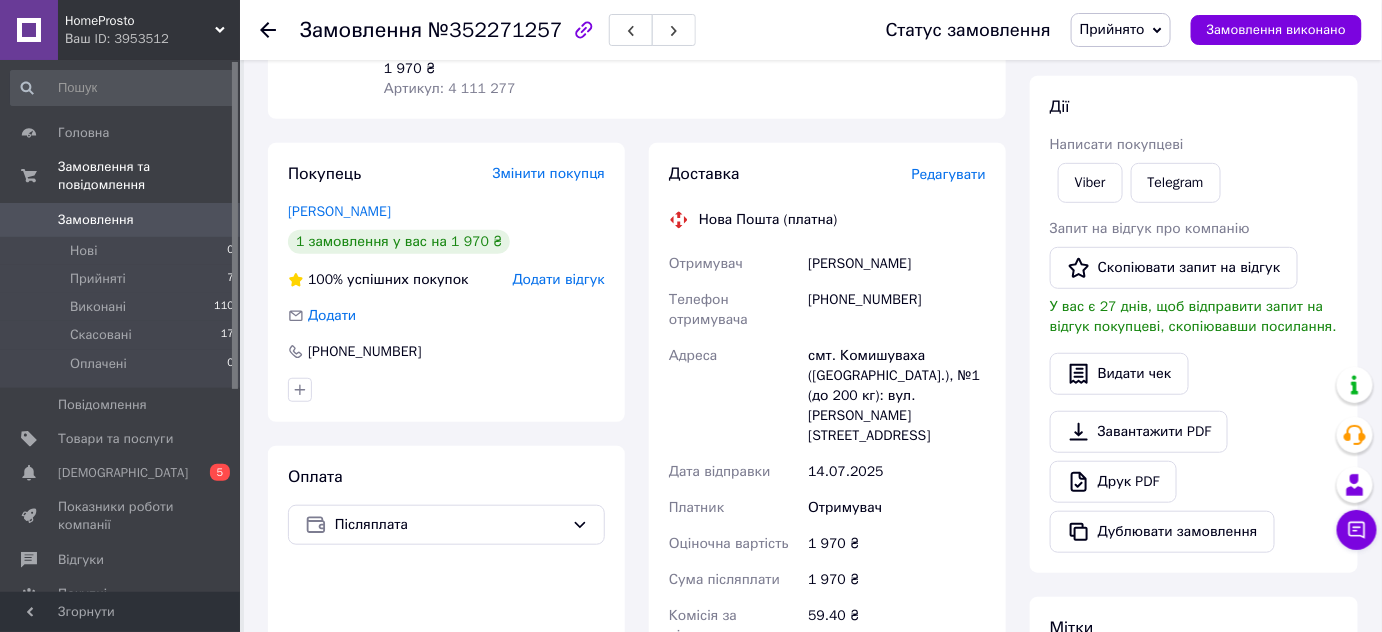 scroll, scrollTop: 272, scrollLeft: 0, axis: vertical 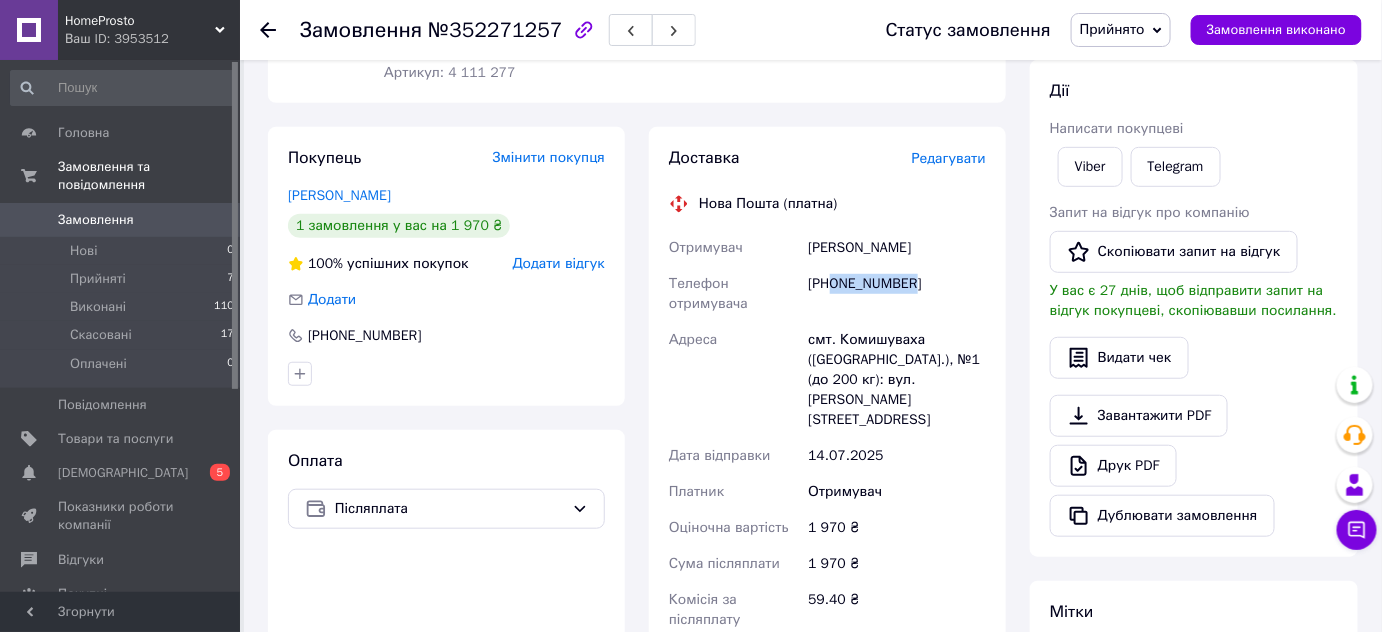 drag, startPoint x: 834, startPoint y: 283, endPoint x: 911, endPoint y: 290, distance: 77.31753 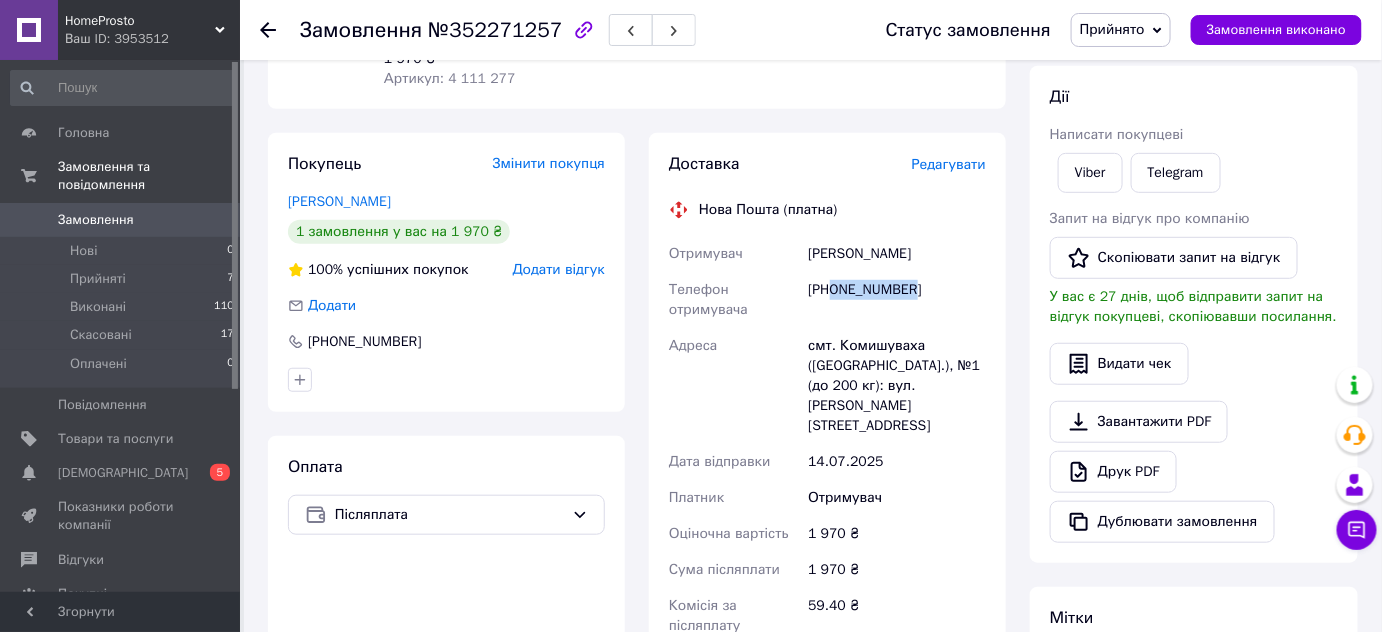 scroll, scrollTop: 272, scrollLeft: 0, axis: vertical 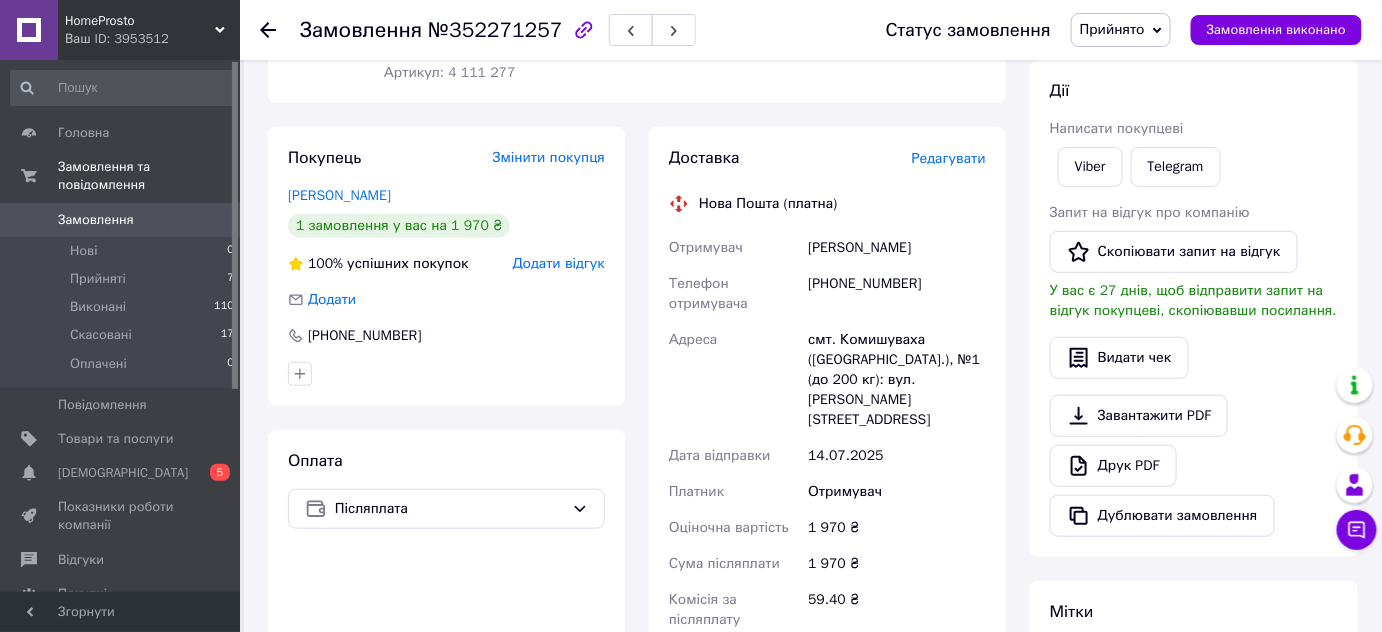 click on "смт. Комишуваха ([GEOGRAPHIC_DATA].), №1 (до 200 кг): вул. [PERSON_NAME][STREET_ADDRESS]" at bounding box center (897, 380) 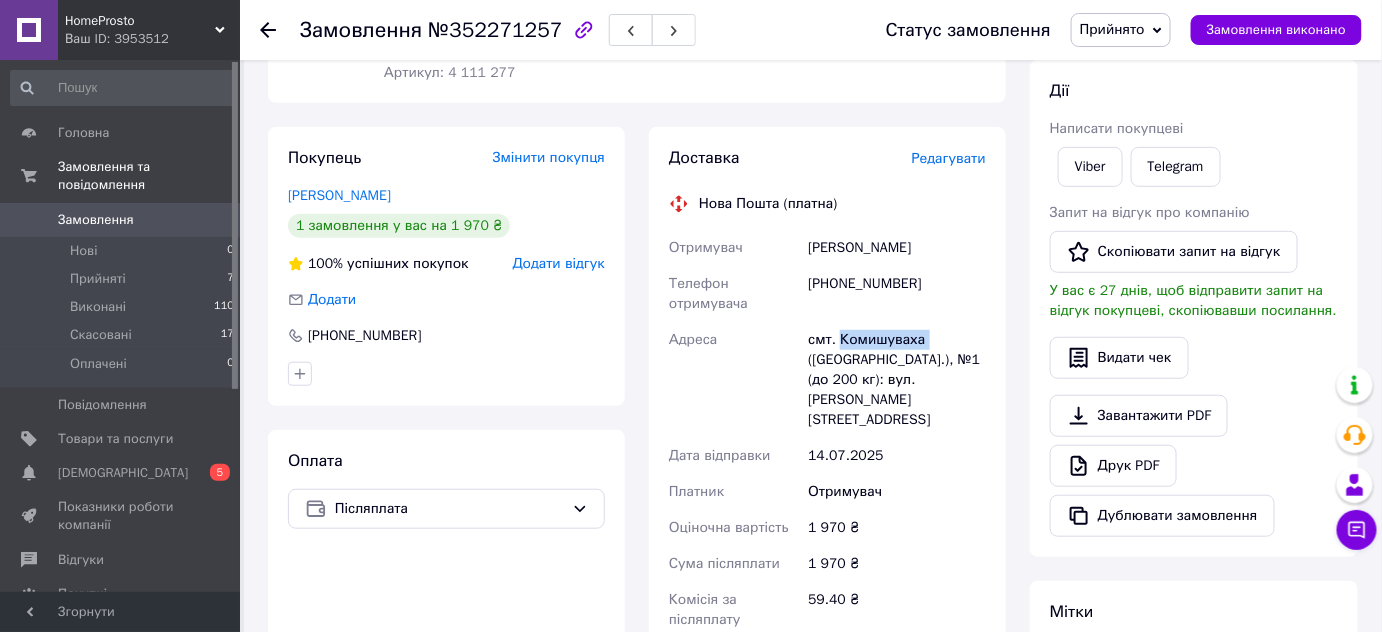 click on "смт. Комишуваха ([GEOGRAPHIC_DATA].), №1 (до 200 кг): вул. [PERSON_NAME][STREET_ADDRESS]" at bounding box center [897, 380] 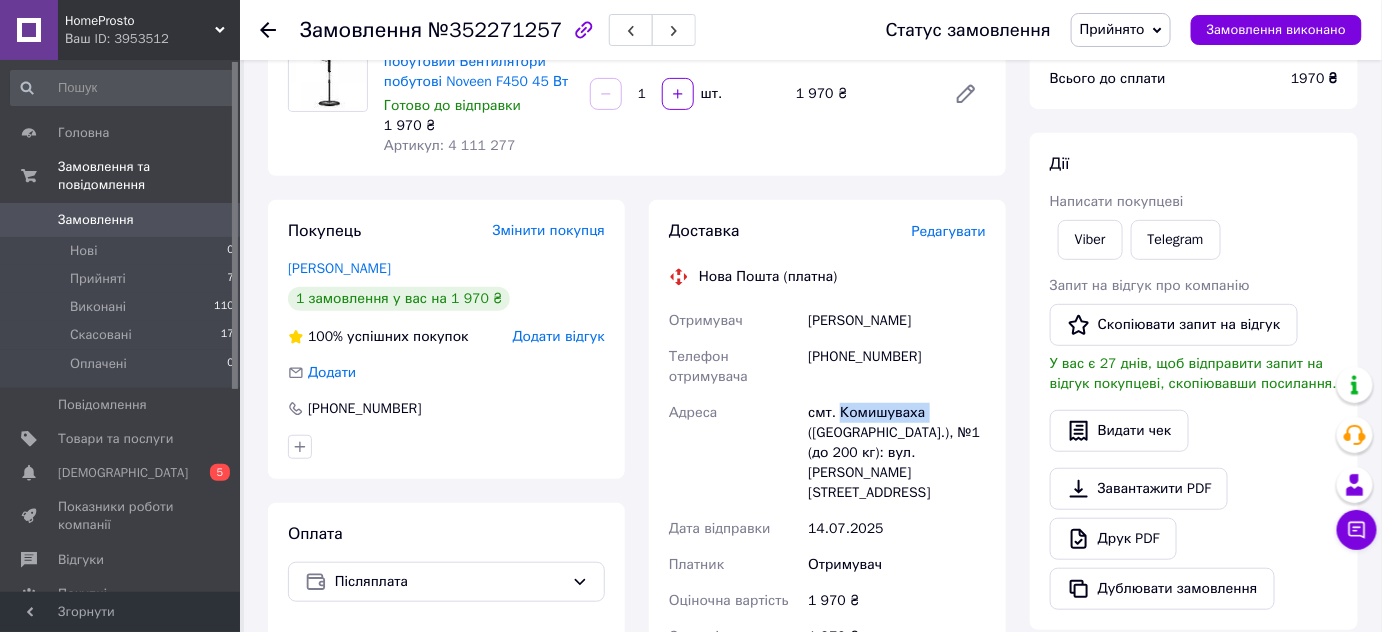 scroll, scrollTop: 0, scrollLeft: 0, axis: both 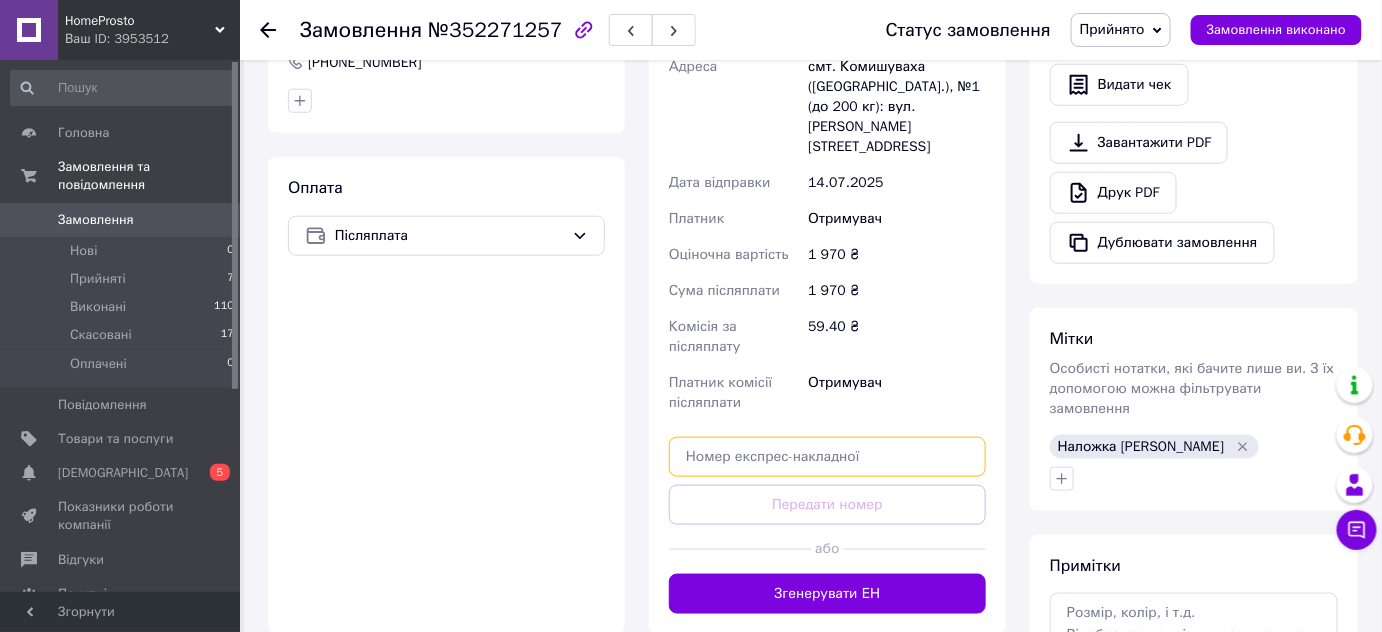 click at bounding box center (827, 457) 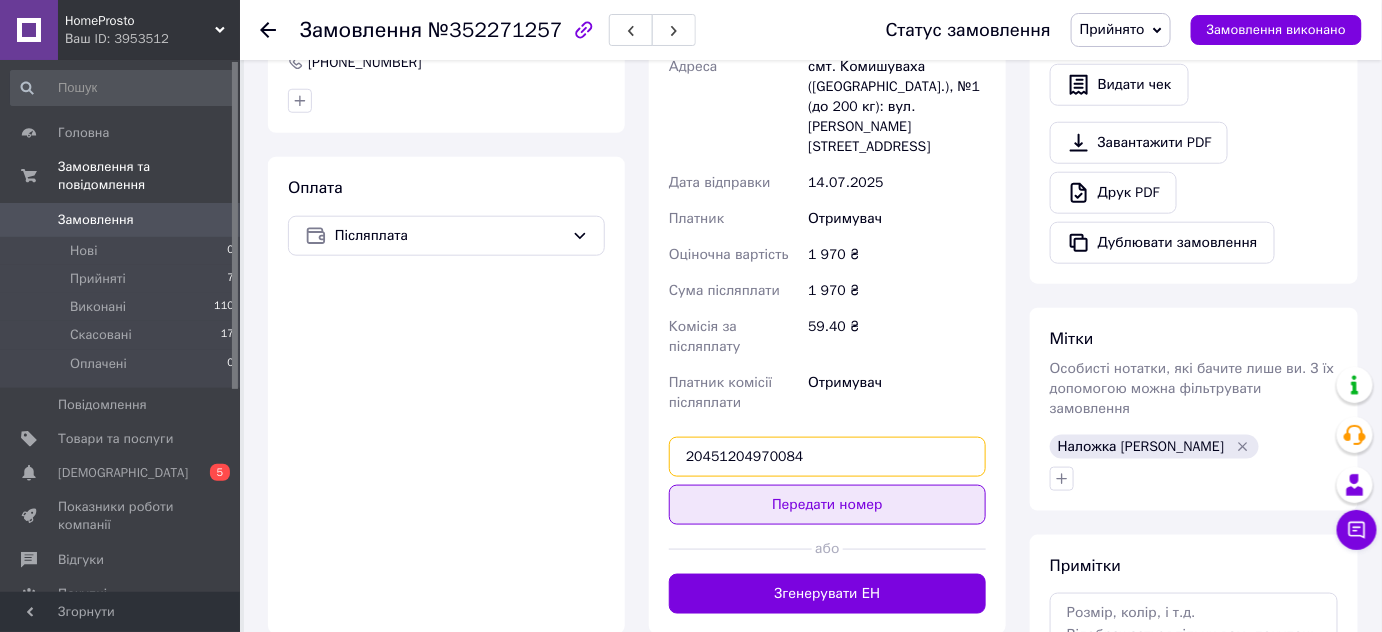 type on "20451204970084" 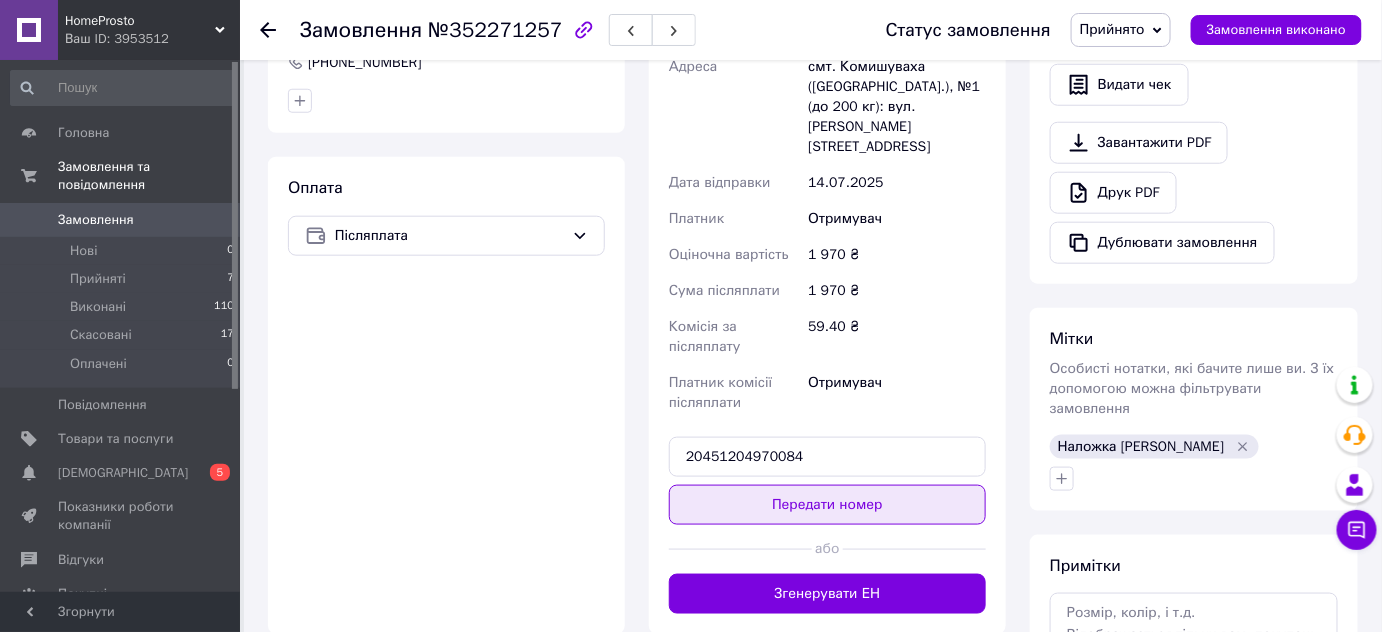 click on "Передати номер" at bounding box center [827, 505] 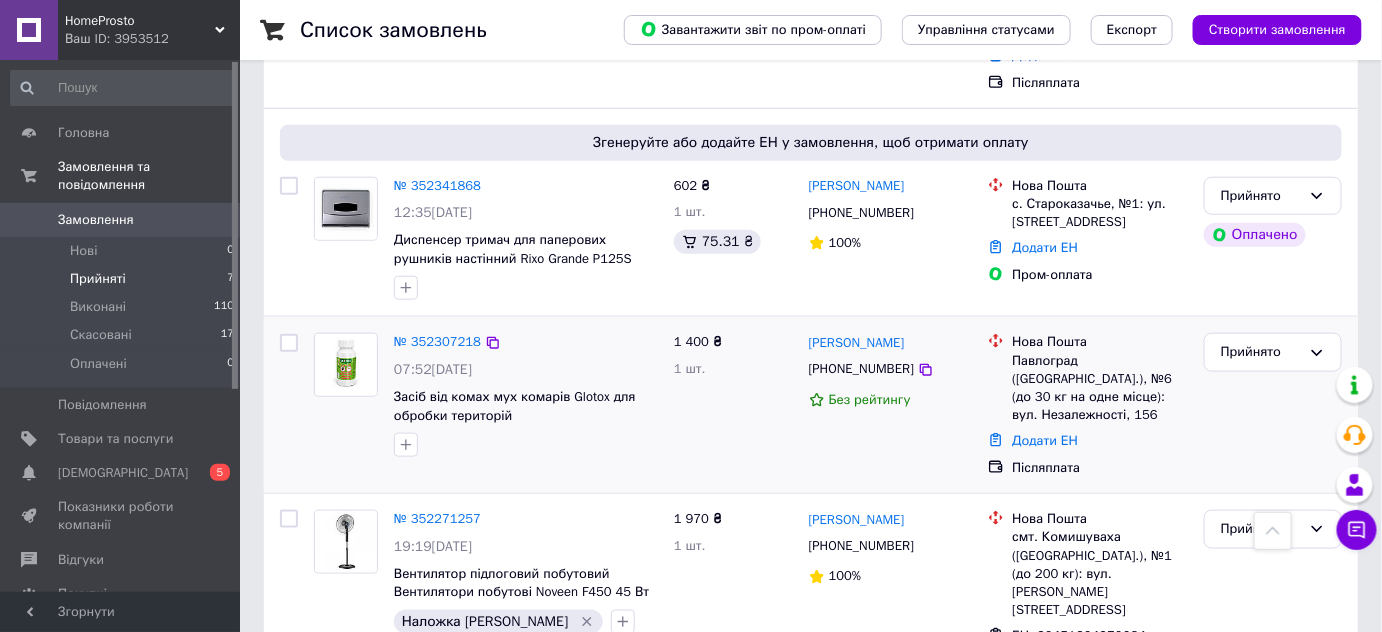 scroll, scrollTop: 545, scrollLeft: 0, axis: vertical 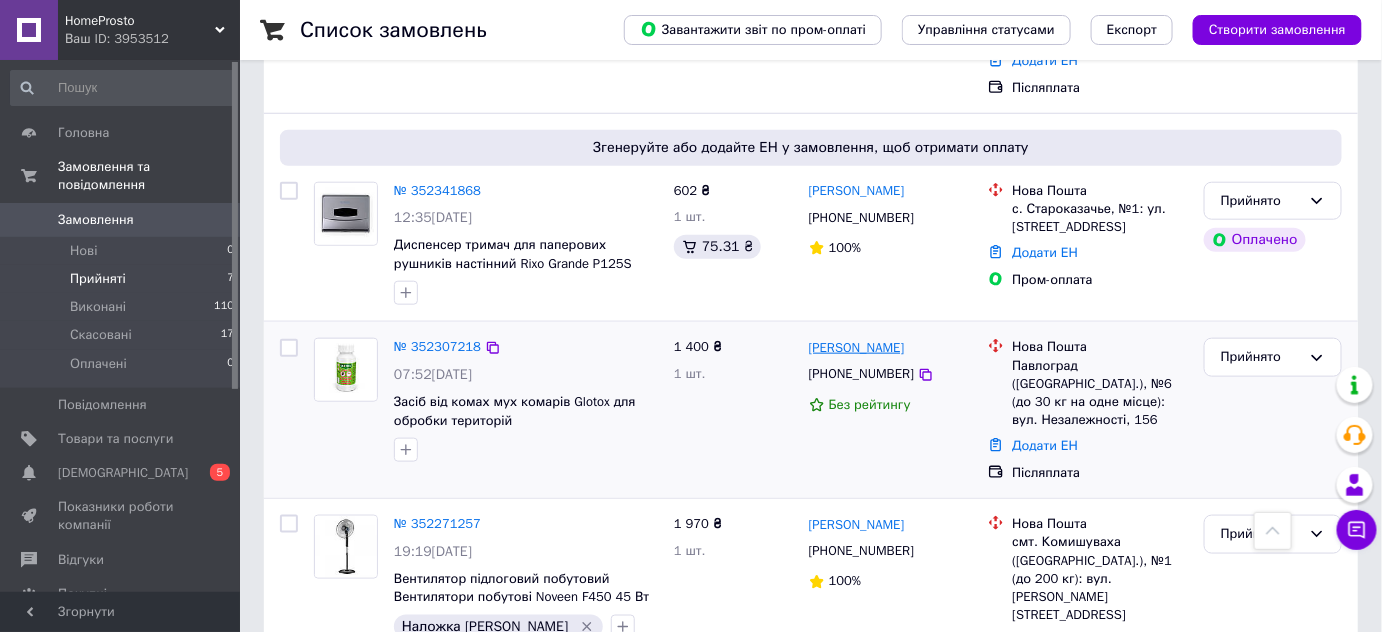 drag, startPoint x: 920, startPoint y: 292, endPoint x: 874, endPoint y: 290, distance: 46.043457 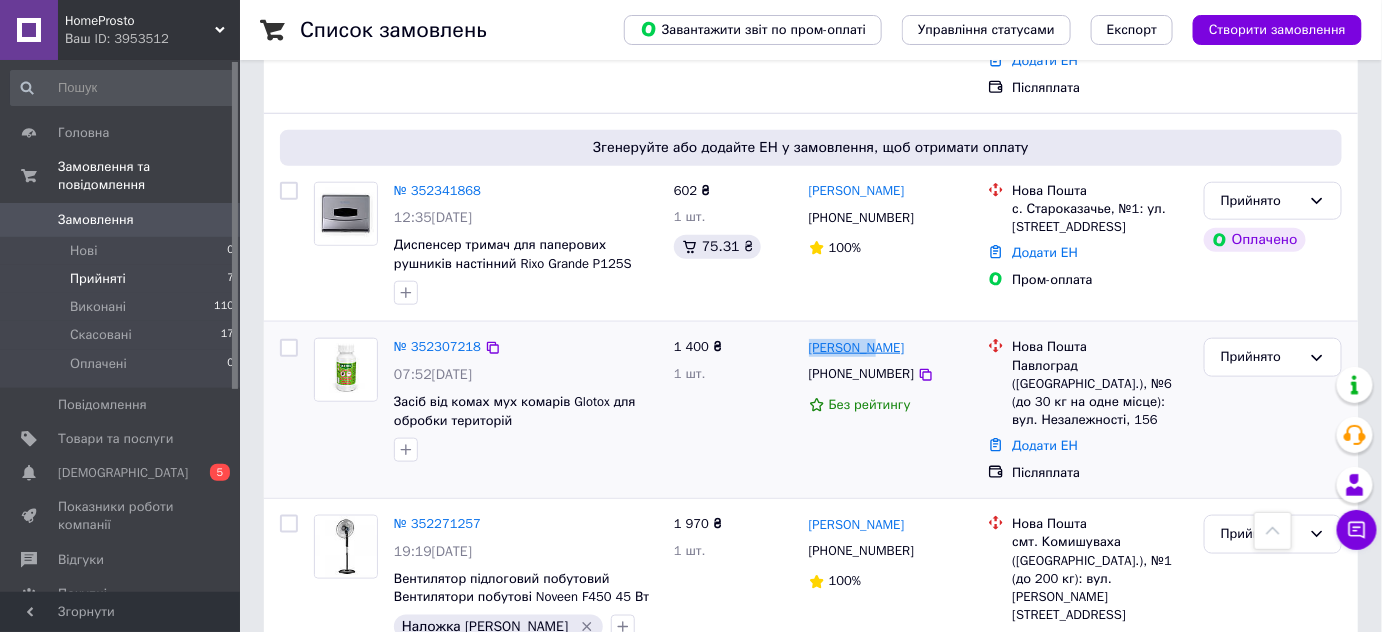 drag, startPoint x: 805, startPoint y: 292, endPoint x: 866, endPoint y: 291, distance: 61.008198 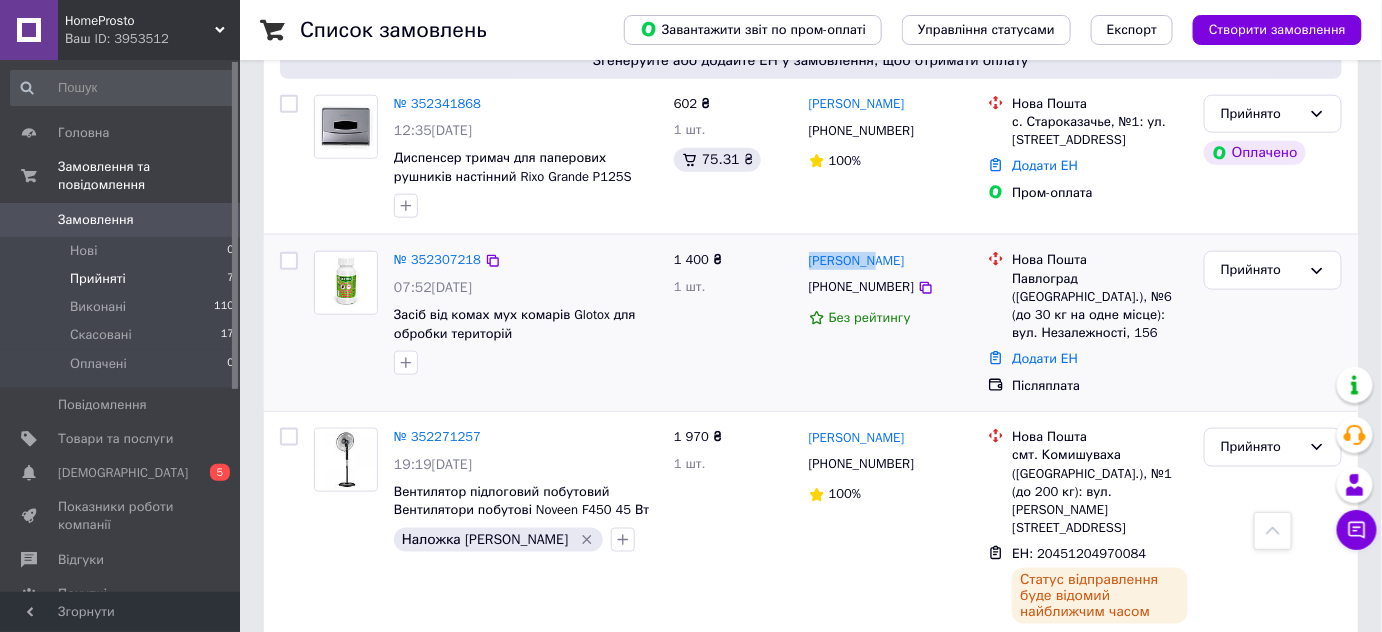 scroll, scrollTop: 636, scrollLeft: 0, axis: vertical 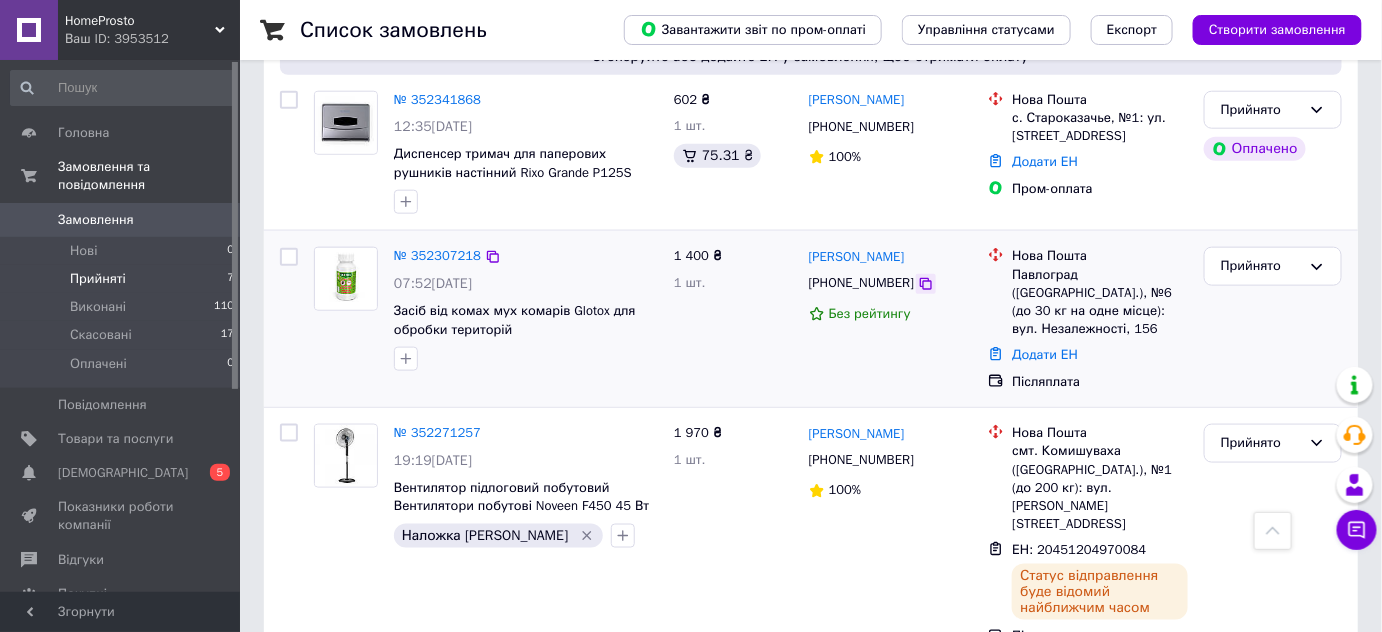 click 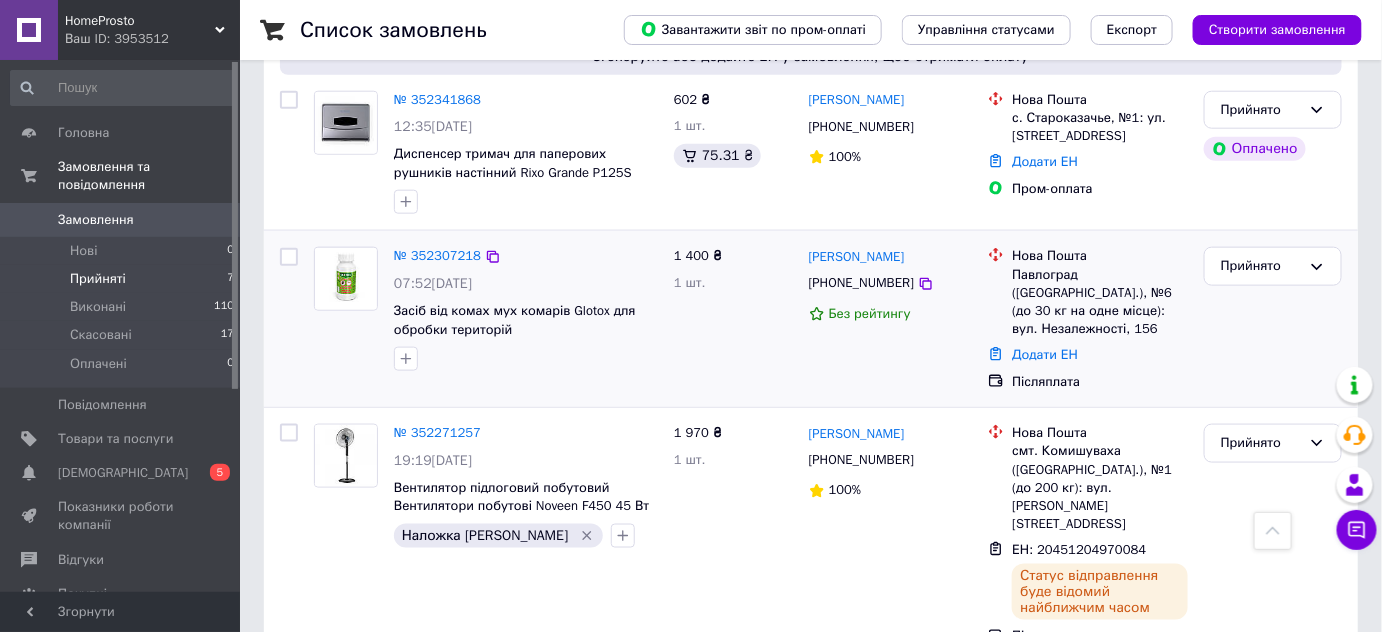 click on "Павлоград ([GEOGRAPHIC_DATA].), №6 (до 30 кг на одне місце): вул. Незалежності, 156" at bounding box center [1100, 302] 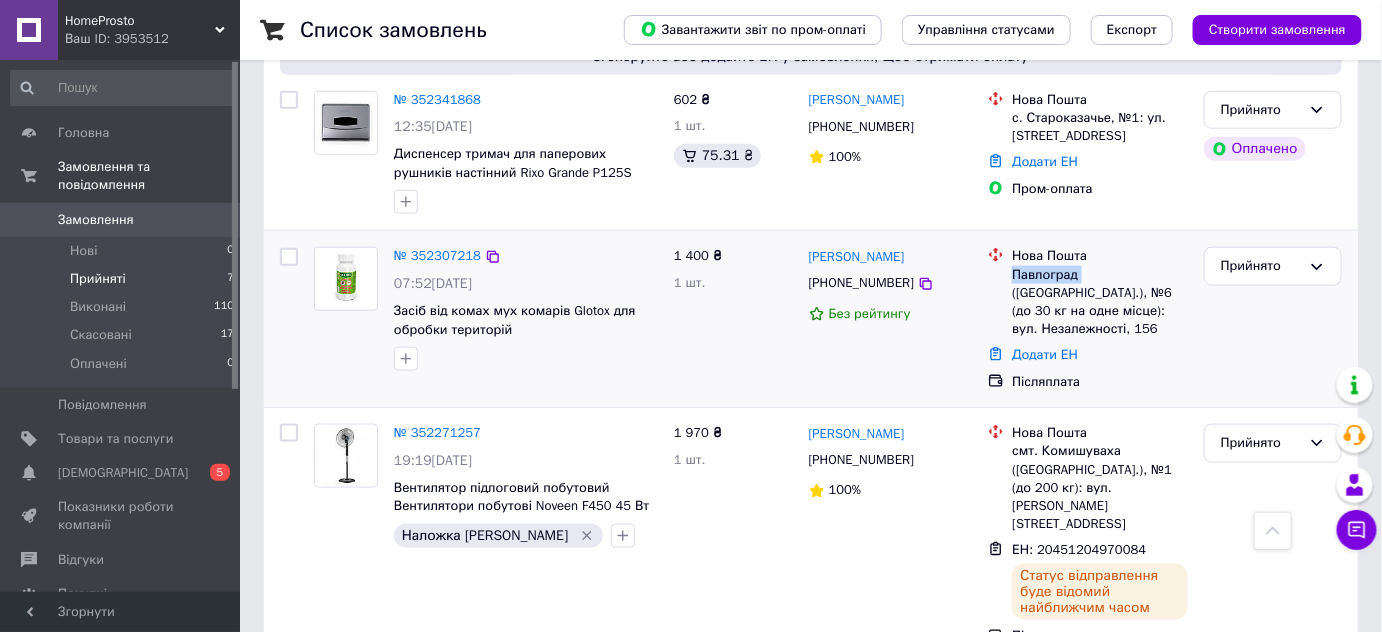 click on "Павлоград ([GEOGRAPHIC_DATA].), №6 (до 30 кг на одне місце): вул. Незалежності, 156" at bounding box center (1100, 302) 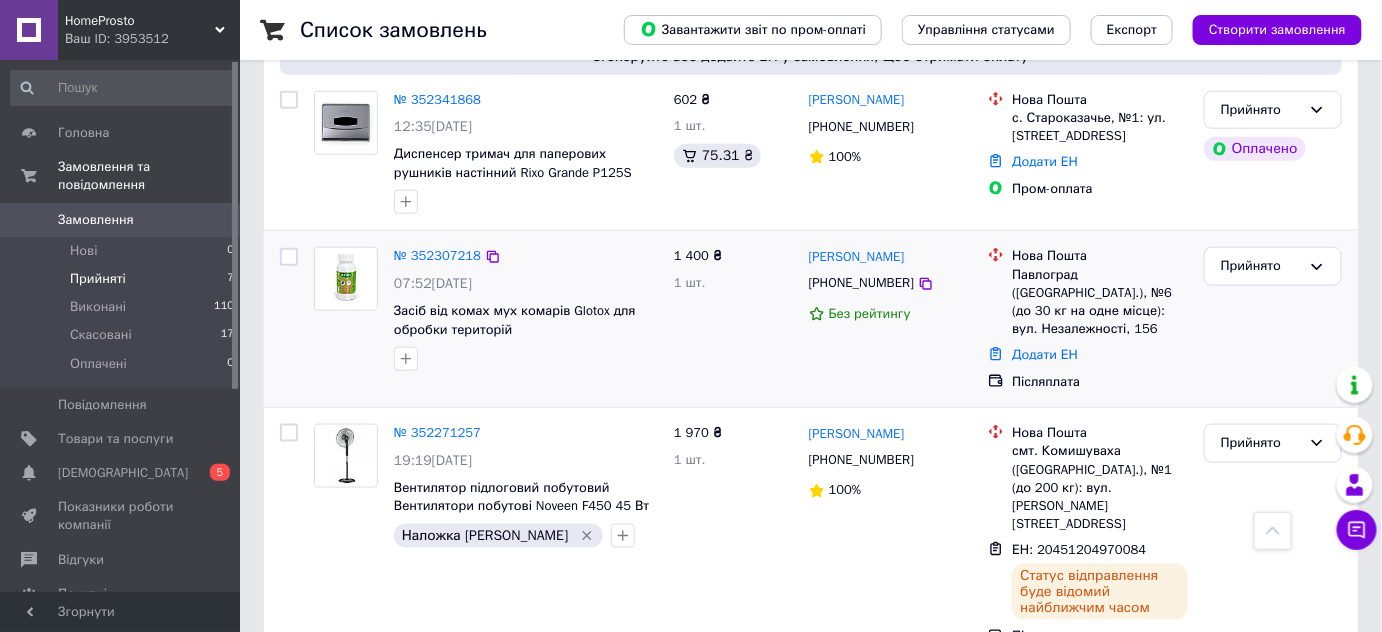 click on "Нова Пошта Павлоград ([GEOGRAPHIC_DATA].), №6 (до 30 кг на одне місце): вул. Незалежності, 156 Додати ЕН Післяплата" at bounding box center (1088, 319) 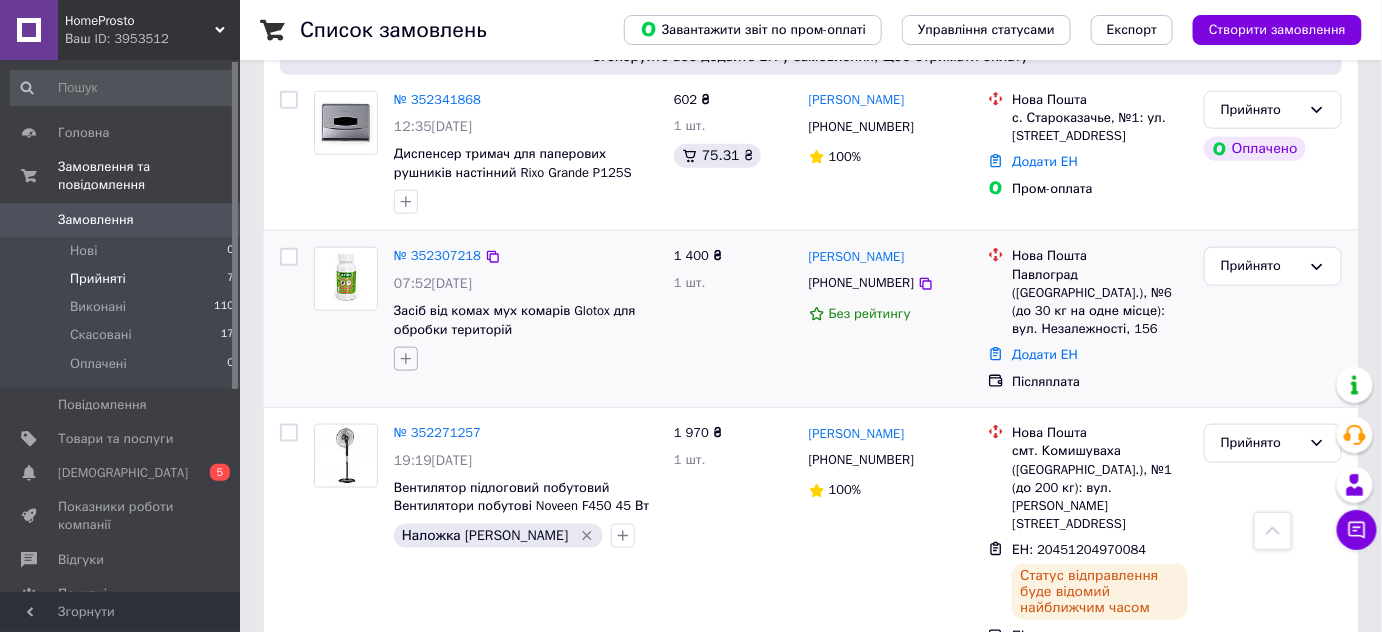 click at bounding box center [406, 359] 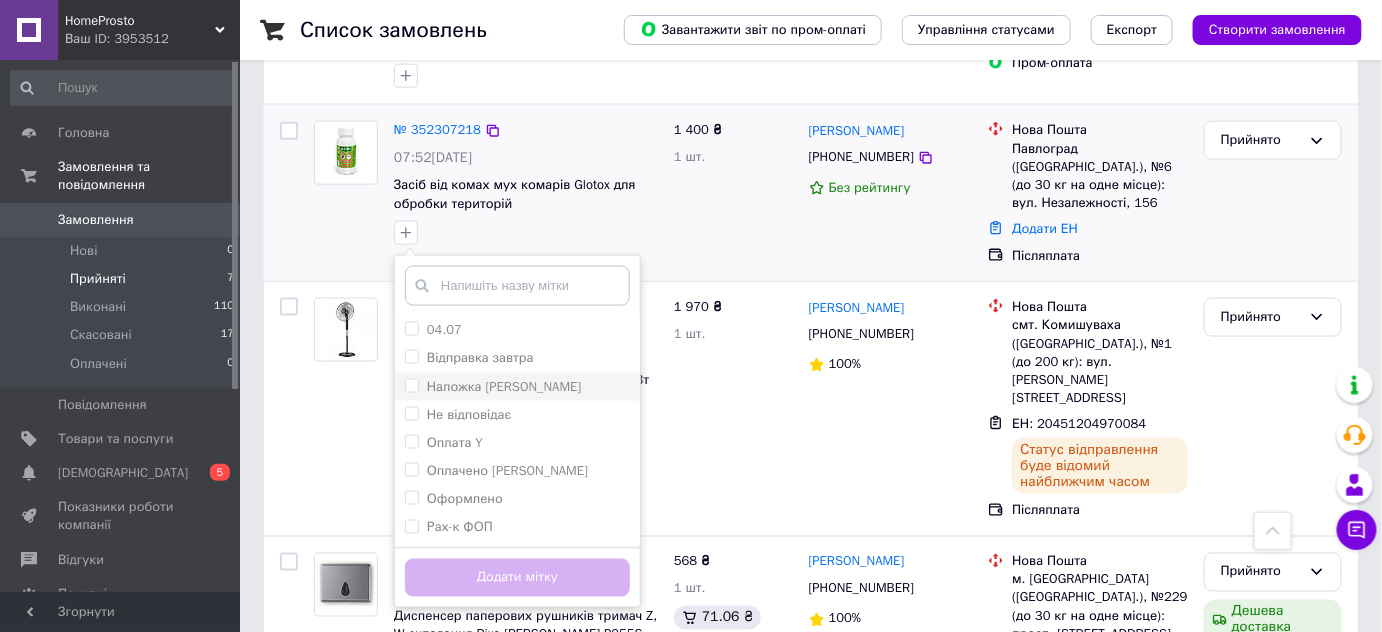 scroll, scrollTop: 818, scrollLeft: 0, axis: vertical 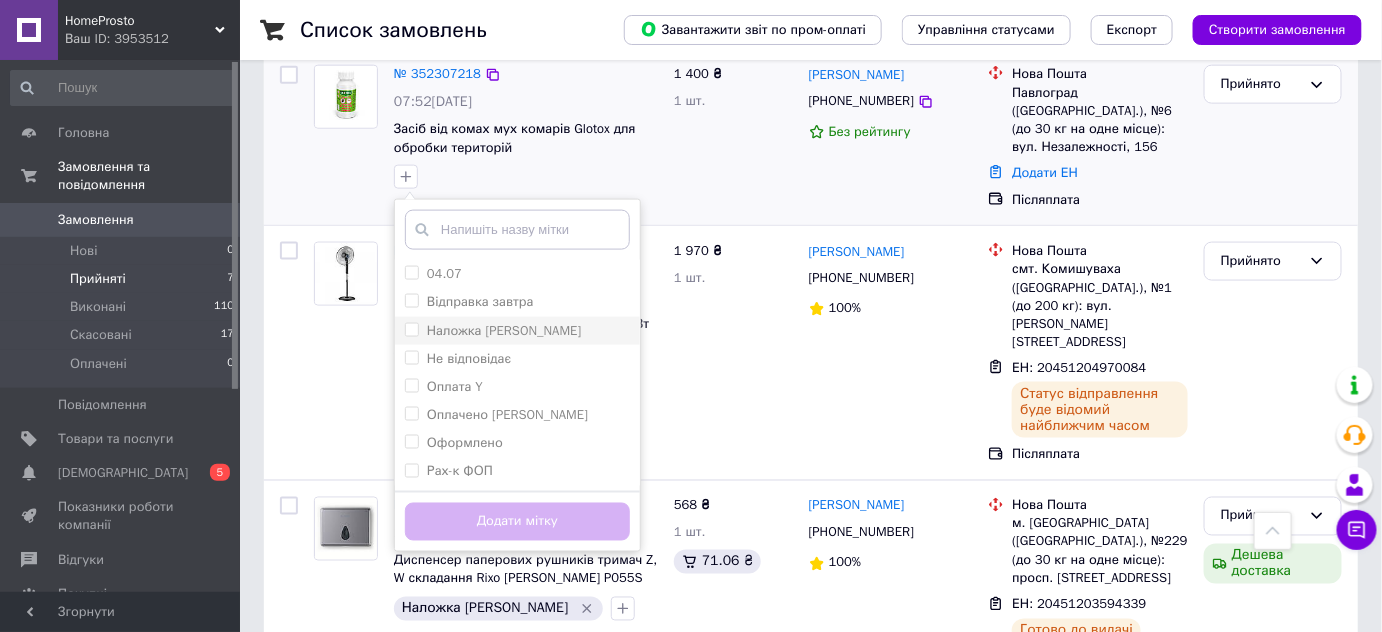 click on "Наложка Олександр" at bounding box center [411, 329] 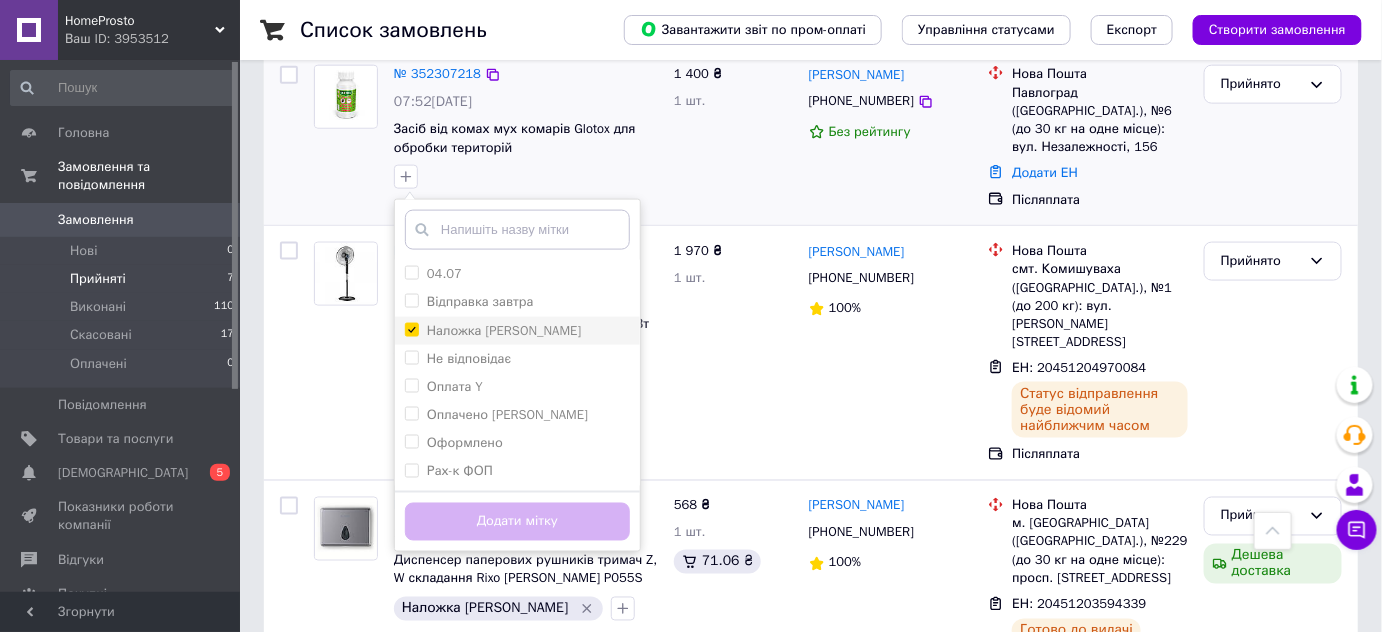 checkbox on "true" 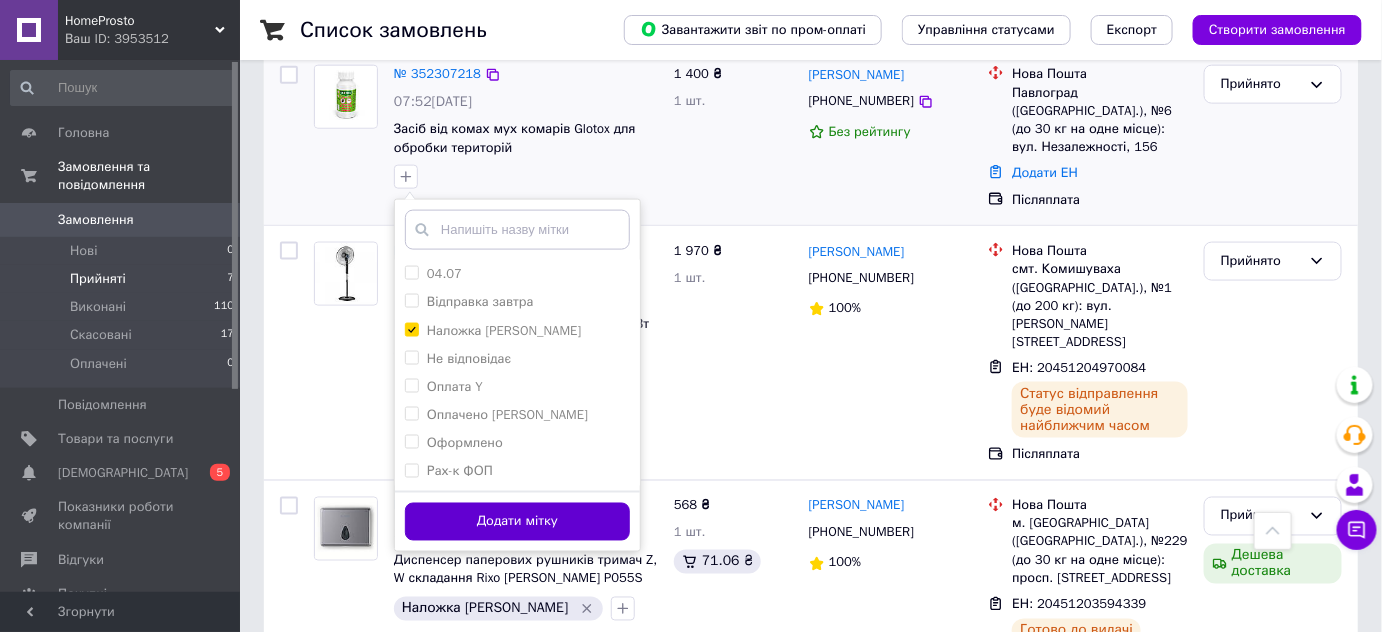 click on "Додати мітку" at bounding box center (517, 522) 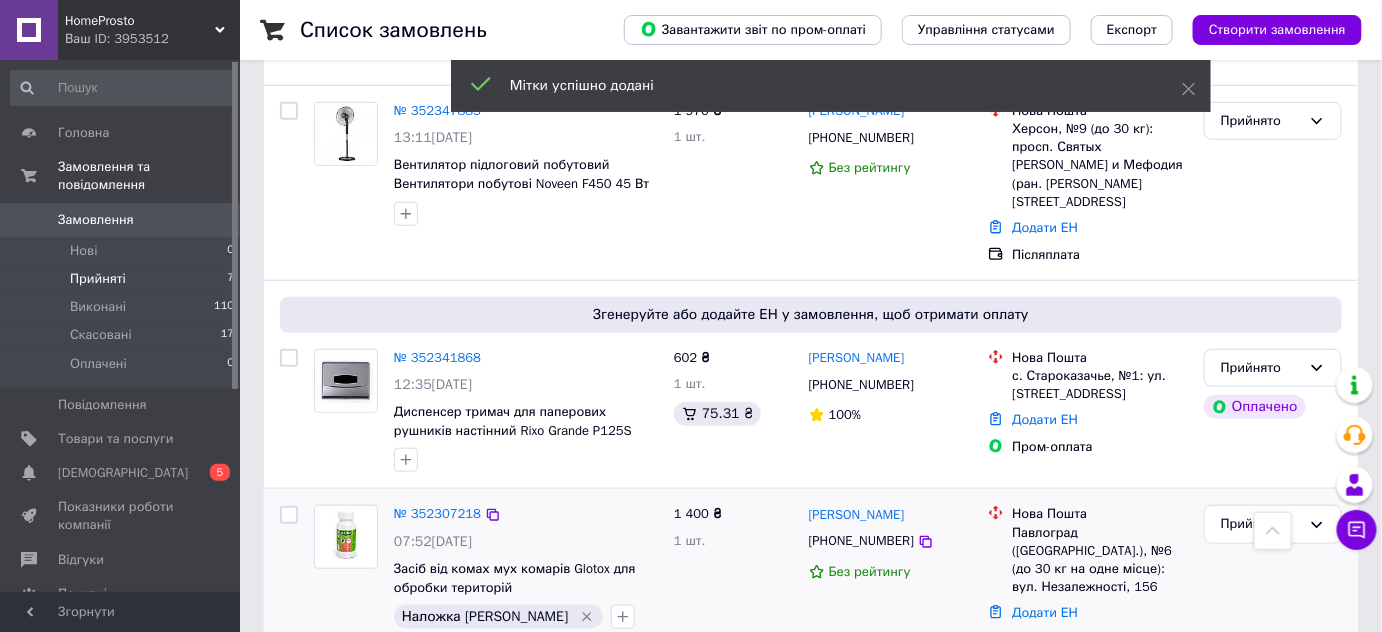 scroll, scrollTop: 363, scrollLeft: 0, axis: vertical 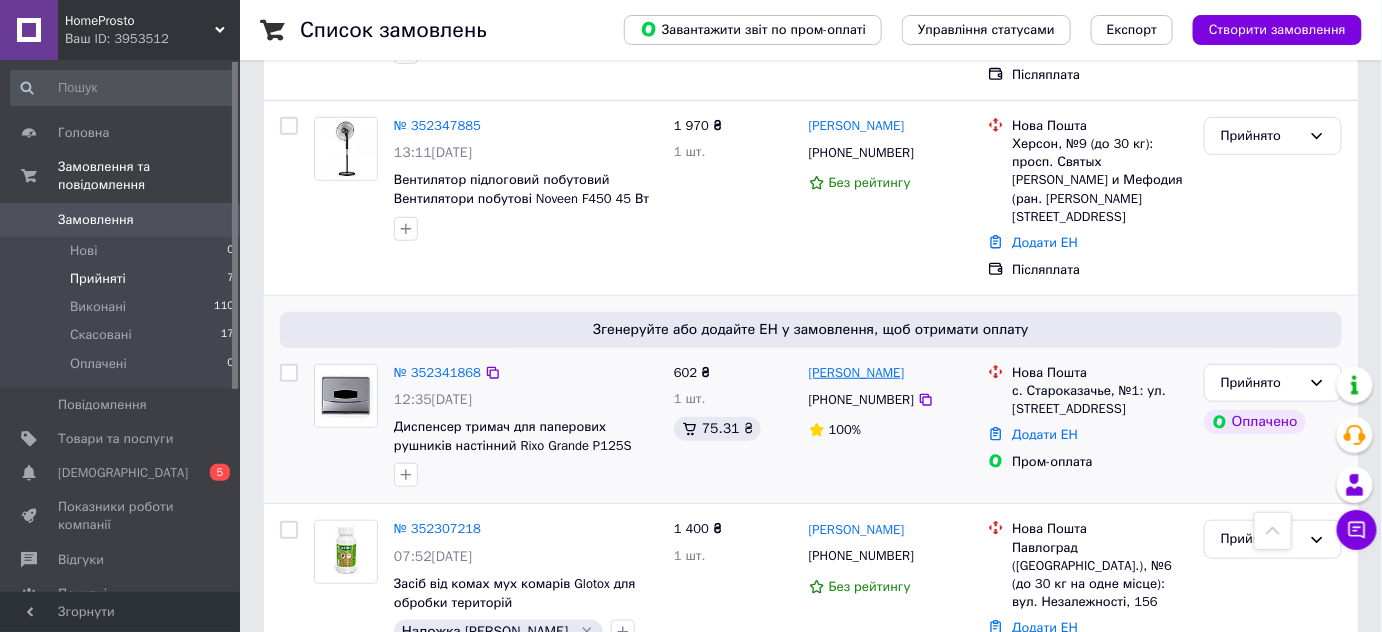 drag, startPoint x: 923, startPoint y: 319, endPoint x: 841, endPoint y: 322, distance: 82.05486 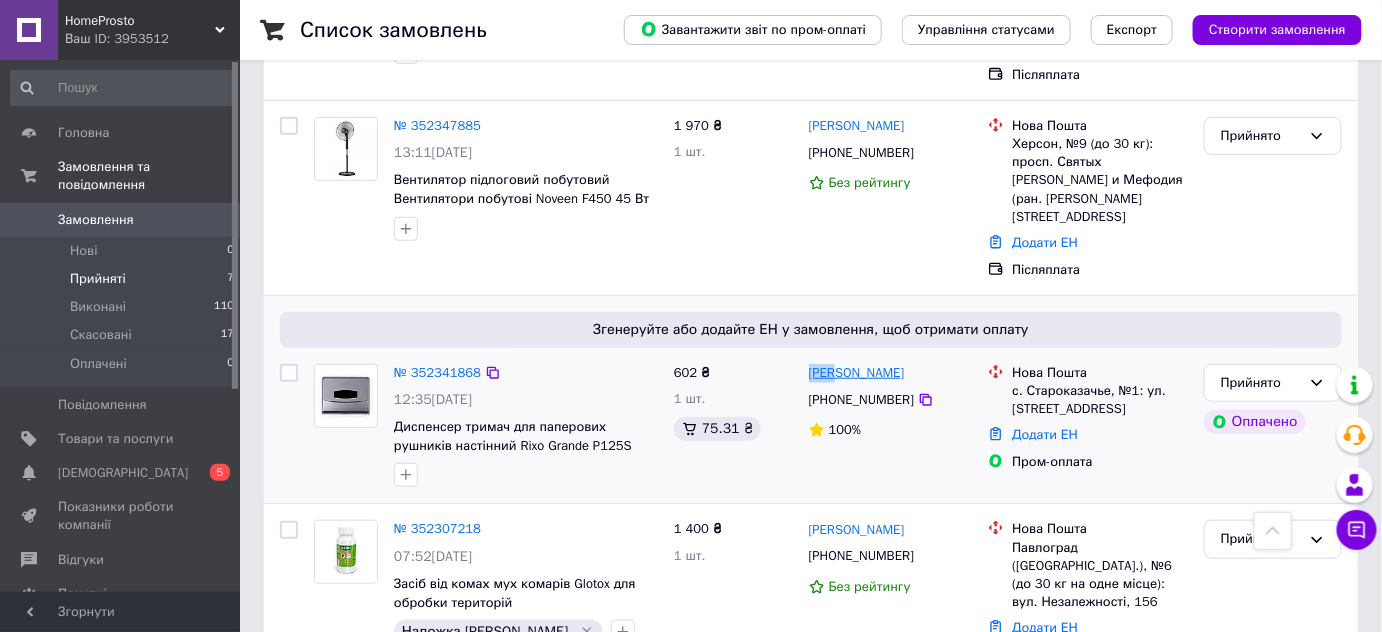 drag, startPoint x: 805, startPoint y: 315, endPoint x: 836, endPoint y: 317, distance: 31.06445 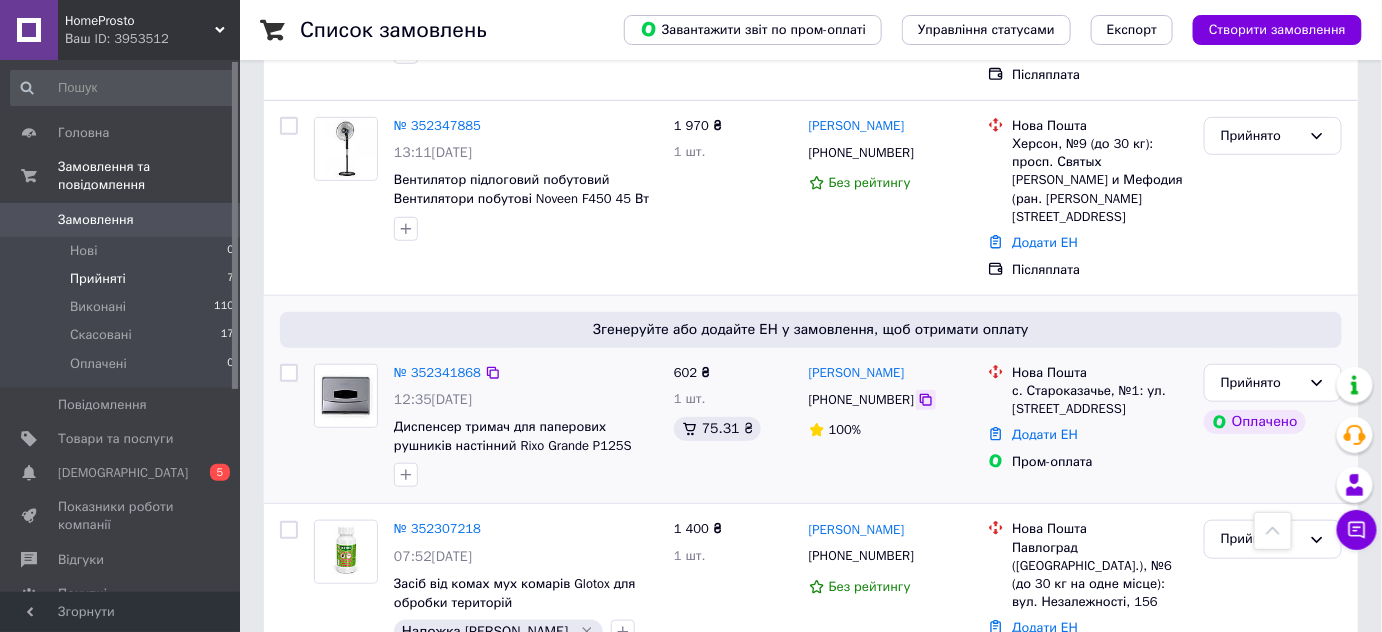 click 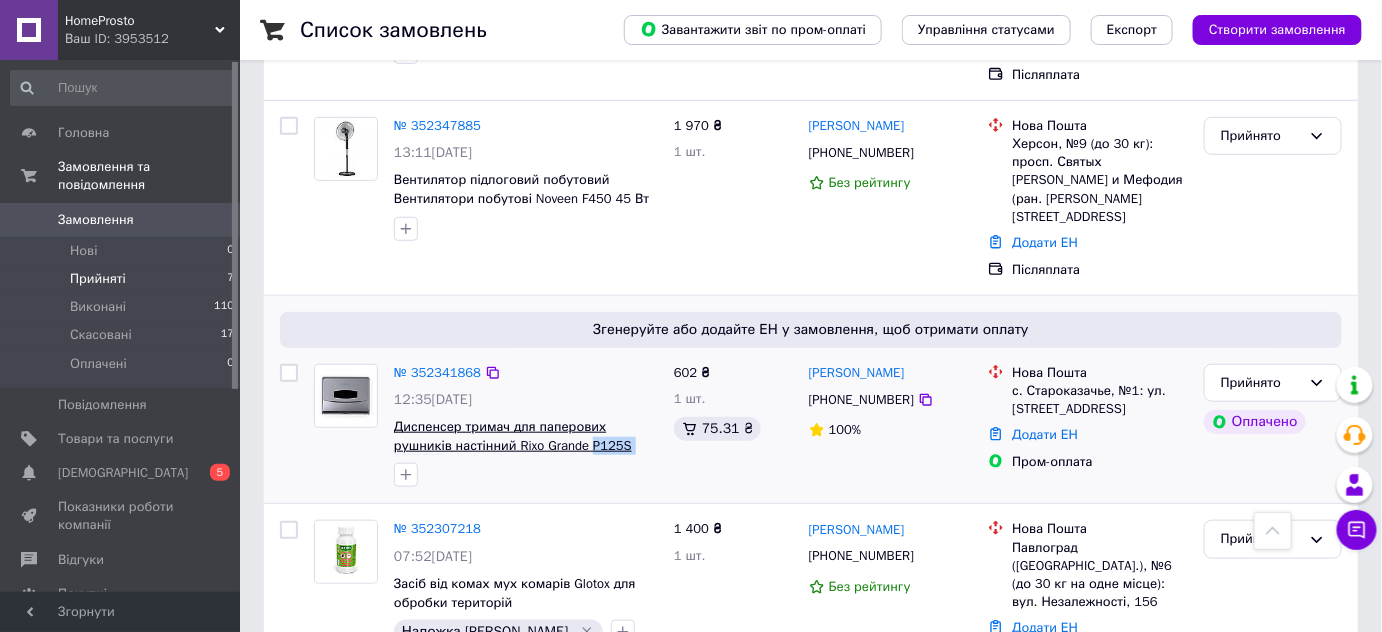 drag, startPoint x: 621, startPoint y: 391, endPoint x: 531, endPoint y: 388, distance: 90.04999 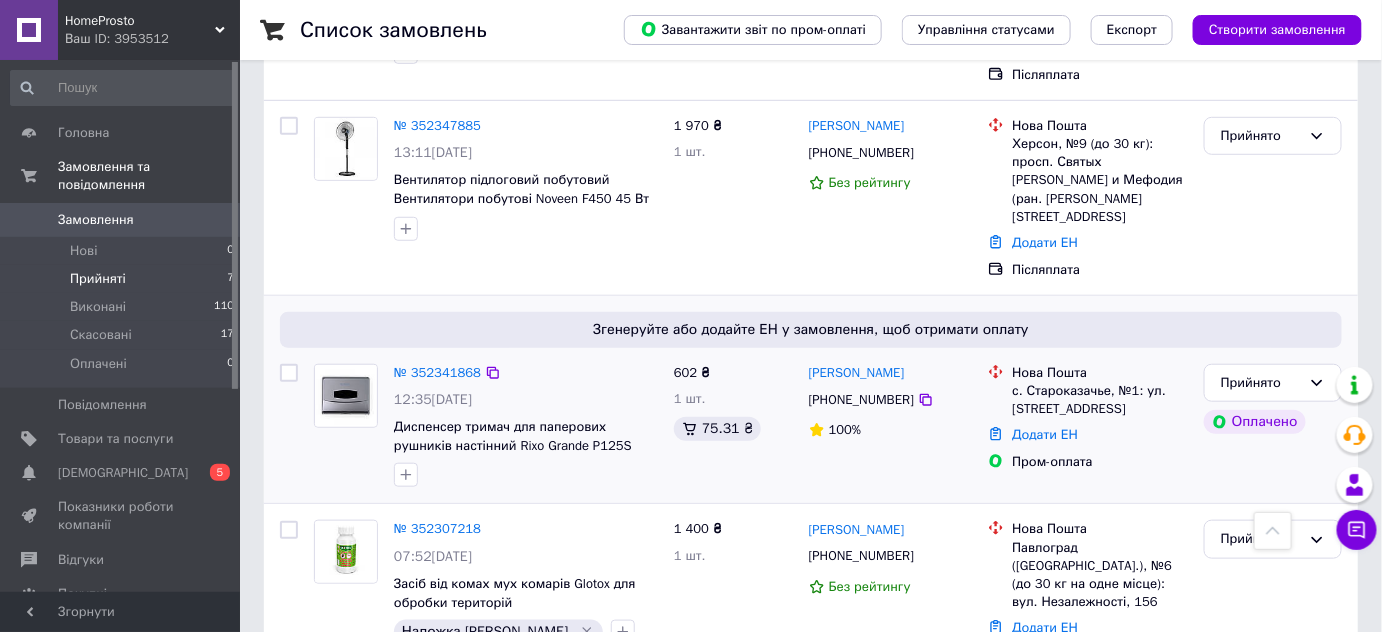 click on "с. Староказачье, №1: ул. Шевченка, 1а" at bounding box center (1100, 400) 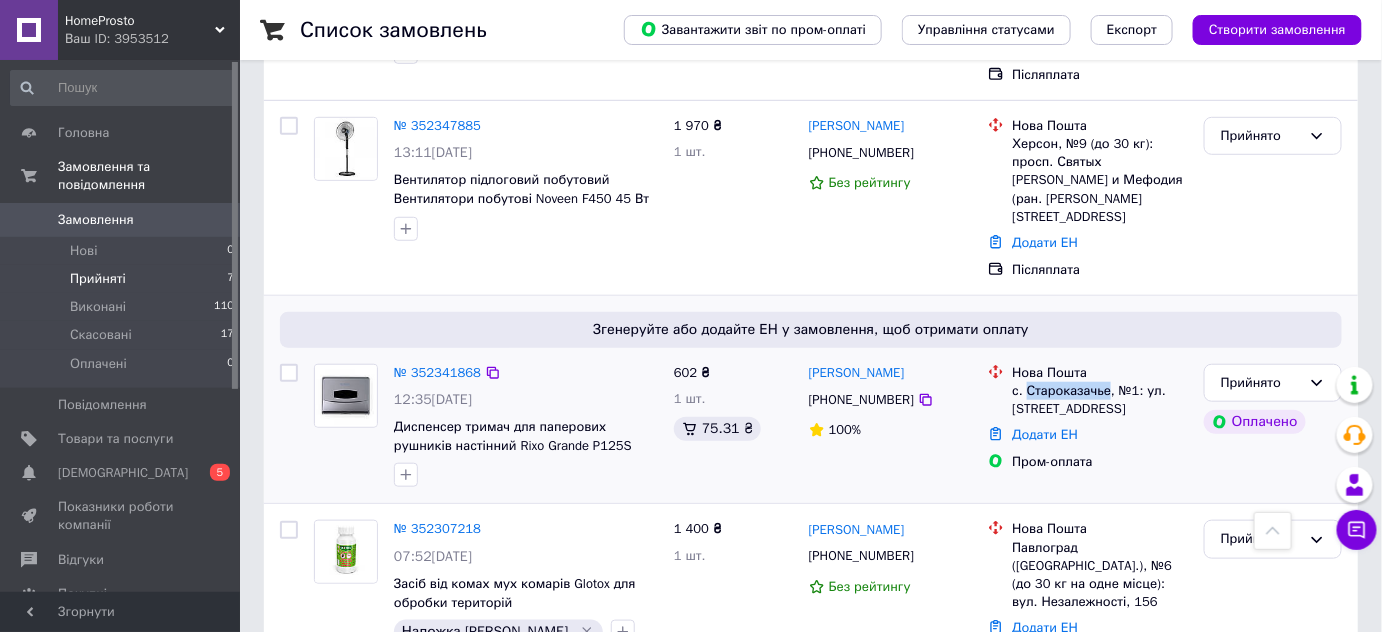 click on "с. Староказачье, №1: ул. Шевченка, 1а" at bounding box center (1100, 400) 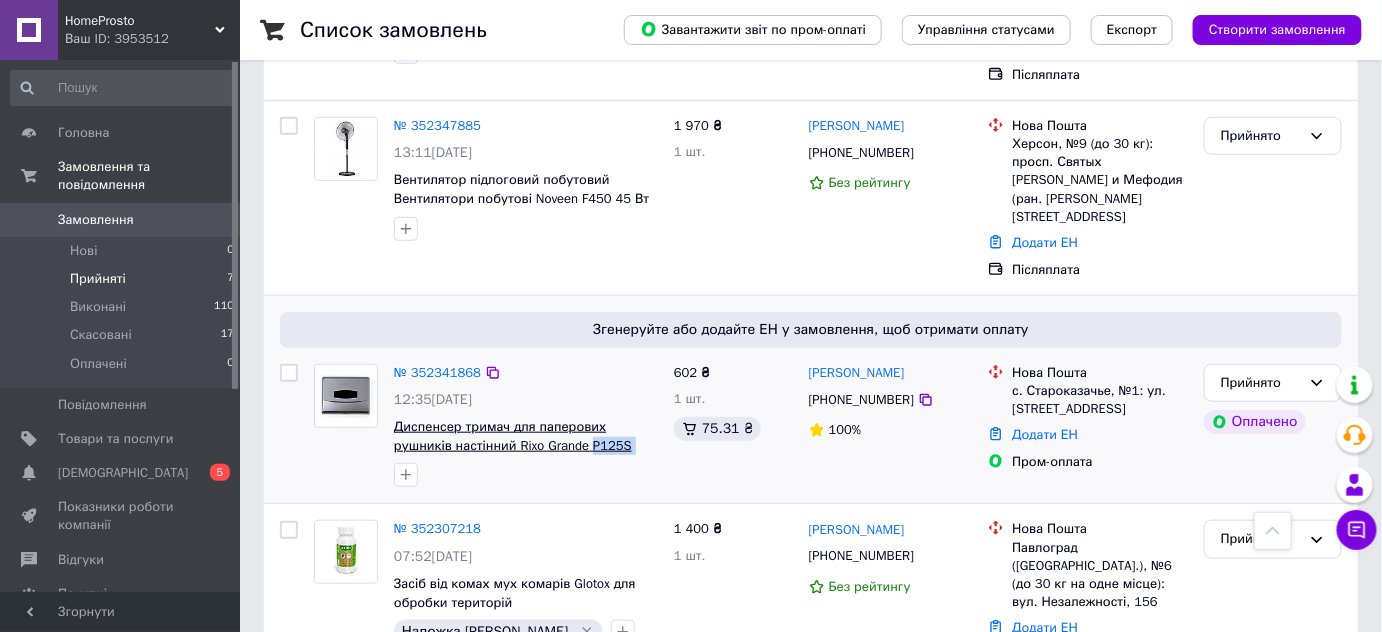 drag, startPoint x: 624, startPoint y: 392, endPoint x: 530, endPoint y: 391, distance: 94.00532 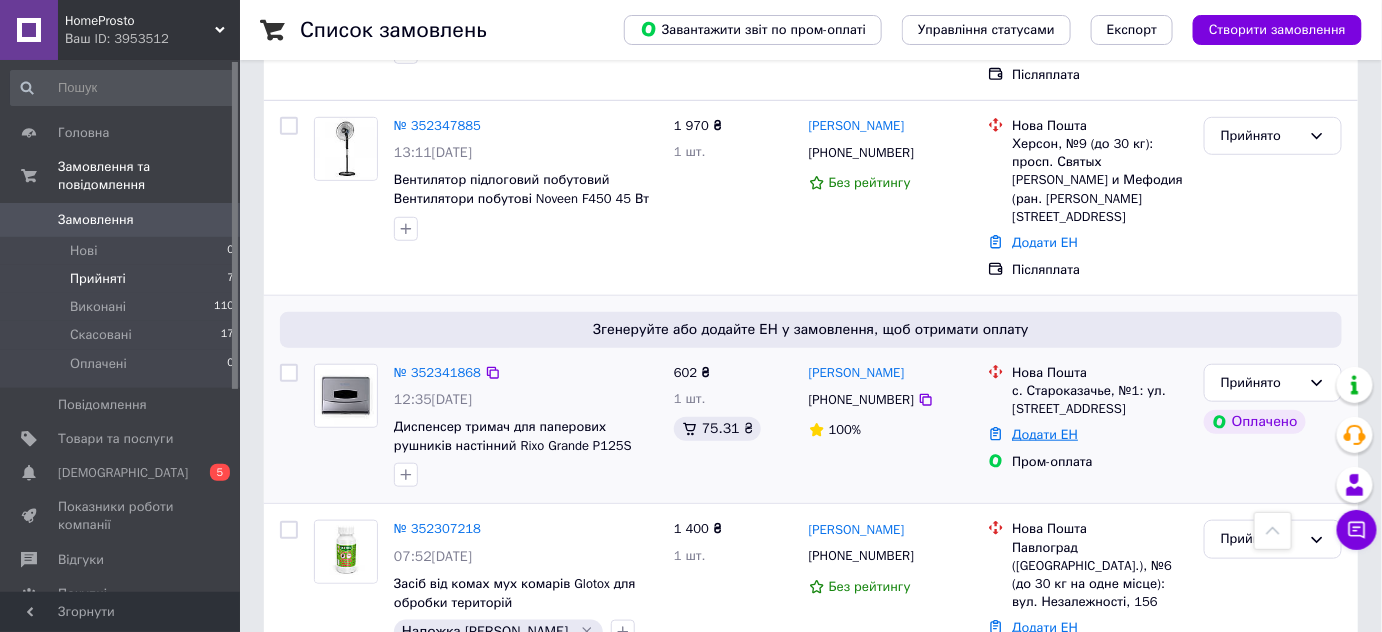 click on "Додати ЕН" at bounding box center [1045, 434] 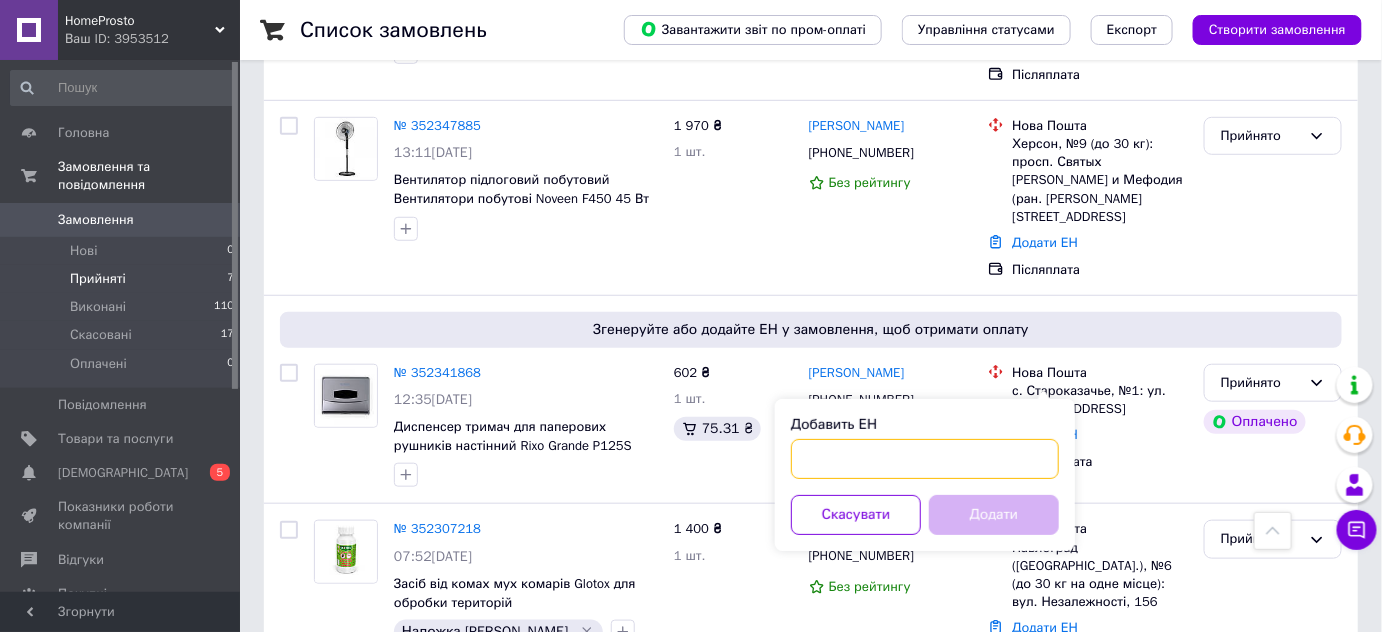 click on "Добавить ЕН" at bounding box center (925, 459) 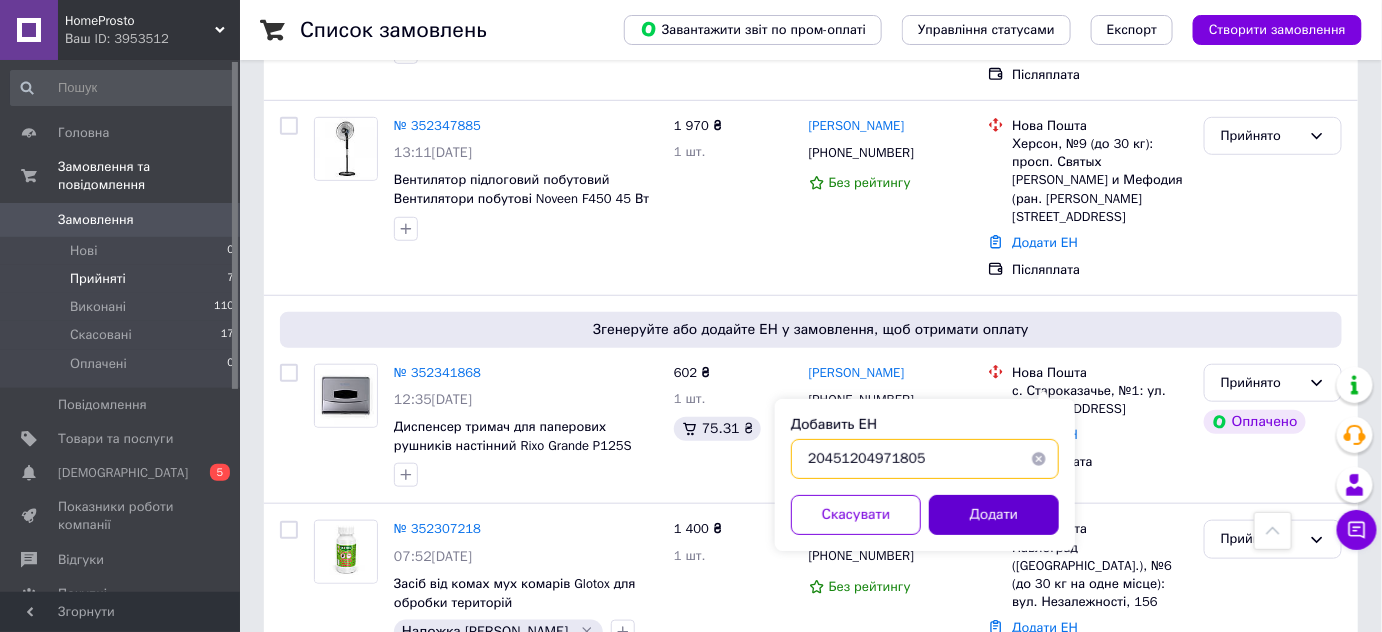type on "20451204971805" 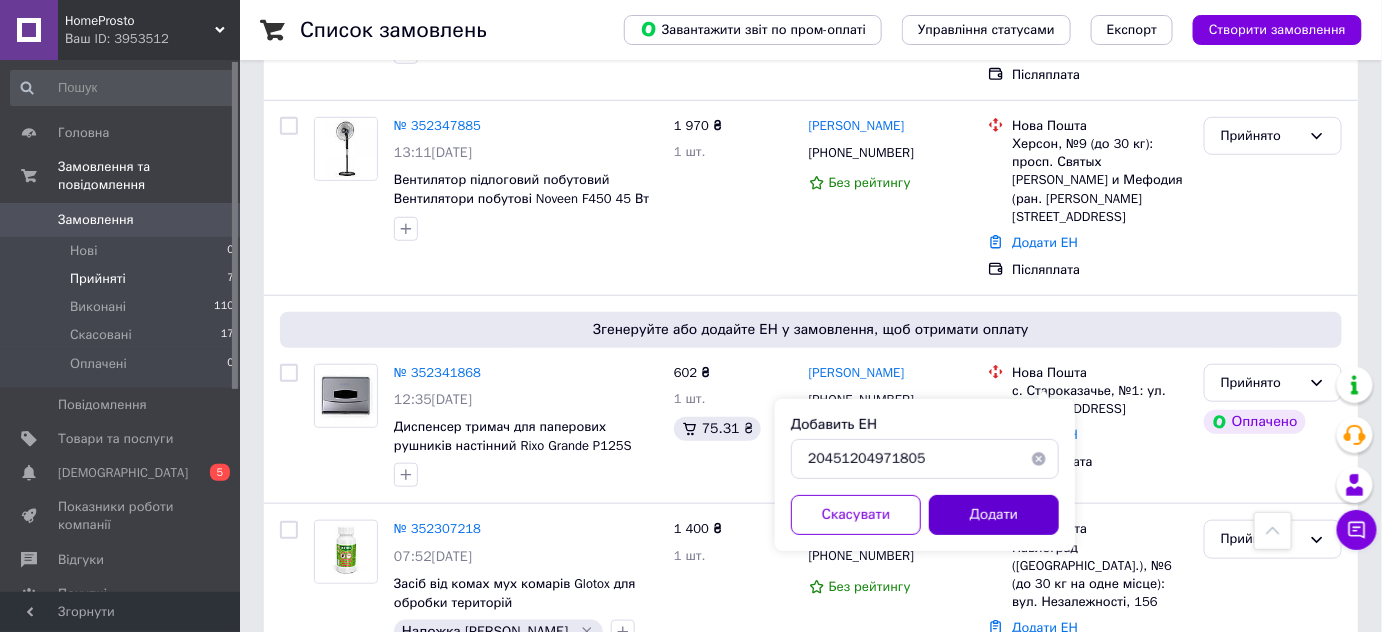 click on "Додати" at bounding box center [994, 515] 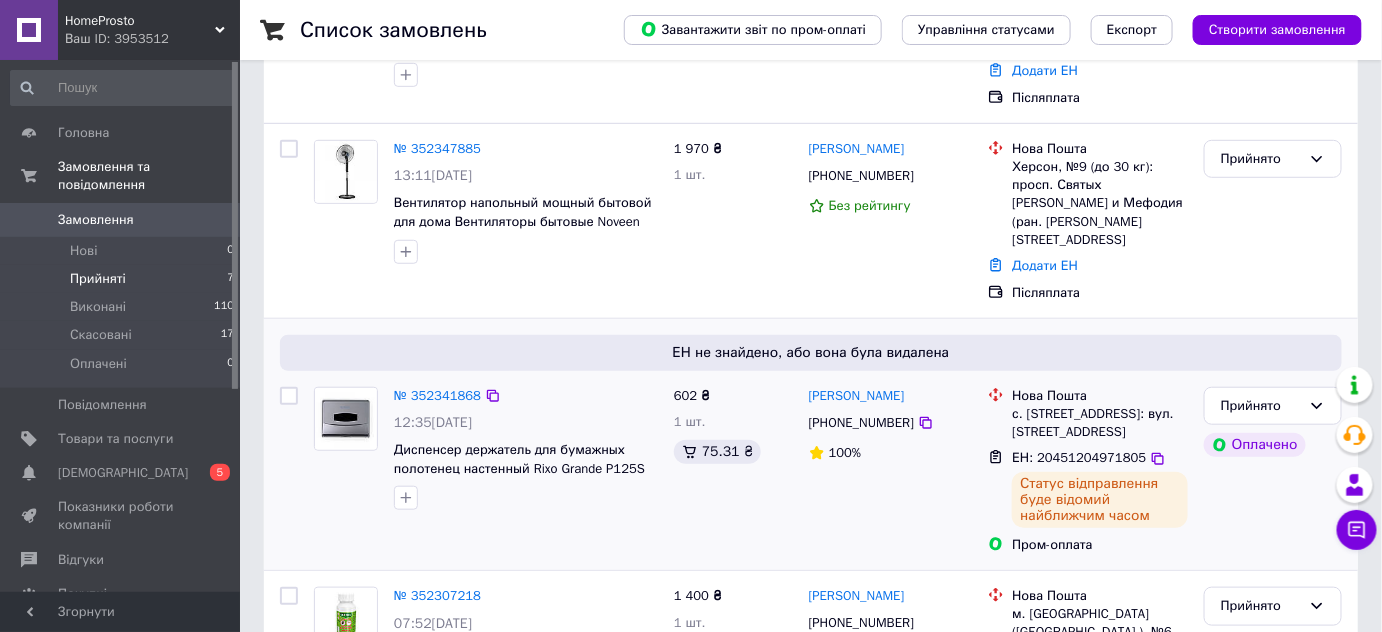 scroll, scrollTop: 363, scrollLeft: 0, axis: vertical 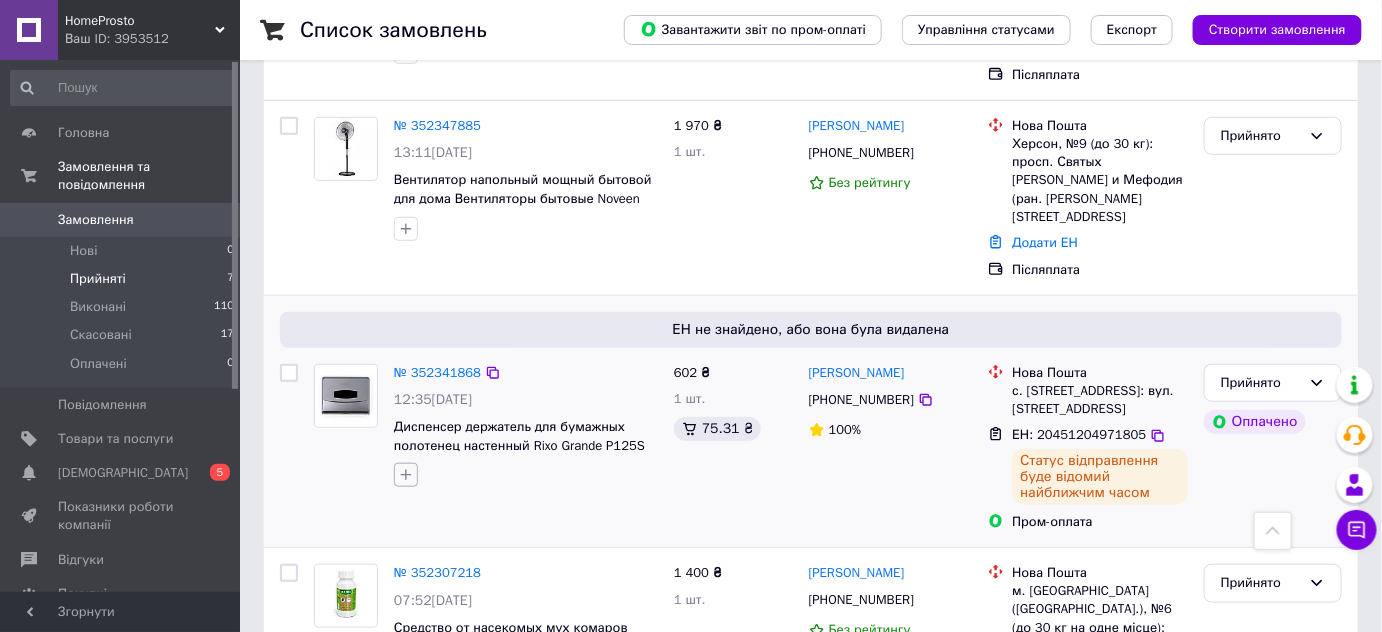 click 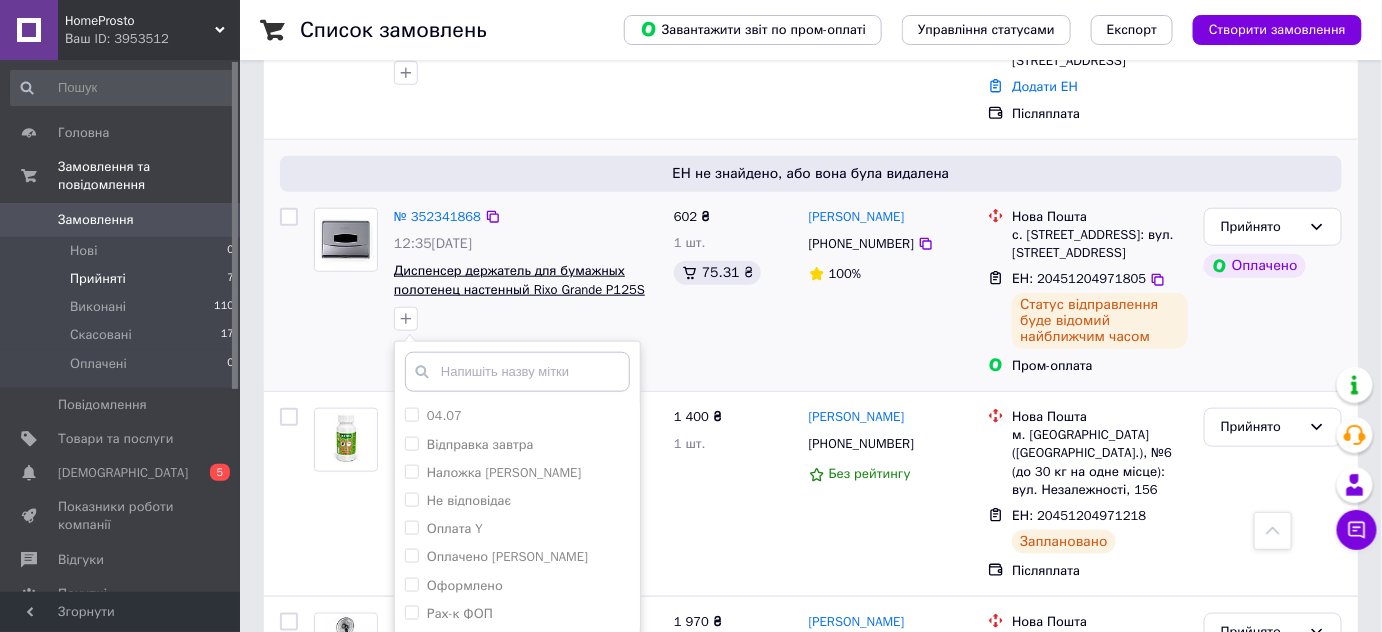 scroll, scrollTop: 545, scrollLeft: 0, axis: vertical 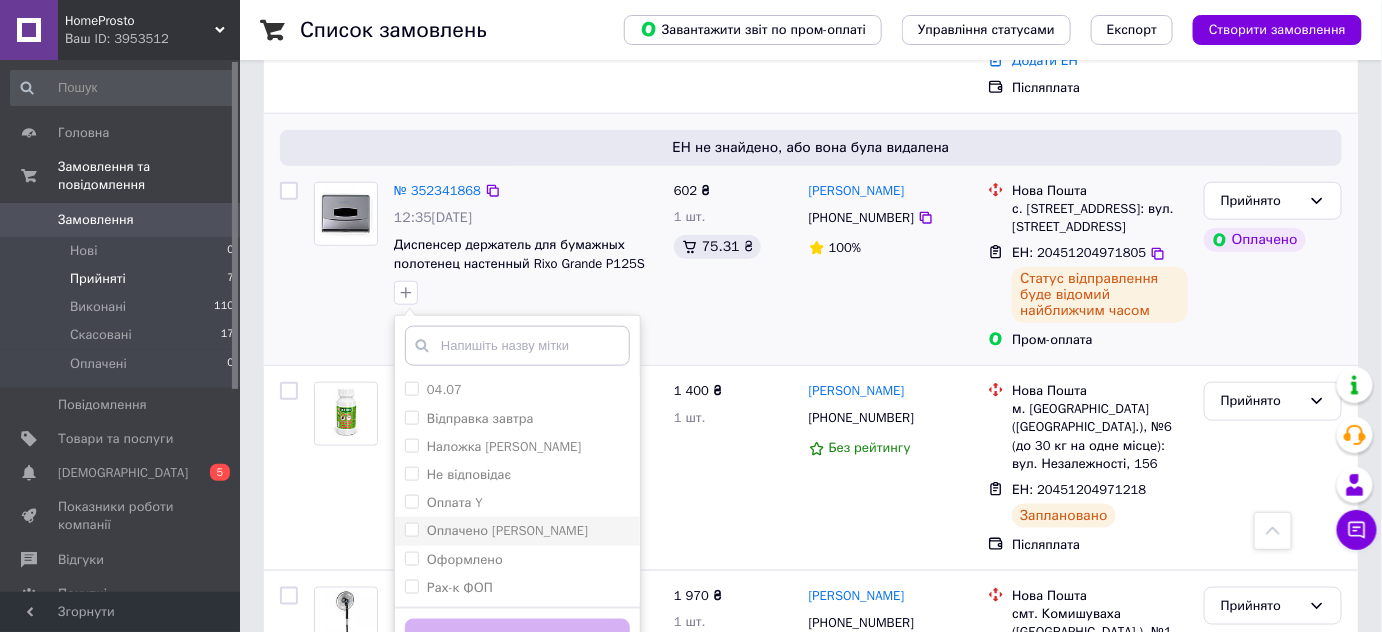 click on "Оплачено Саші" at bounding box center (411, 529) 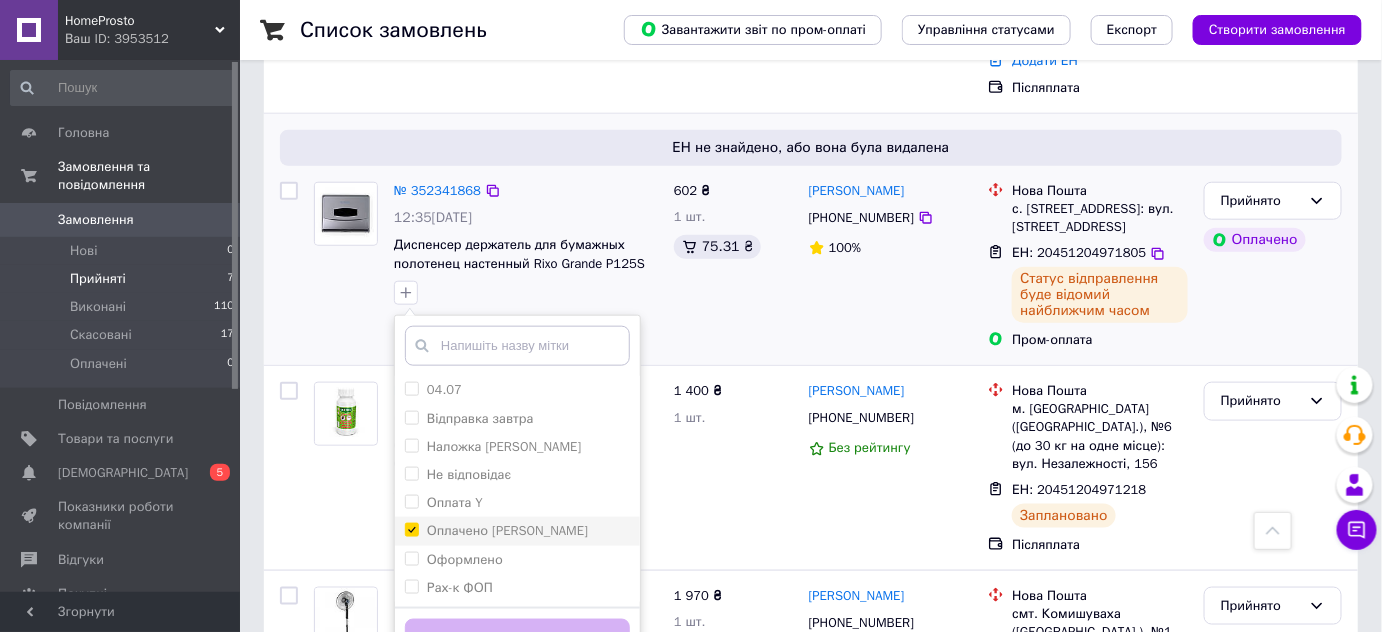 checkbox on "true" 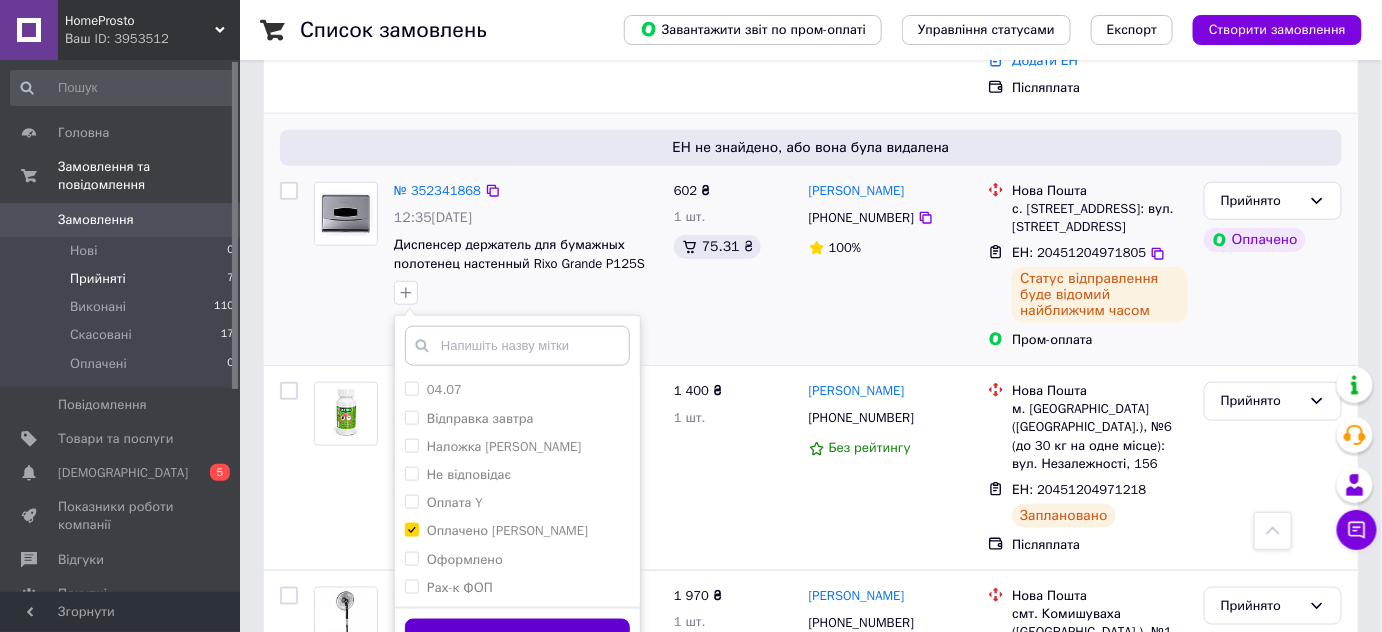 click on "Додати мітку" at bounding box center [517, 638] 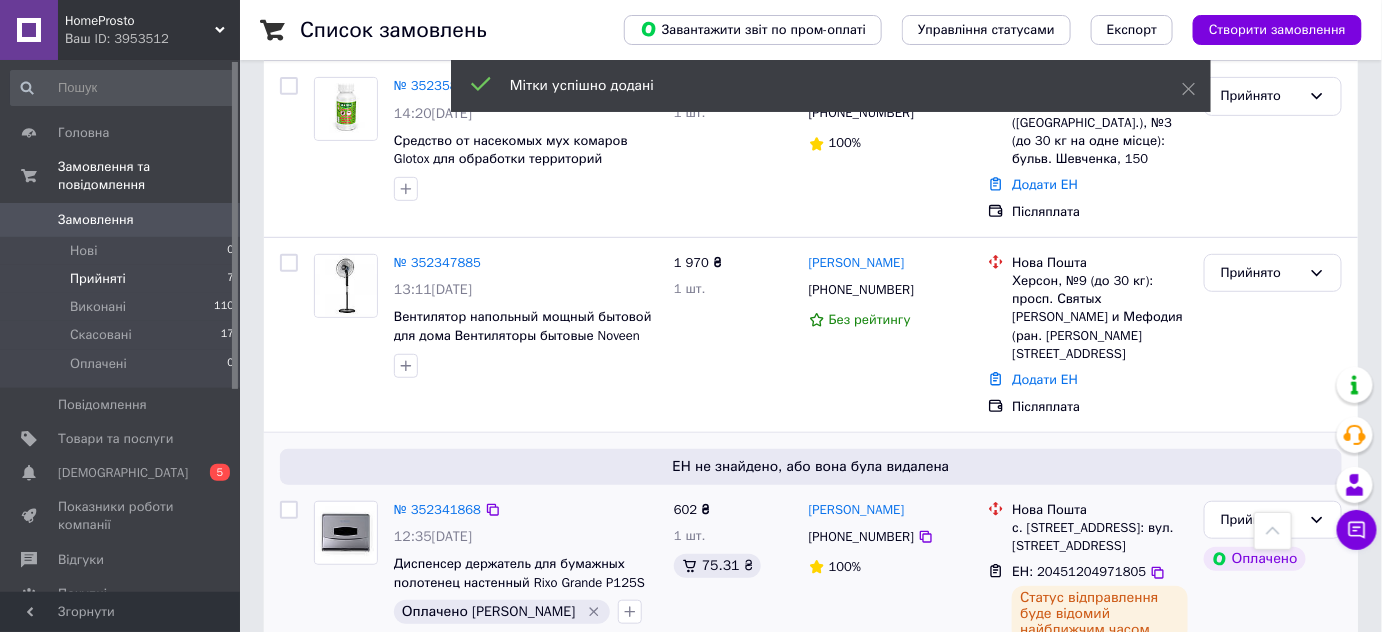 scroll, scrollTop: 181, scrollLeft: 0, axis: vertical 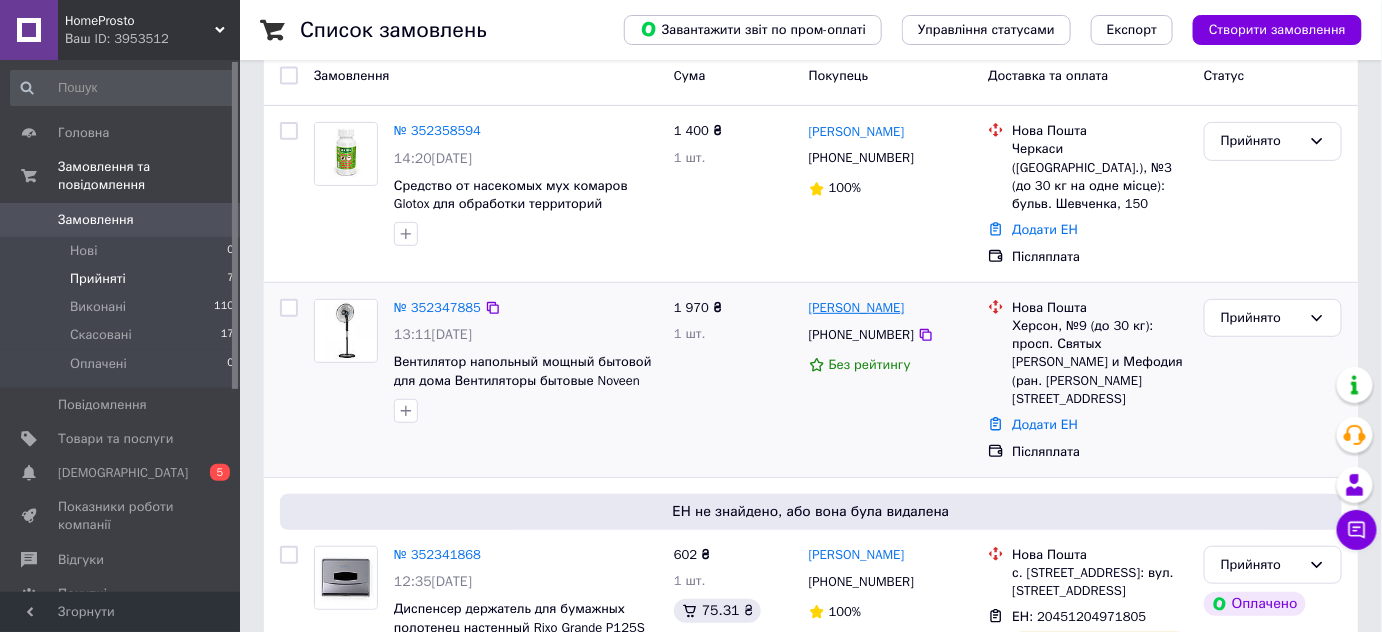 drag, startPoint x: 970, startPoint y: 288, endPoint x: 909, endPoint y: 291, distance: 61.073727 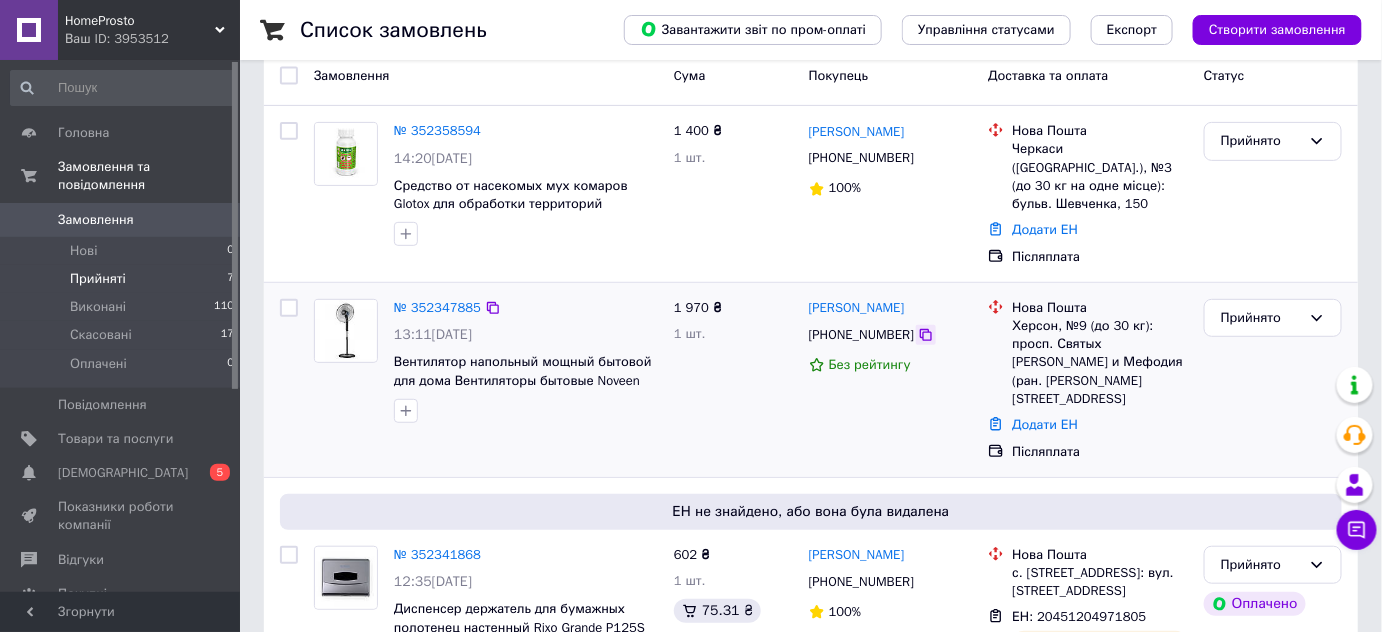 click 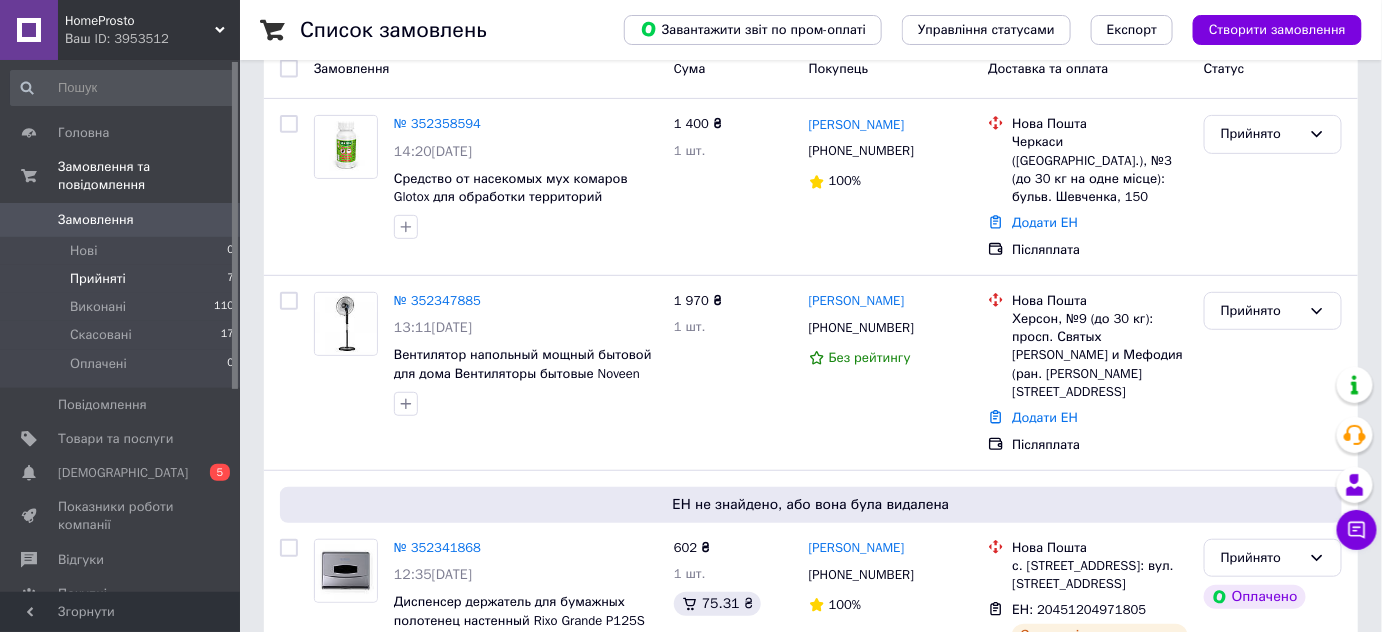 scroll, scrollTop: 192, scrollLeft: 0, axis: vertical 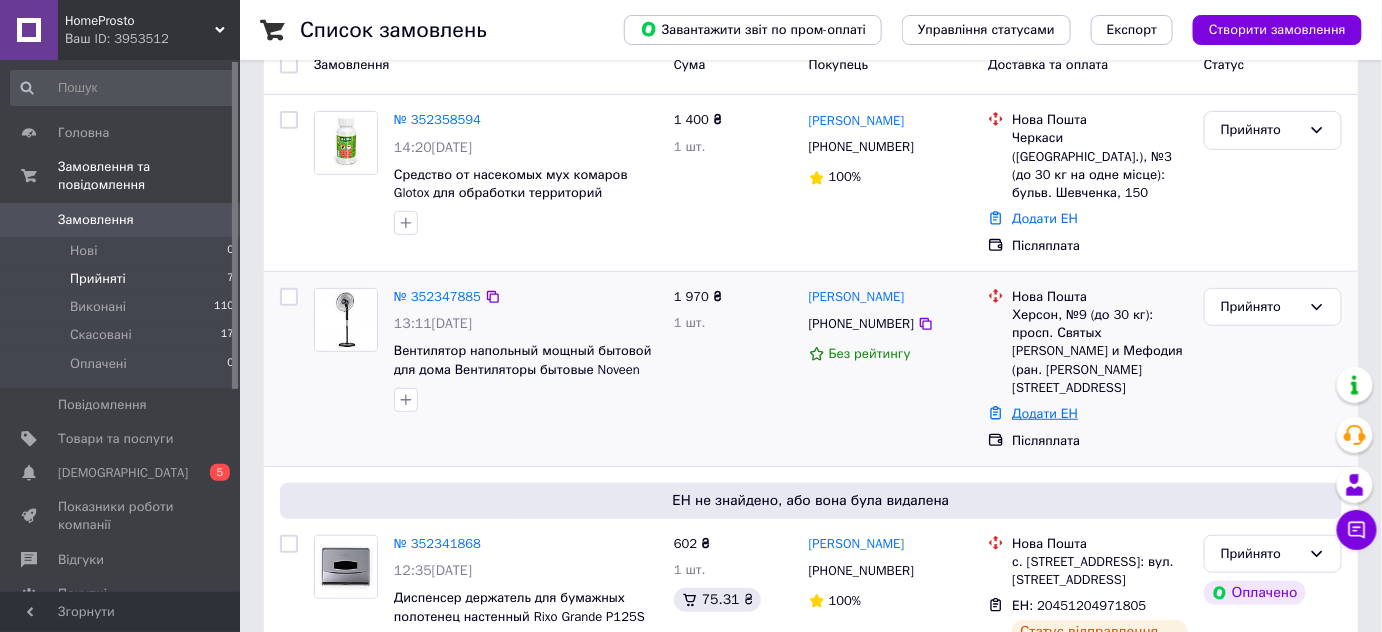 click on "Додати ЕН" at bounding box center (1045, 413) 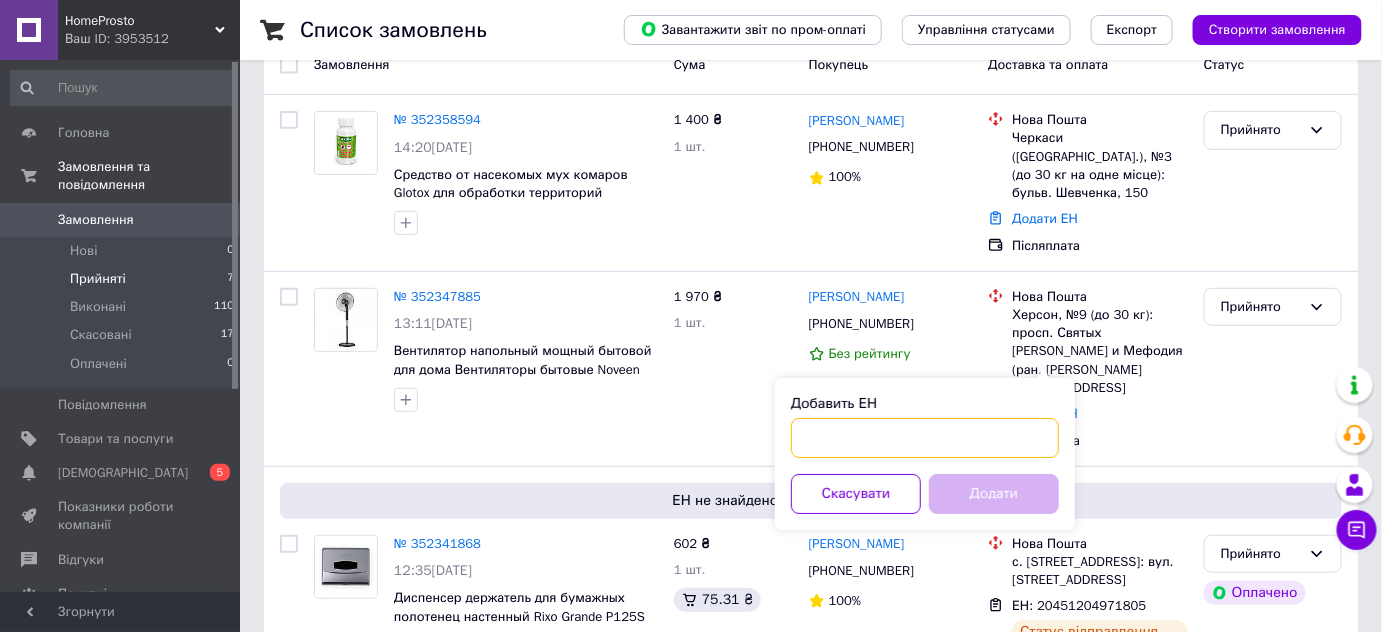 click on "Добавить ЕН" at bounding box center (925, 438) 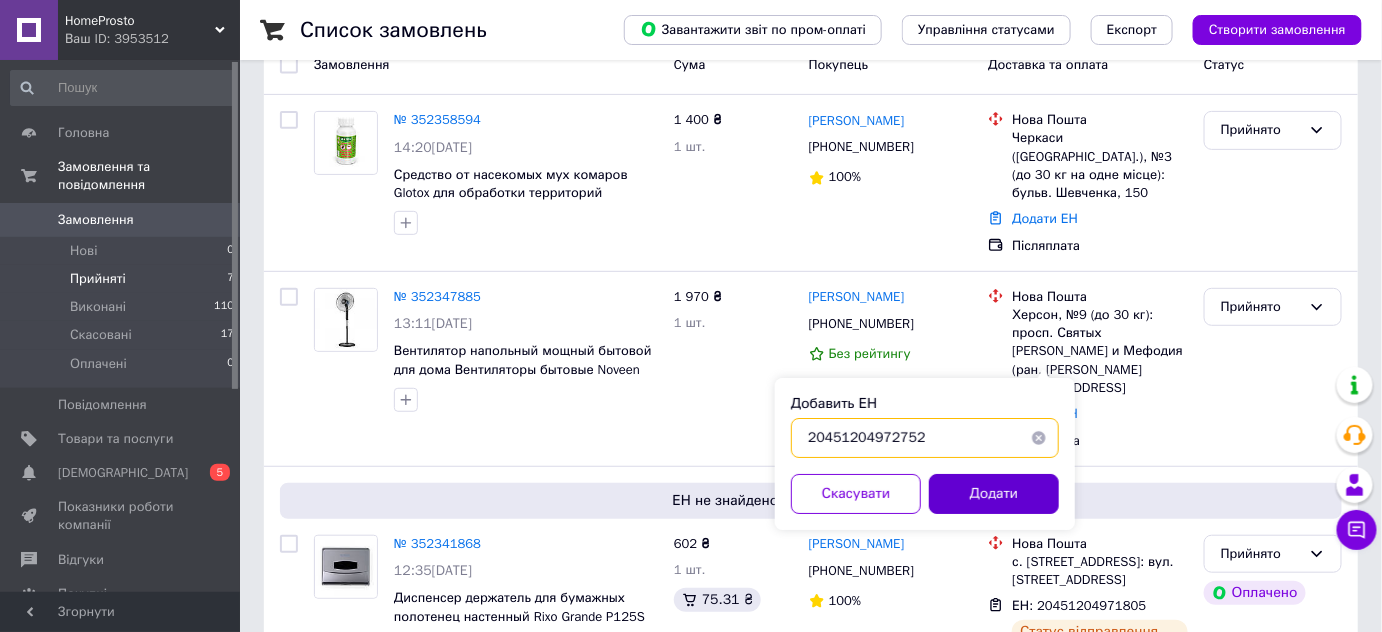 type on "20451204972752" 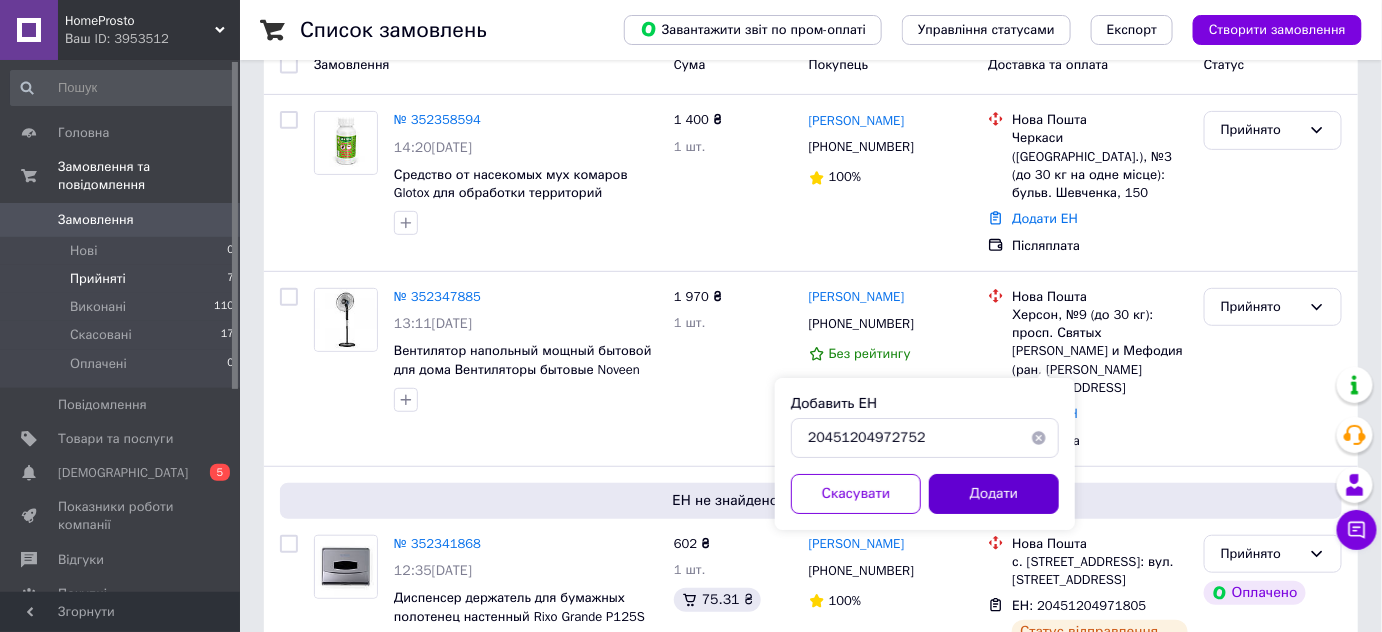 click on "Додати" at bounding box center [994, 494] 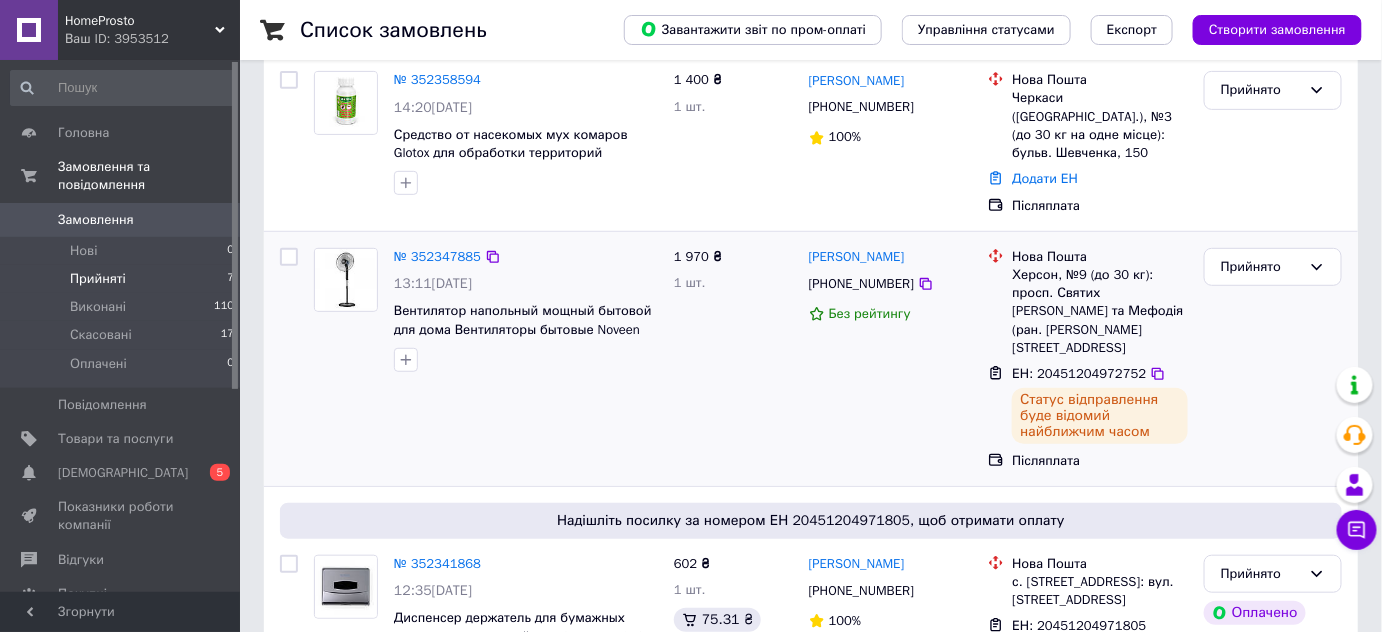 scroll, scrollTop: 272, scrollLeft: 0, axis: vertical 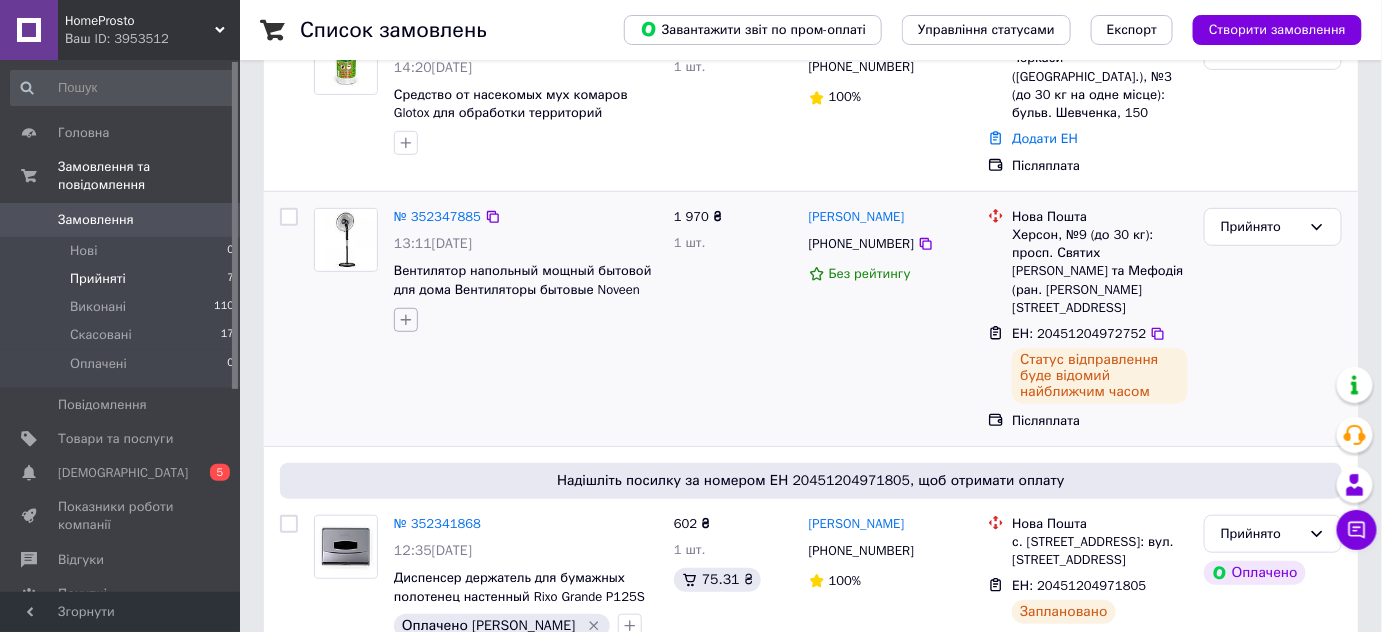 click 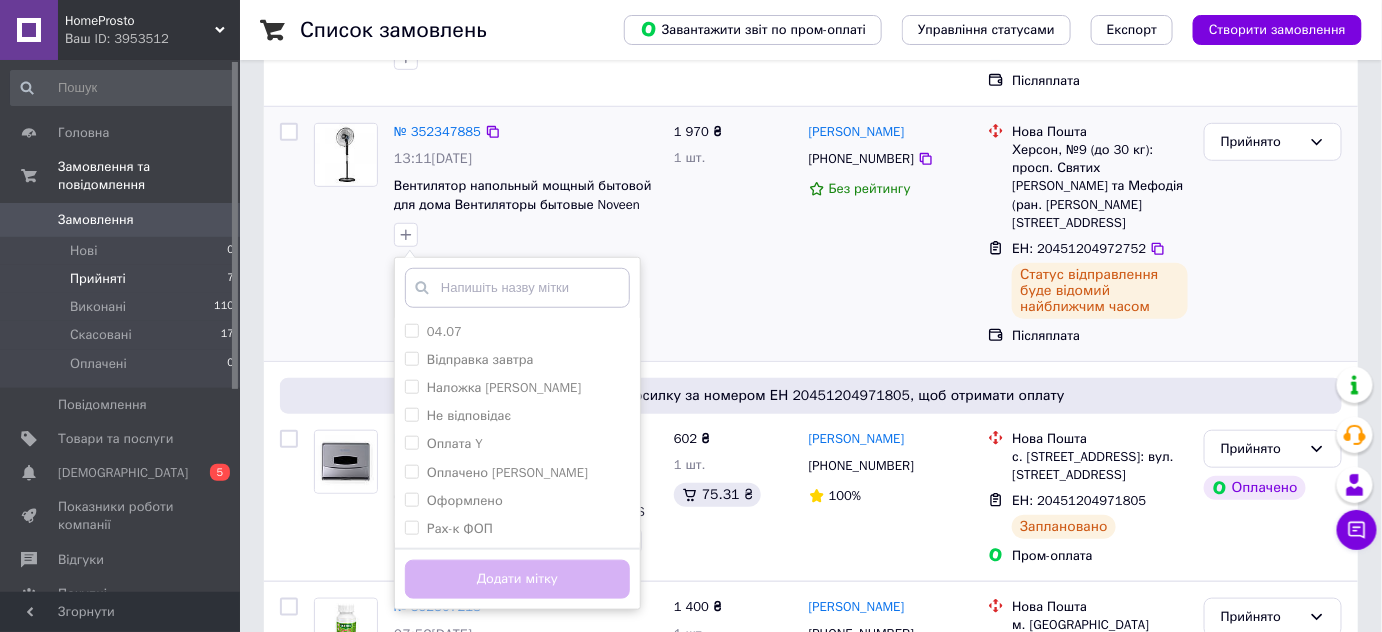 scroll, scrollTop: 363, scrollLeft: 0, axis: vertical 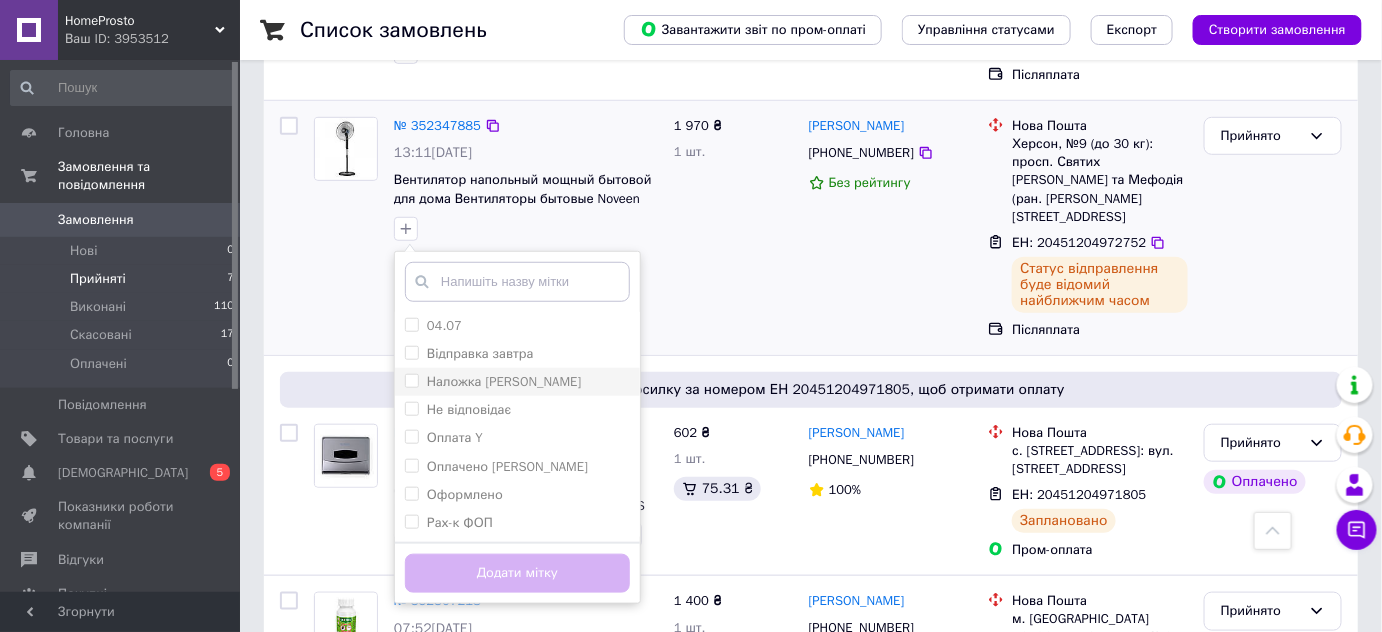 click on "Наложка Олександр" at bounding box center (411, 380) 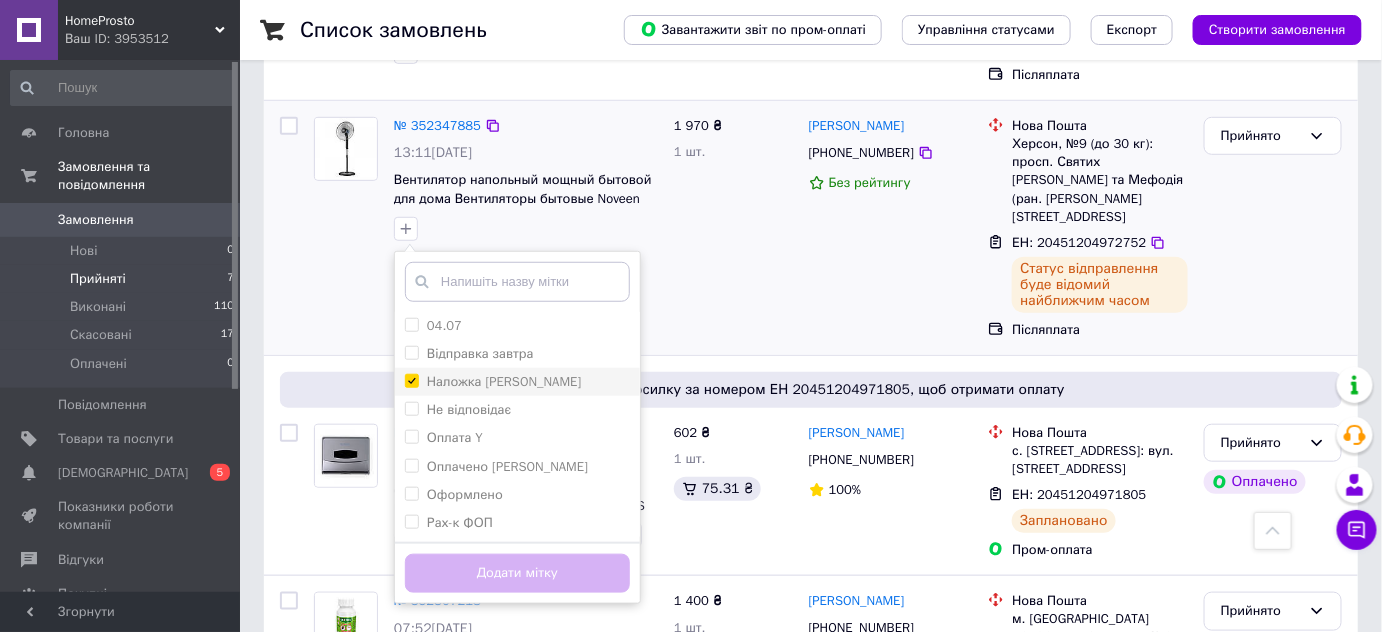 checkbox on "true" 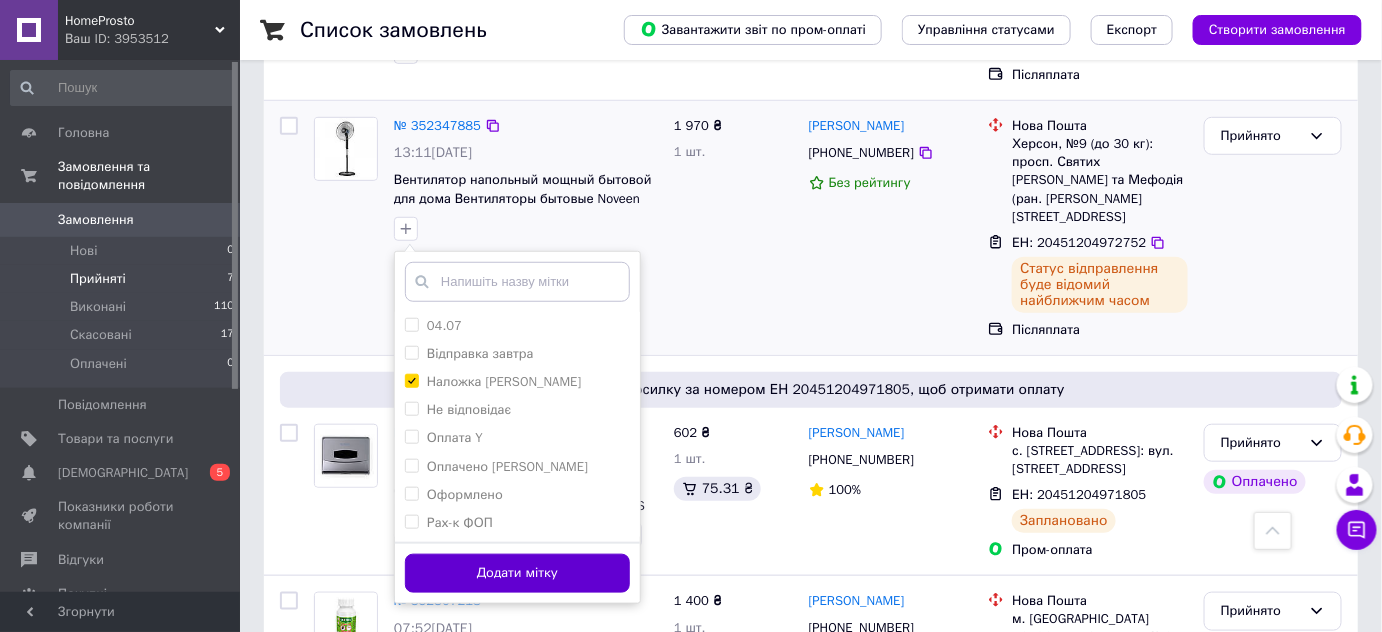 click on "Додати мітку" at bounding box center [517, 573] 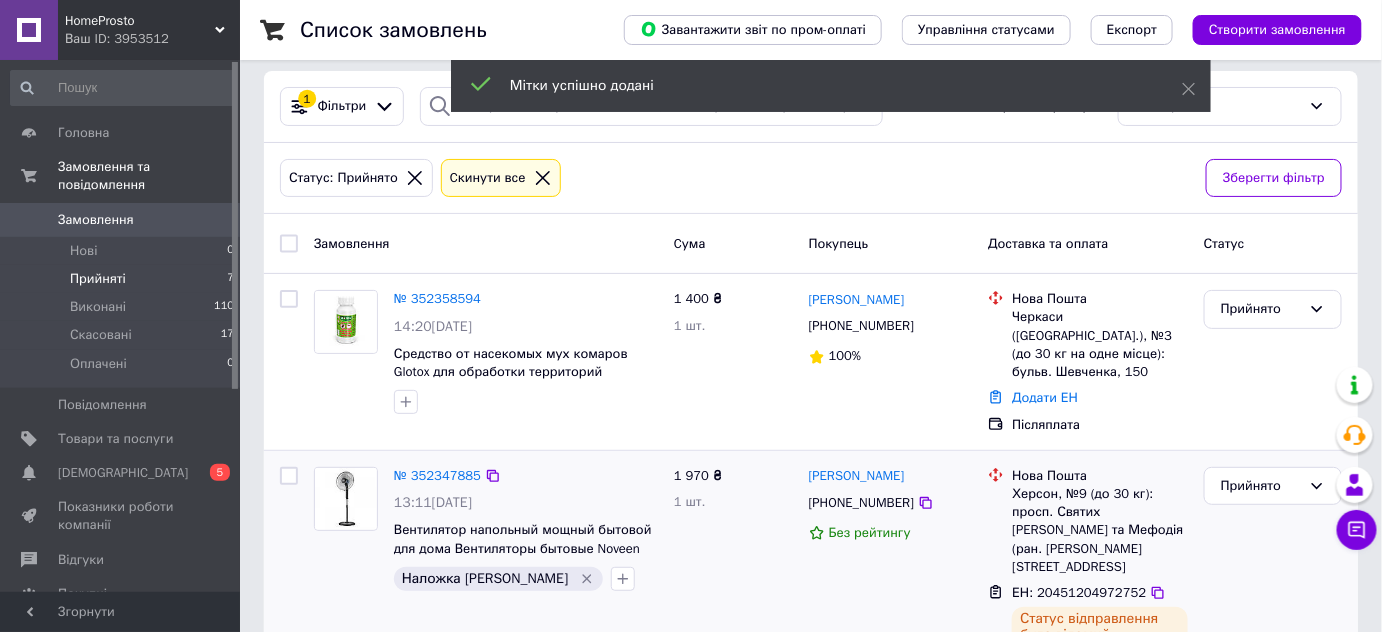scroll, scrollTop: 0, scrollLeft: 0, axis: both 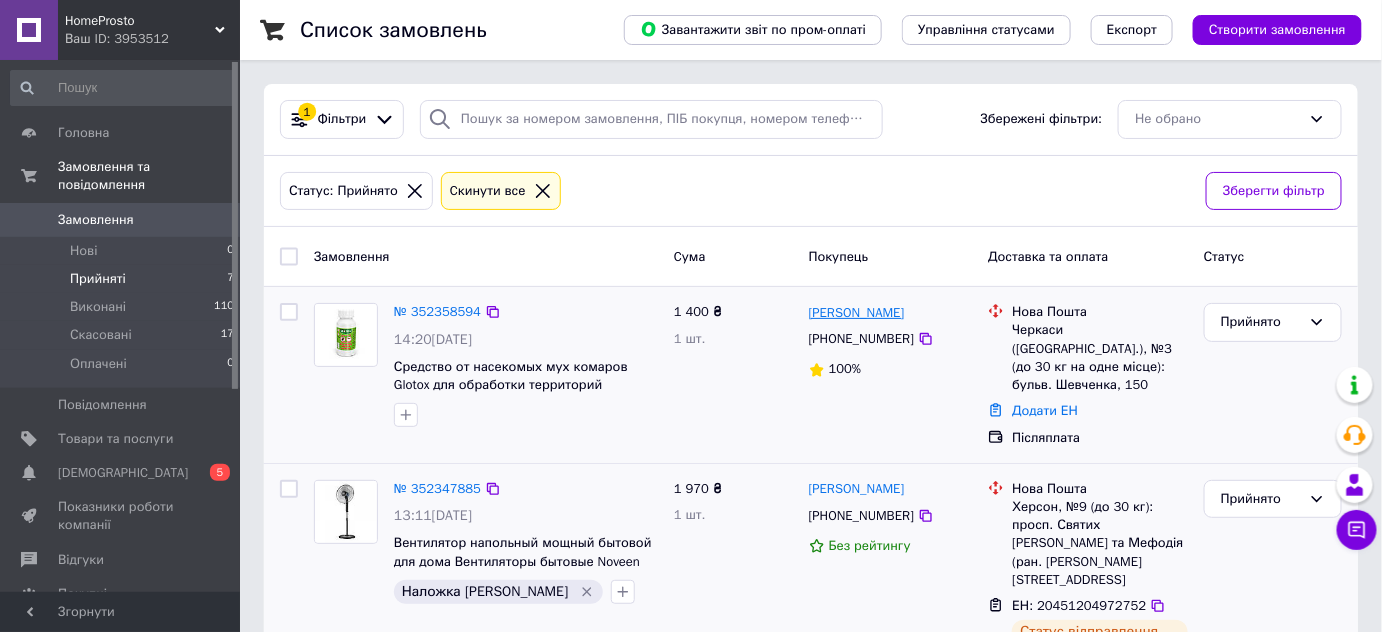 drag, startPoint x: 903, startPoint y: 311, endPoint x: 860, endPoint y: 306, distance: 43.289722 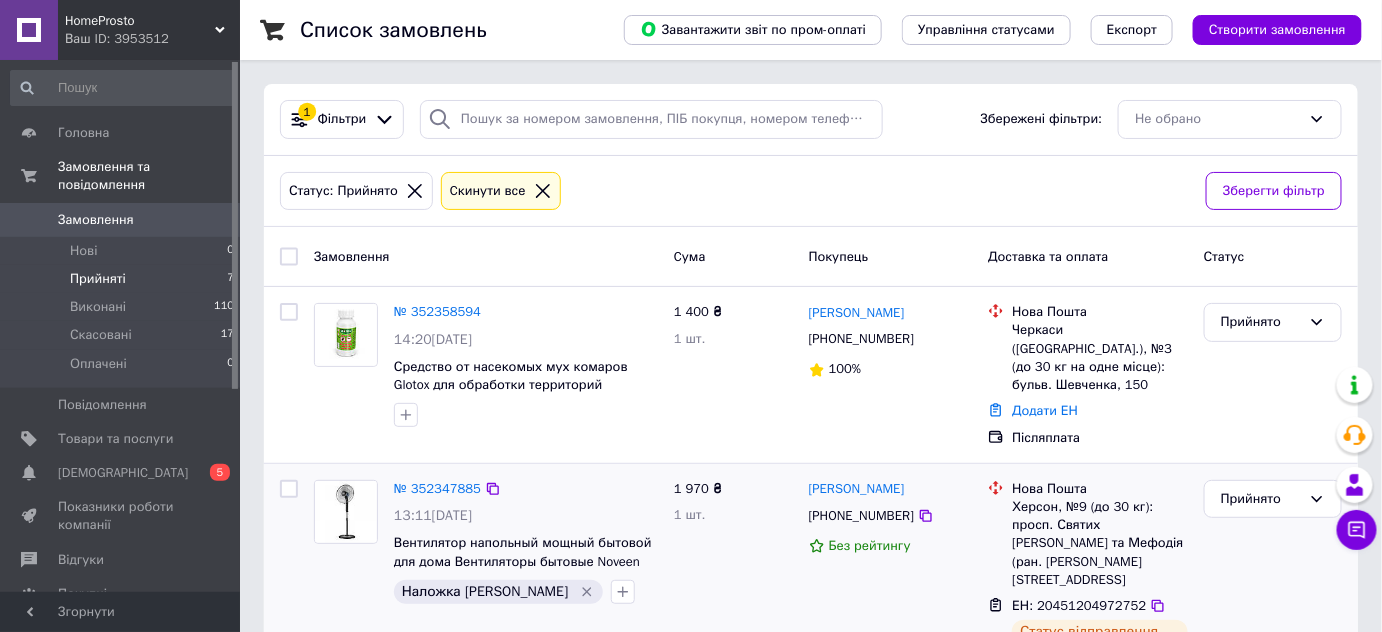 copy on "Гайдаш" 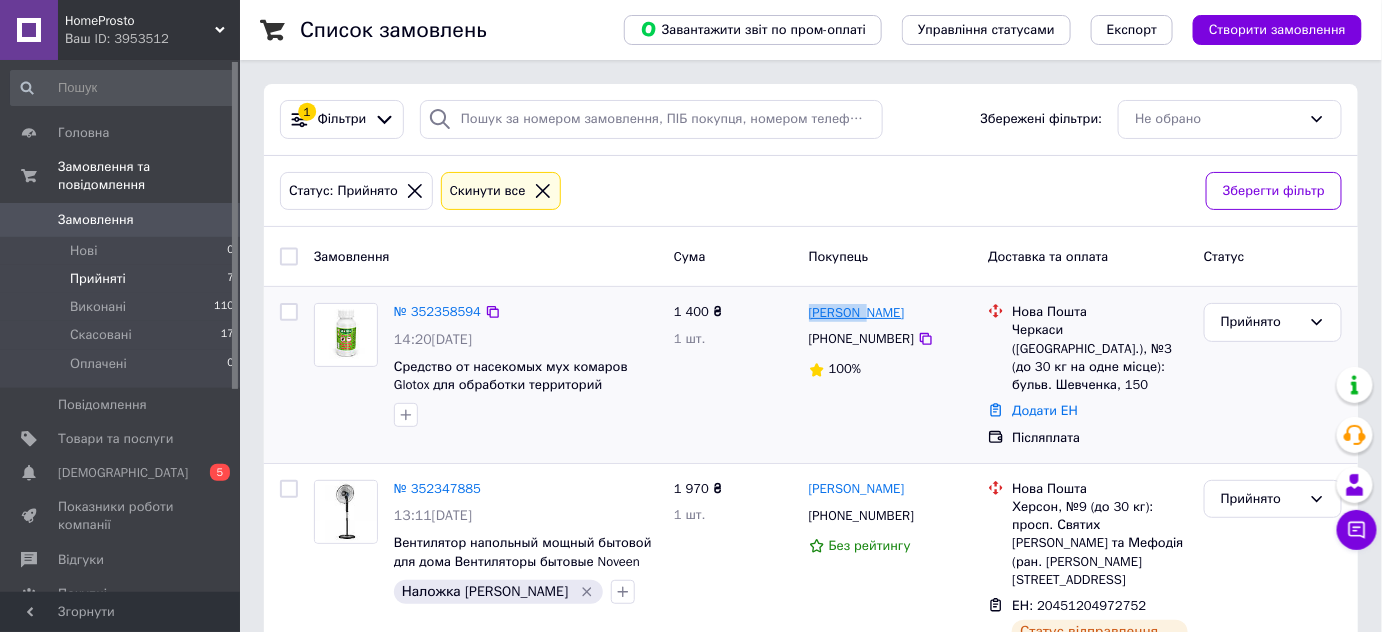 drag, startPoint x: 807, startPoint y: 310, endPoint x: 853, endPoint y: 316, distance: 46.389652 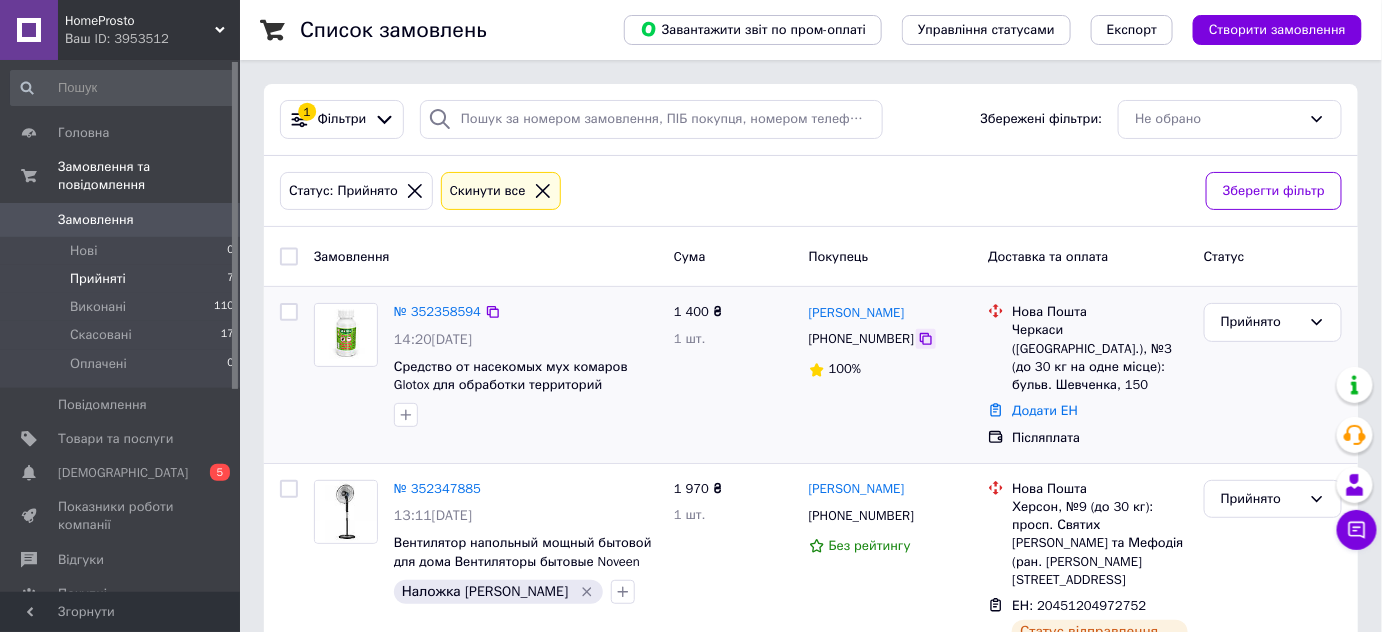 click 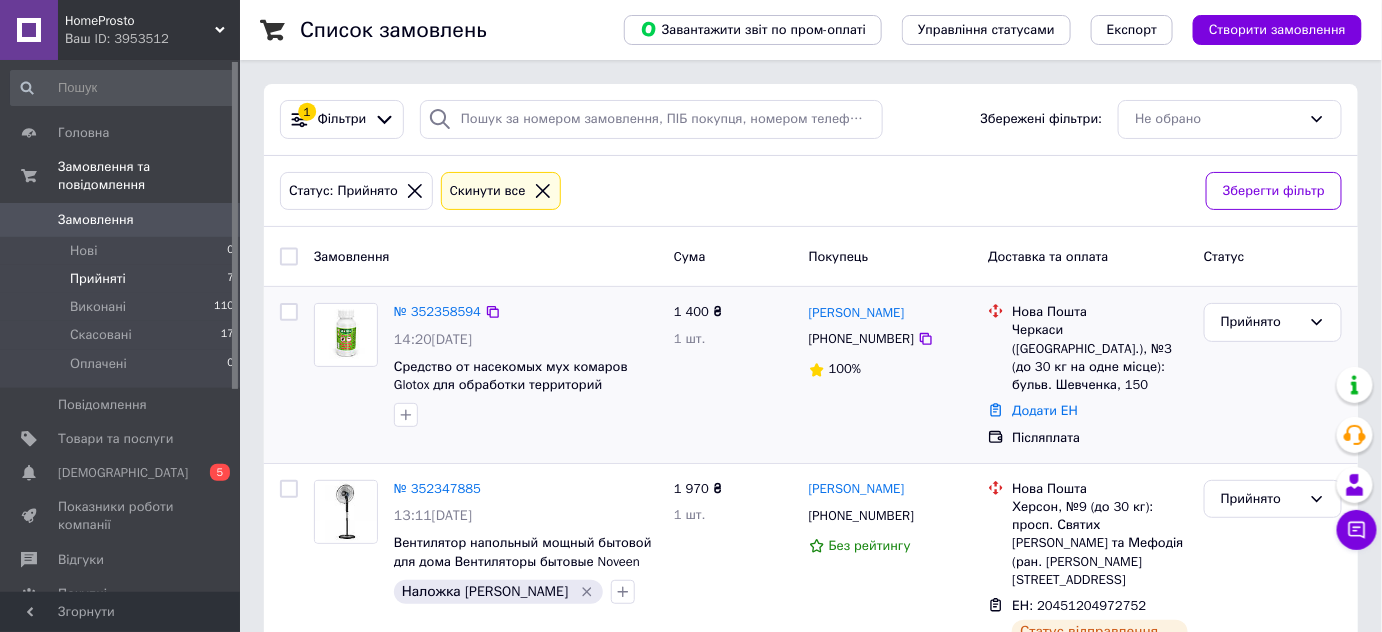 click on "Черкаси (Черкаська обл.), №3 (до 30 кг на одне місце): бульв. Шевченка, 150" at bounding box center [1100, 357] 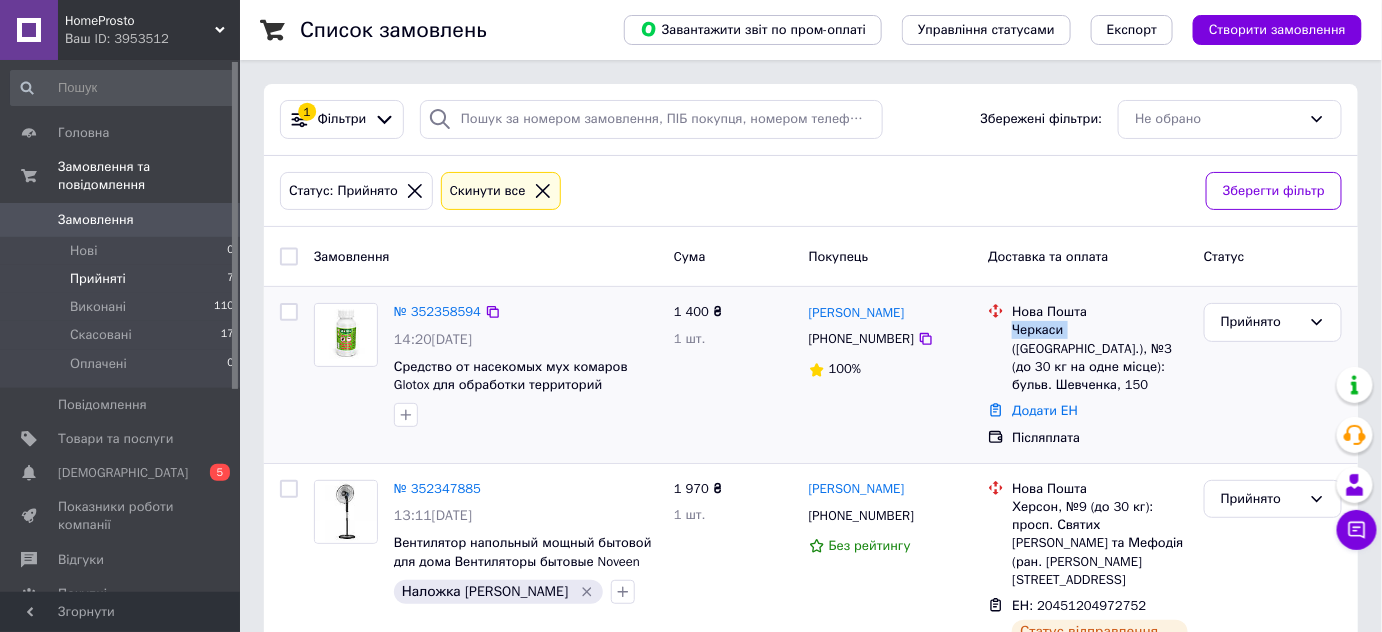 click on "Черкаси (Черкаська обл.), №3 (до 30 кг на одне місце): бульв. Шевченка, 150" at bounding box center (1100, 357) 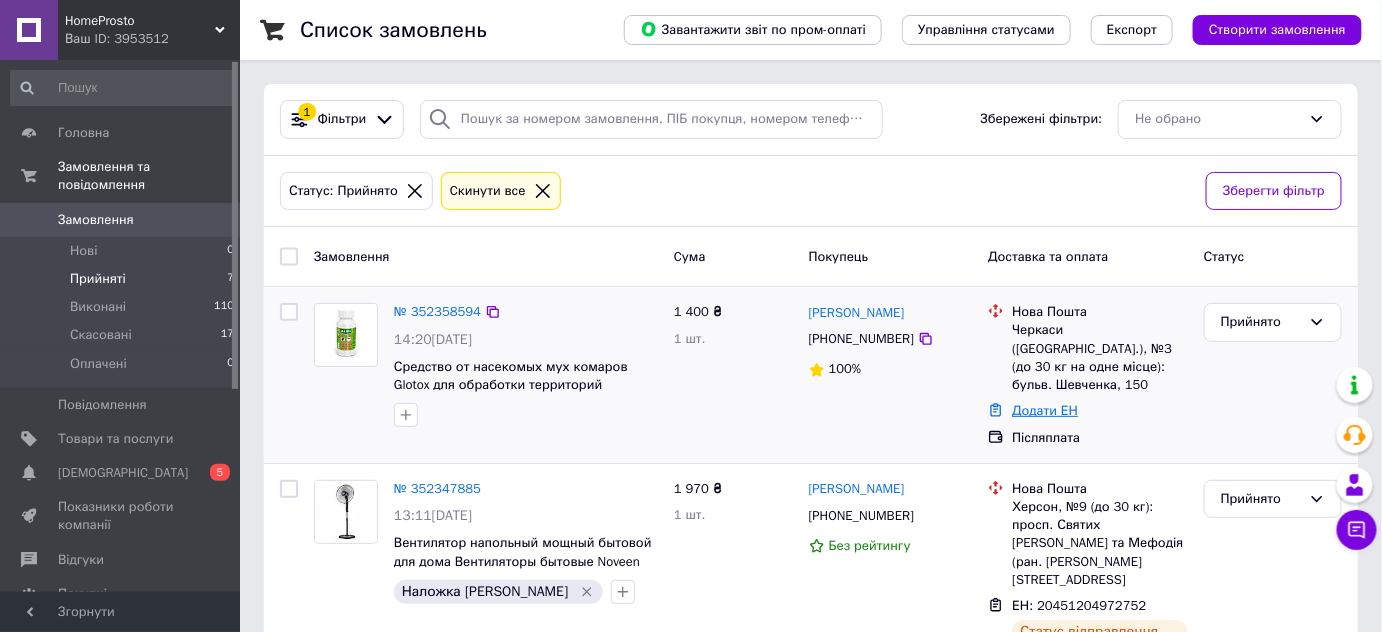 click on "Додати ЕН" at bounding box center [1045, 410] 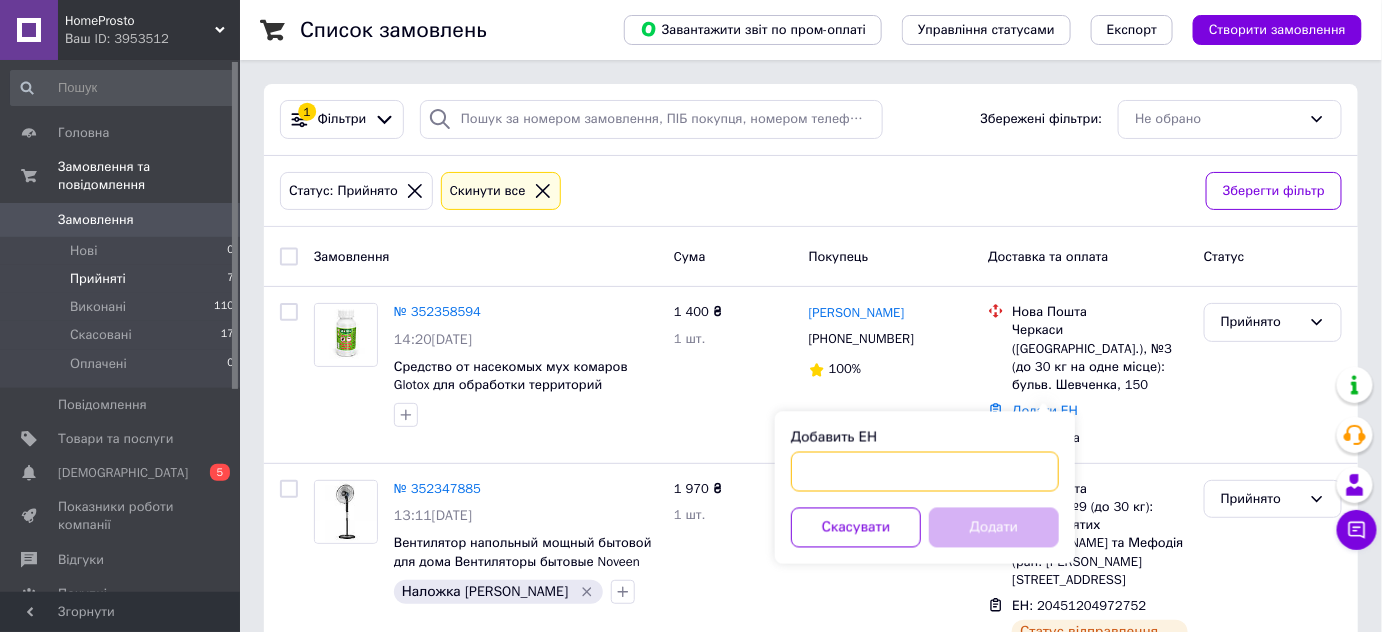 click on "Добавить ЕН" at bounding box center [925, 472] 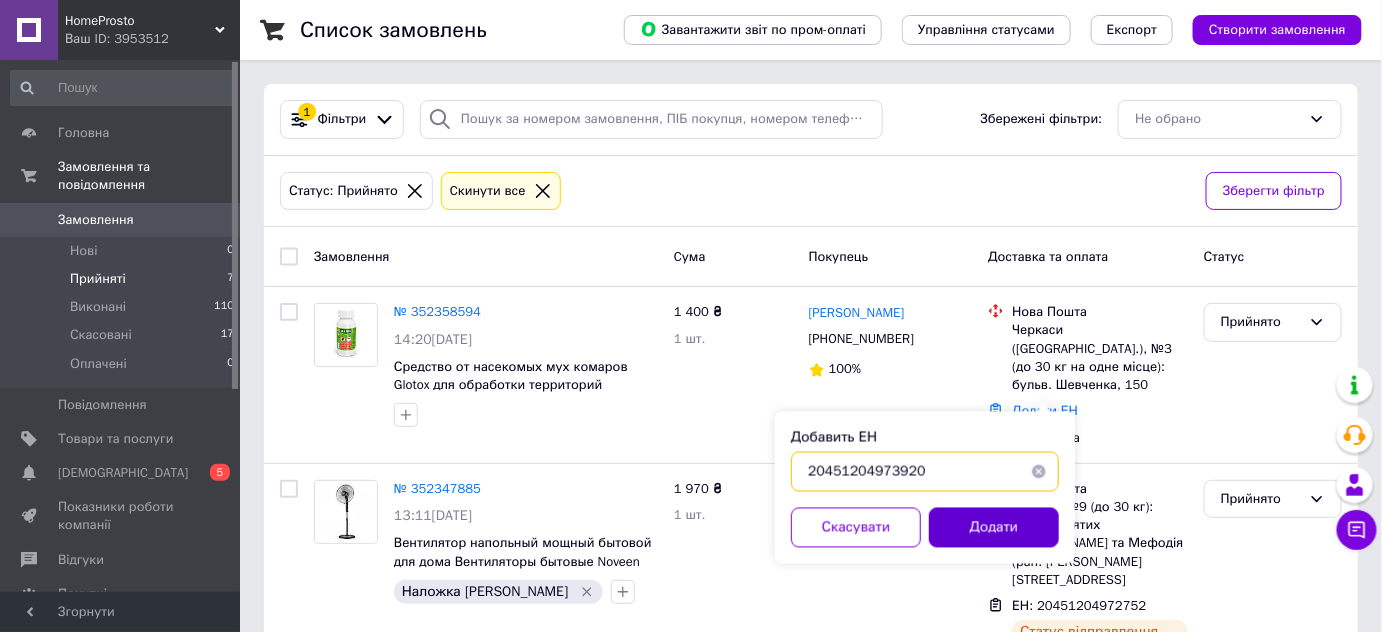 type on "20451204973920" 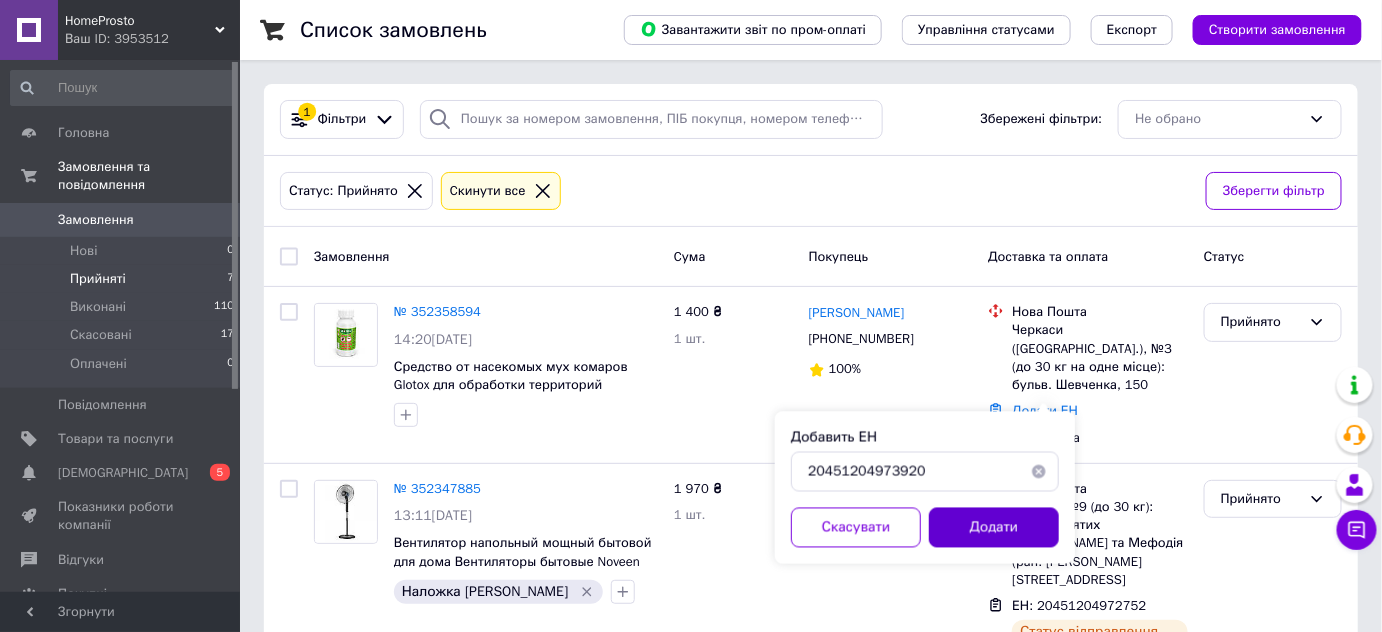 click on "Додати" at bounding box center (994, 528) 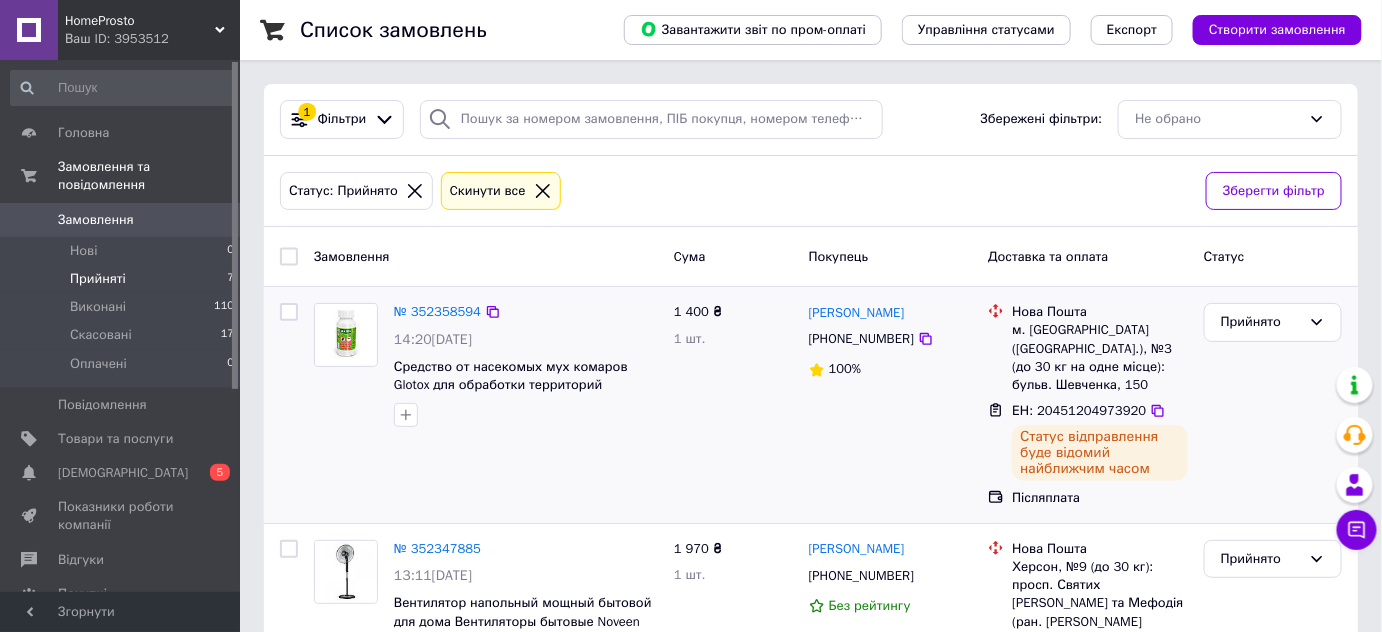 drag, startPoint x: 406, startPoint y: 414, endPoint x: 427, endPoint y: 404, distance: 23.259407 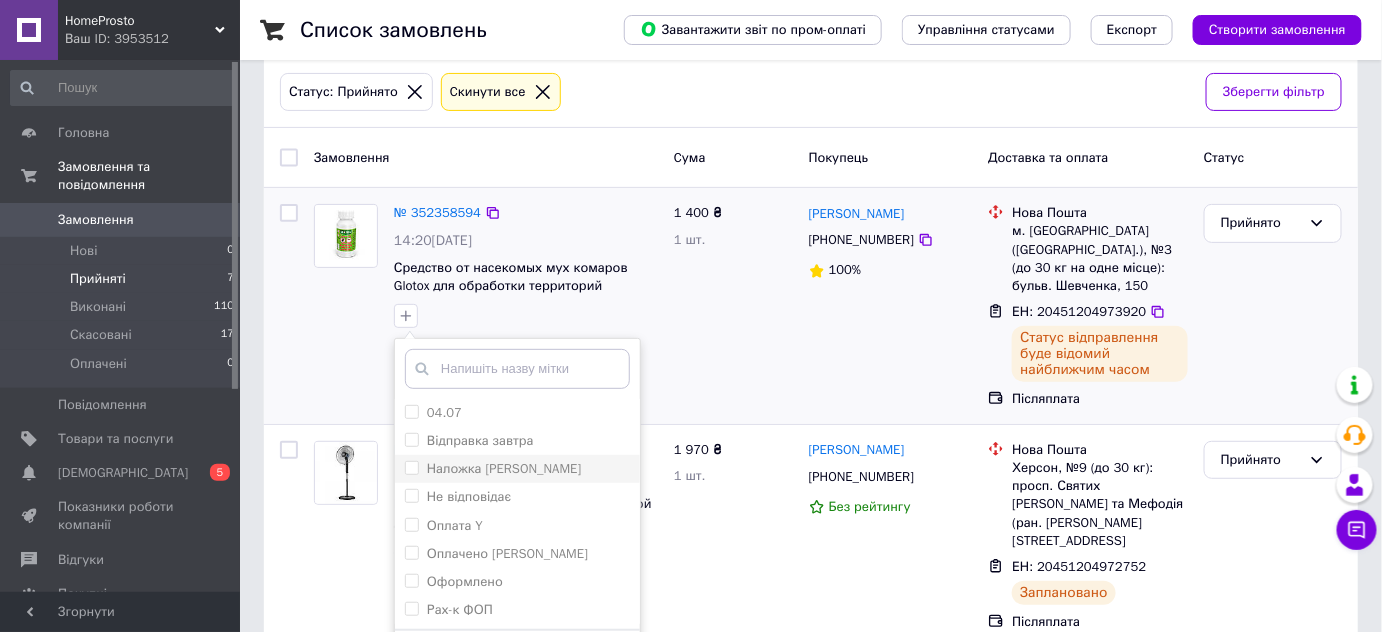 scroll, scrollTop: 272, scrollLeft: 0, axis: vertical 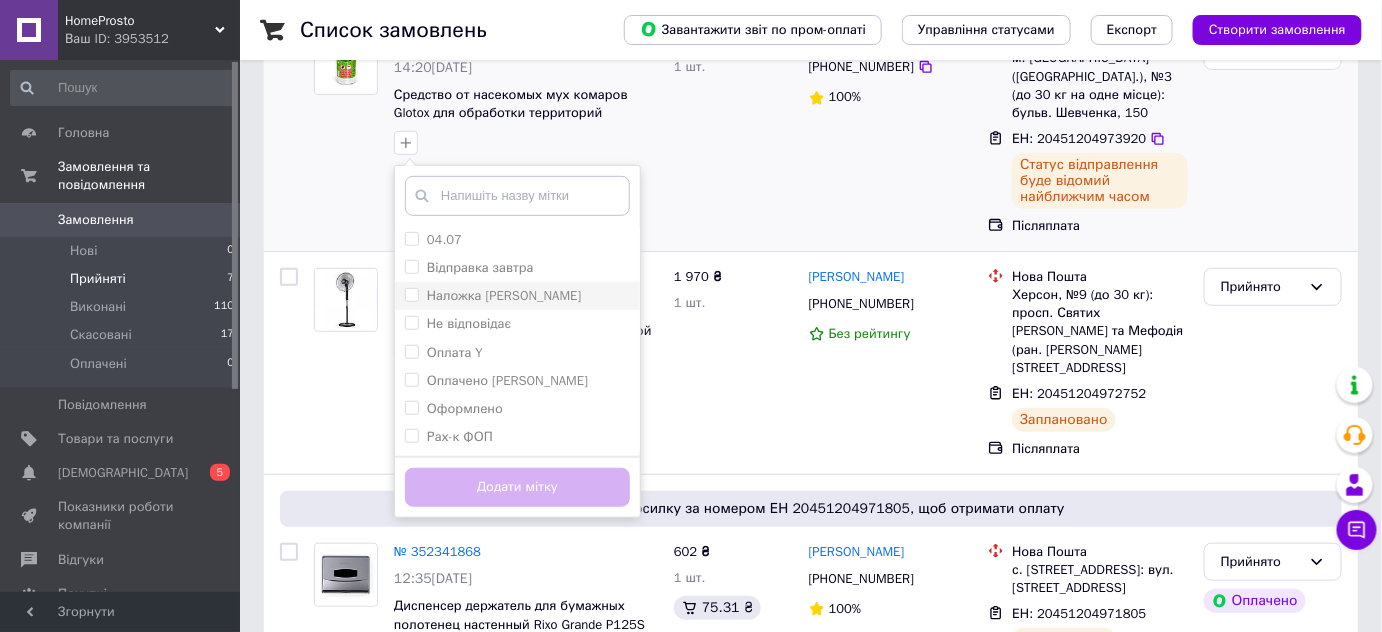 click on "Наложка Олександр" at bounding box center [411, 294] 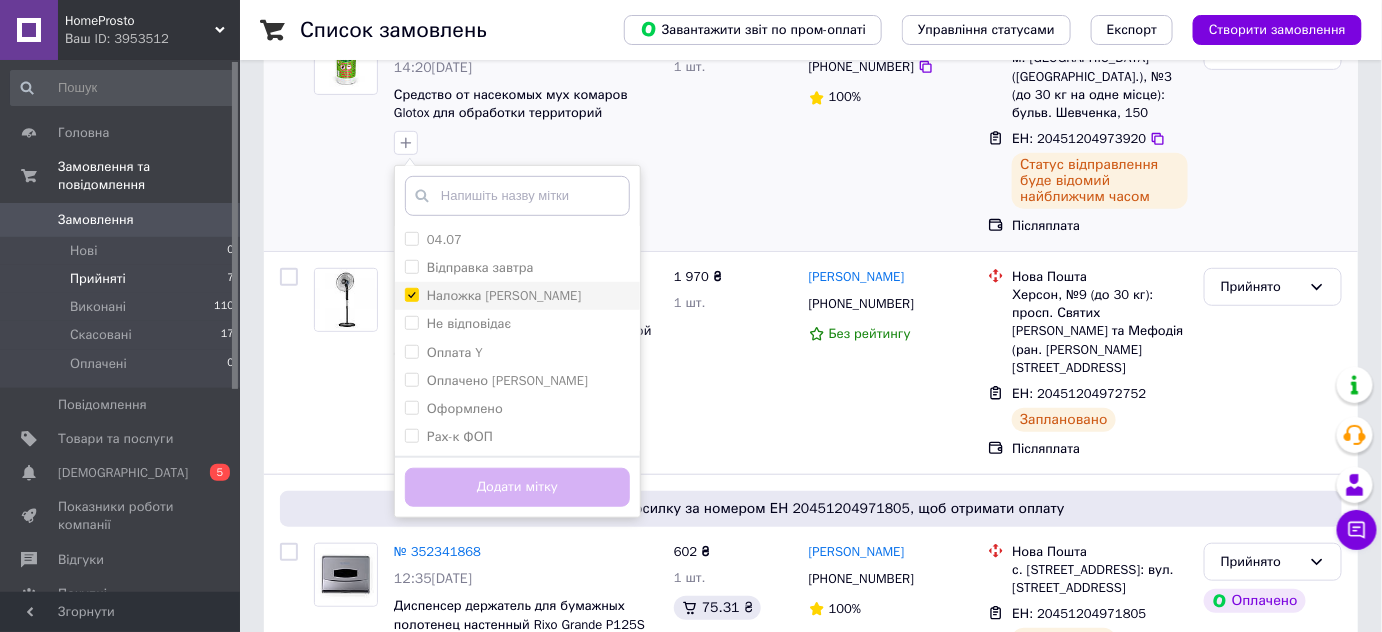 checkbox on "true" 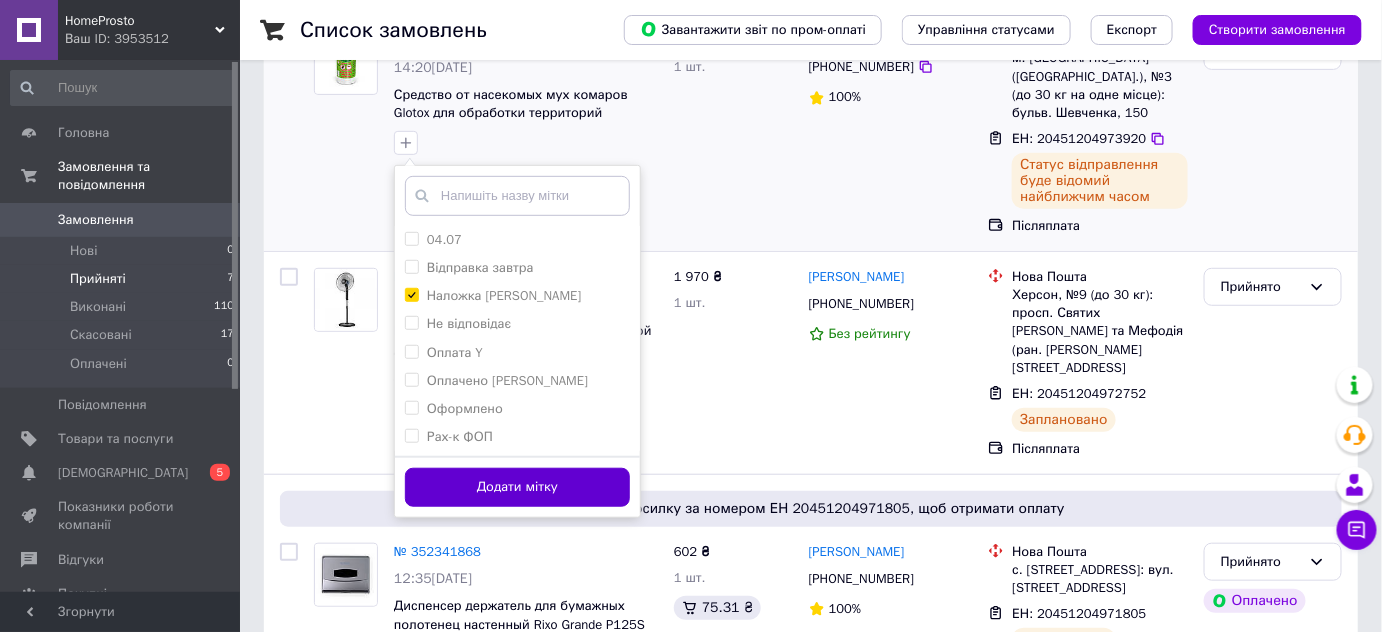 click on "Додати мітку" at bounding box center [517, 487] 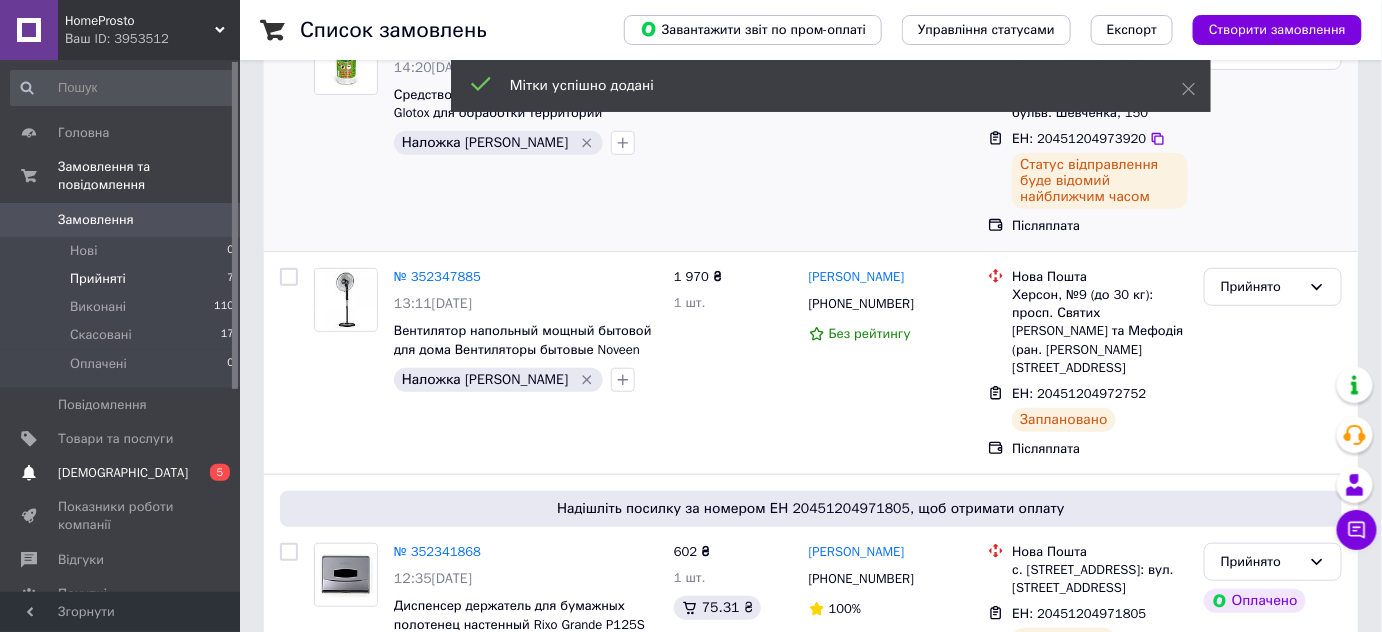 click on "[DEMOGRAPHIC_DATA]" at bounding box center [123, 473] 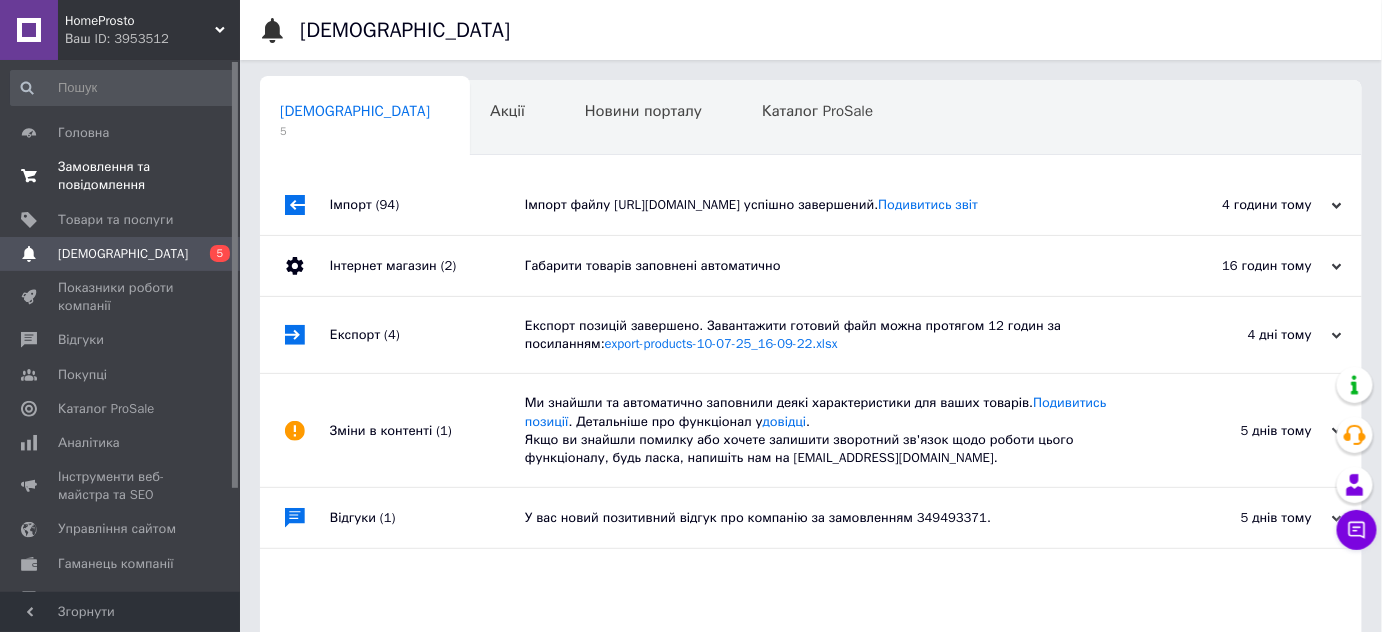 click on "Замовлення та повідомлення" at bounding box center (121, 176) 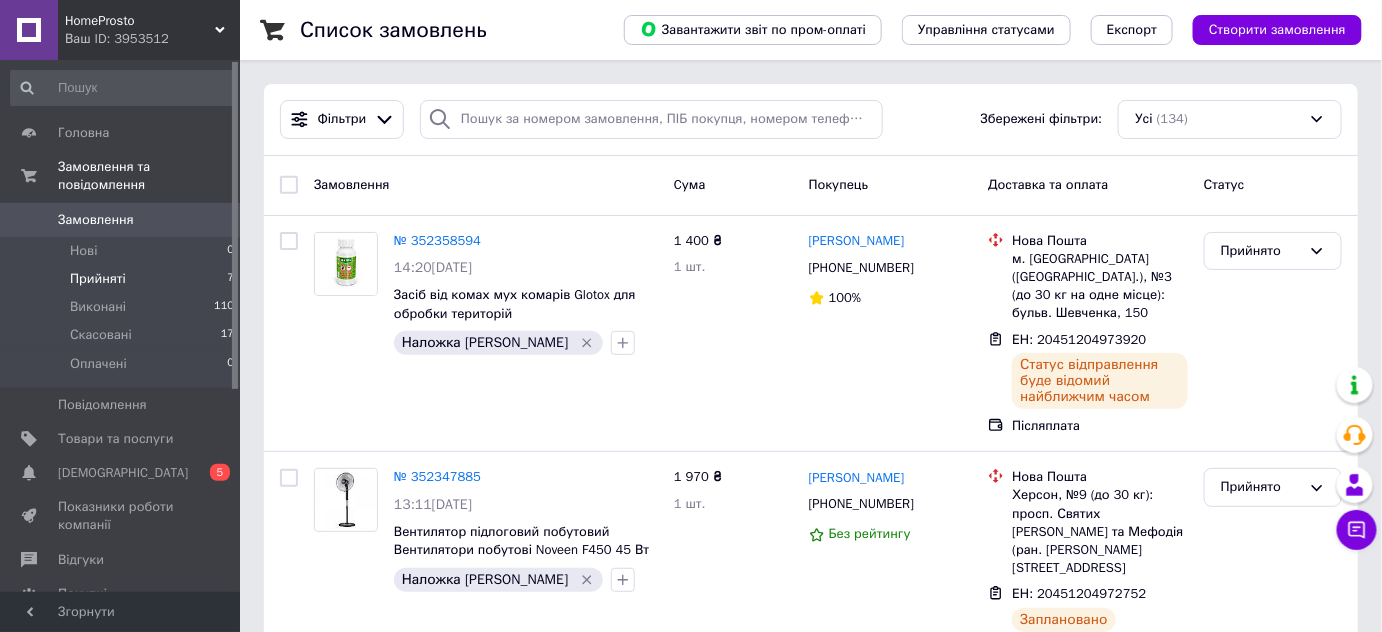 click on "Прийняті" at bounding box center (98, 279) 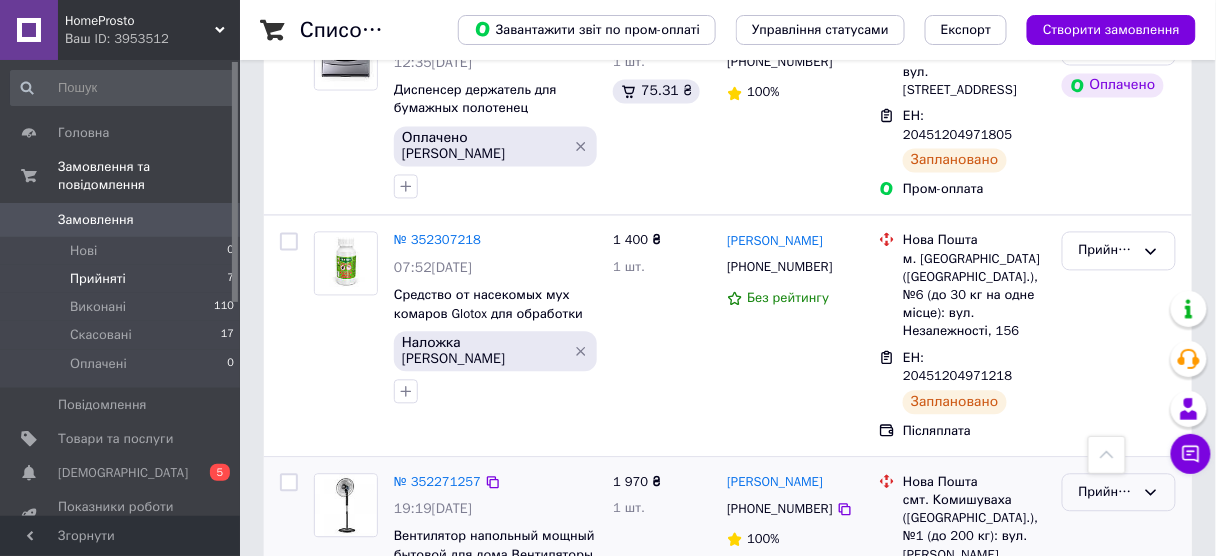 scroll, scrollTop: 943, scrollLeft: 0, axis: vertical 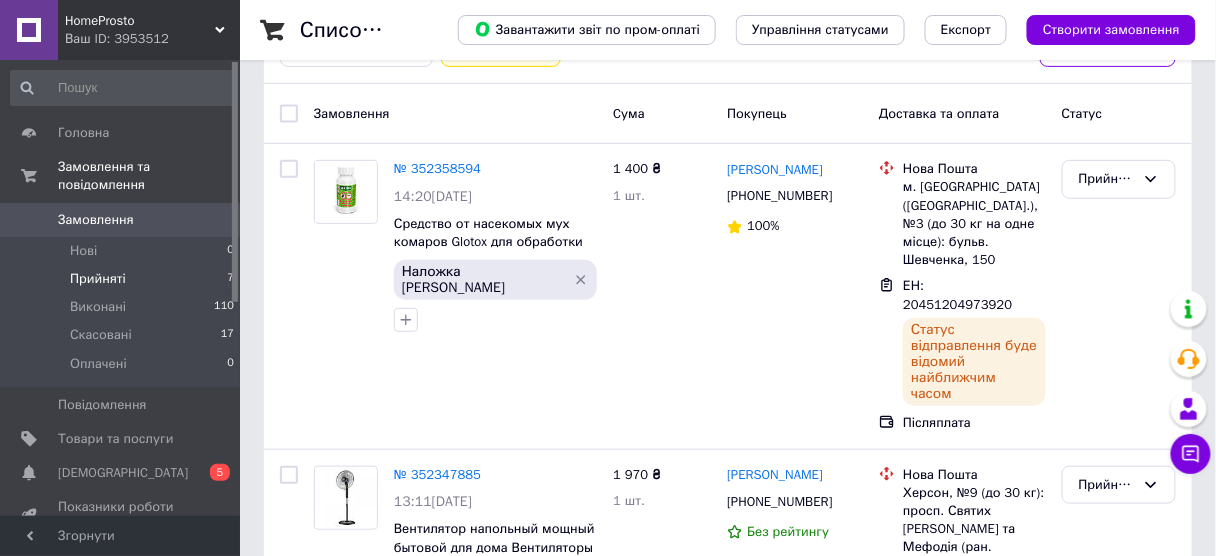 click 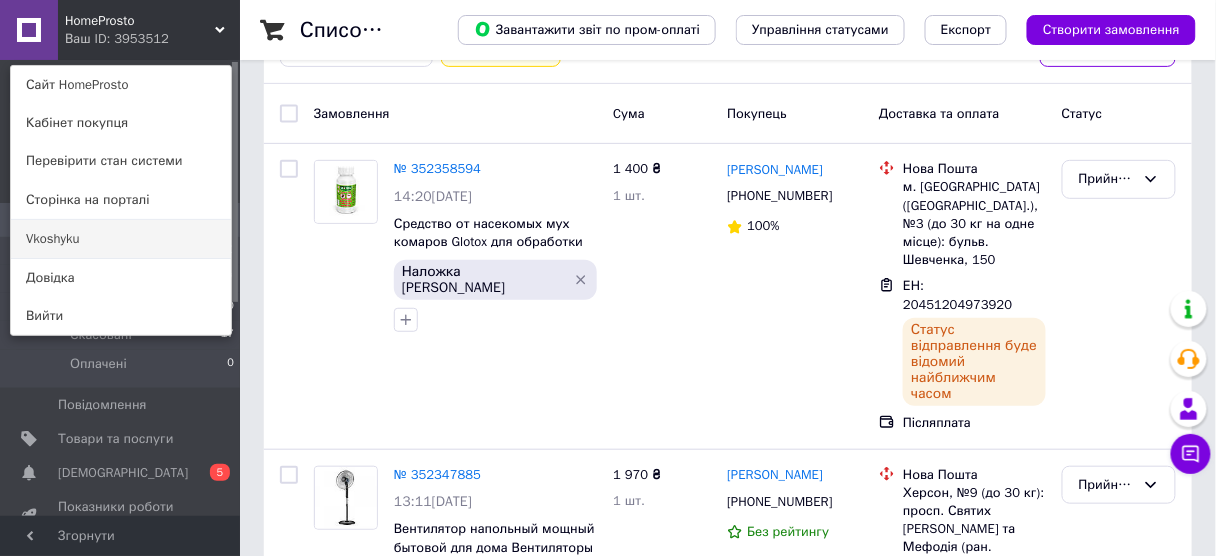 click on "Vkoshyku" at bounding box center (121, 239) 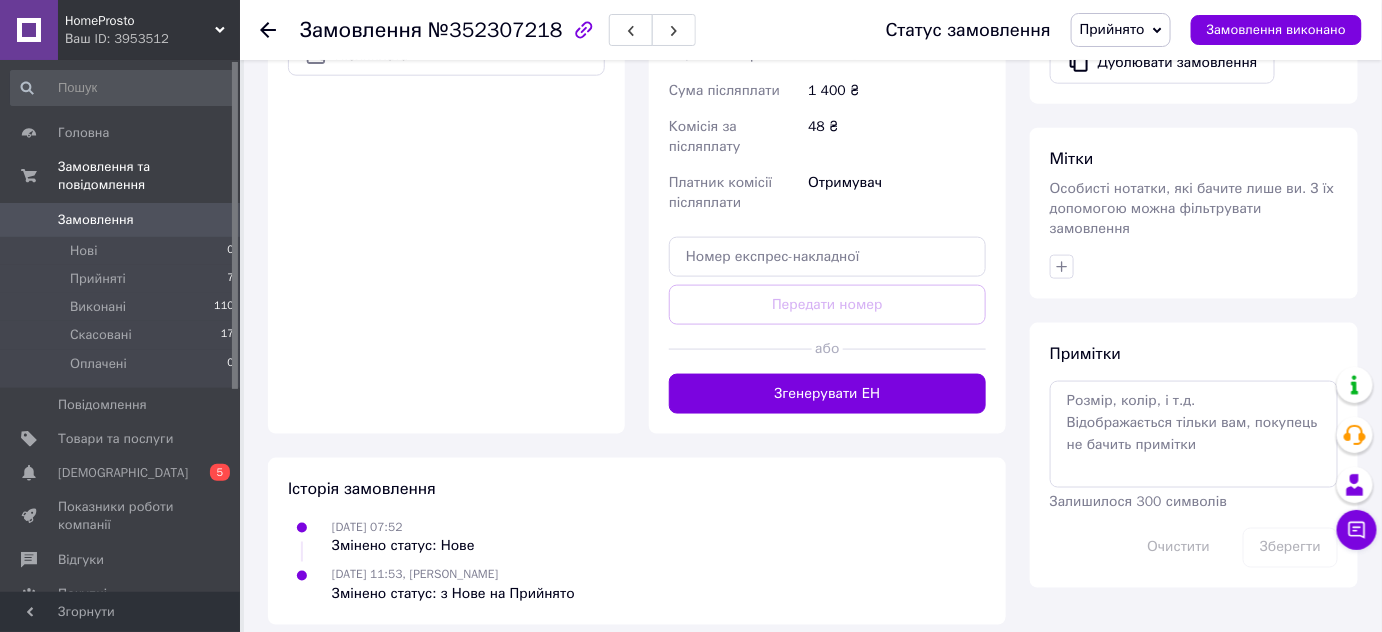 scroll, scrollTop: 727, scrollLeft: 0, axis: vertical 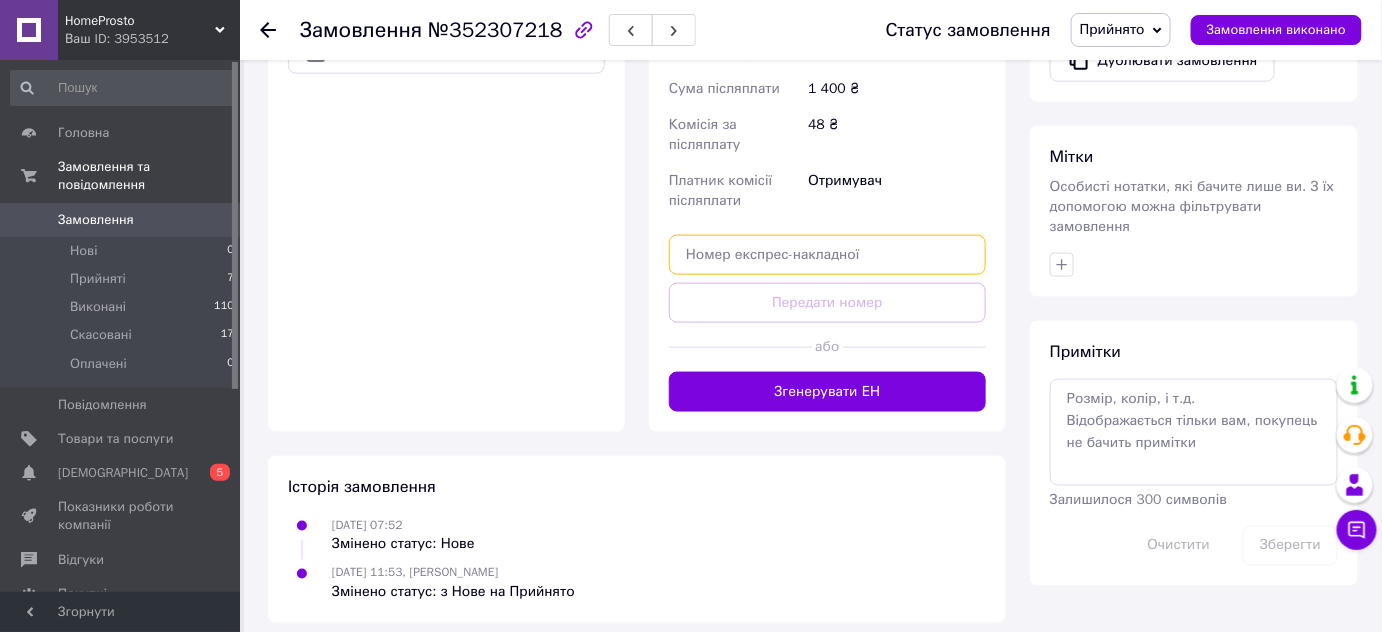 click at bounding box center [827, 255] 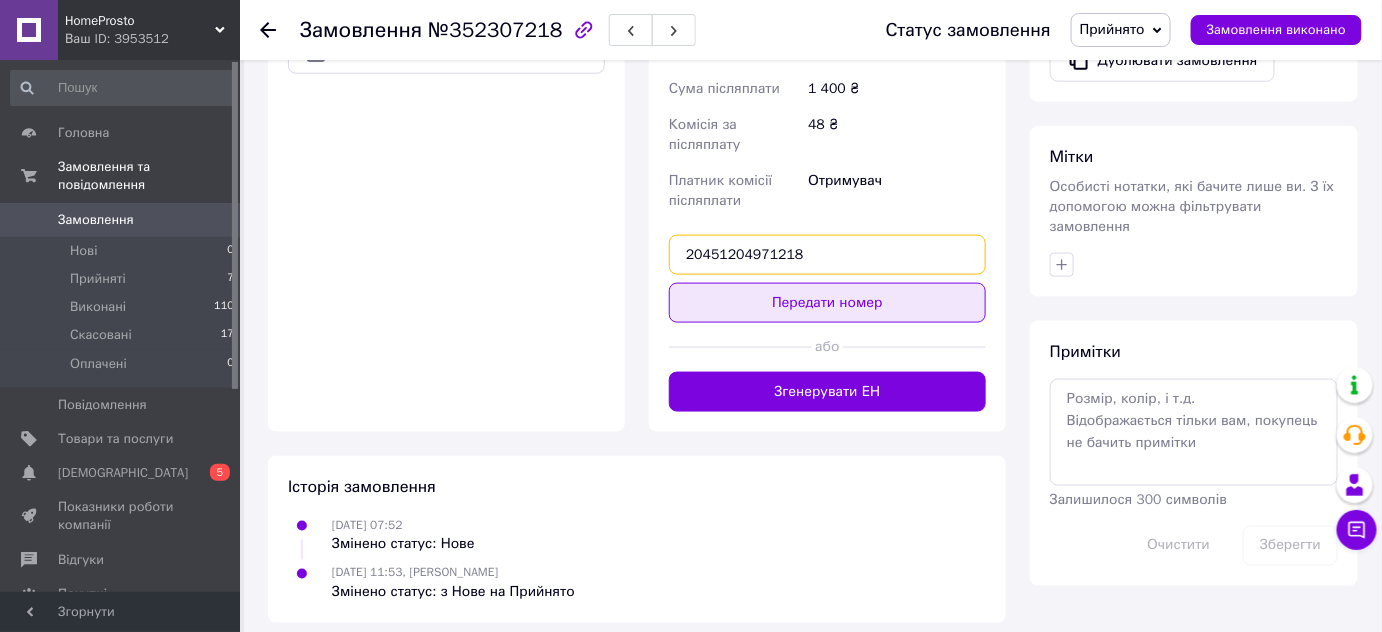 type on "20451204971218" 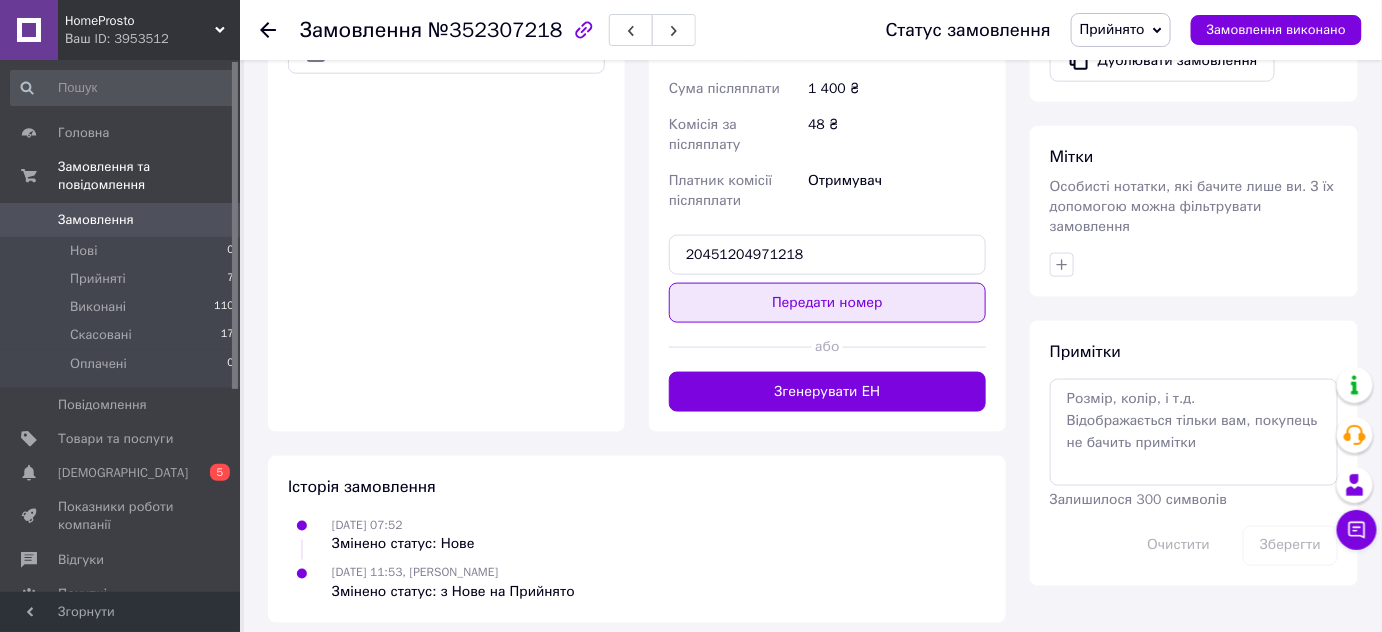 click on "Передати номер" at bounding box center (827, 303) 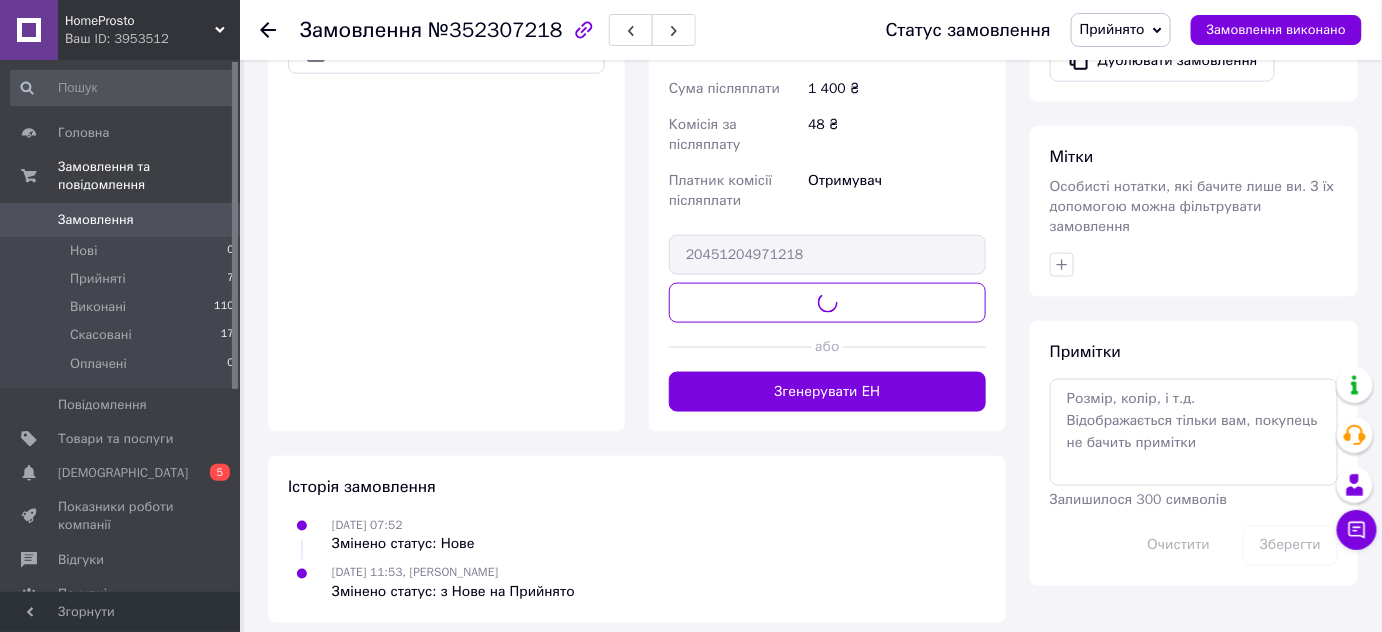 scroll, scrollTop: 681, scrollLeft: 0, axis: vertical 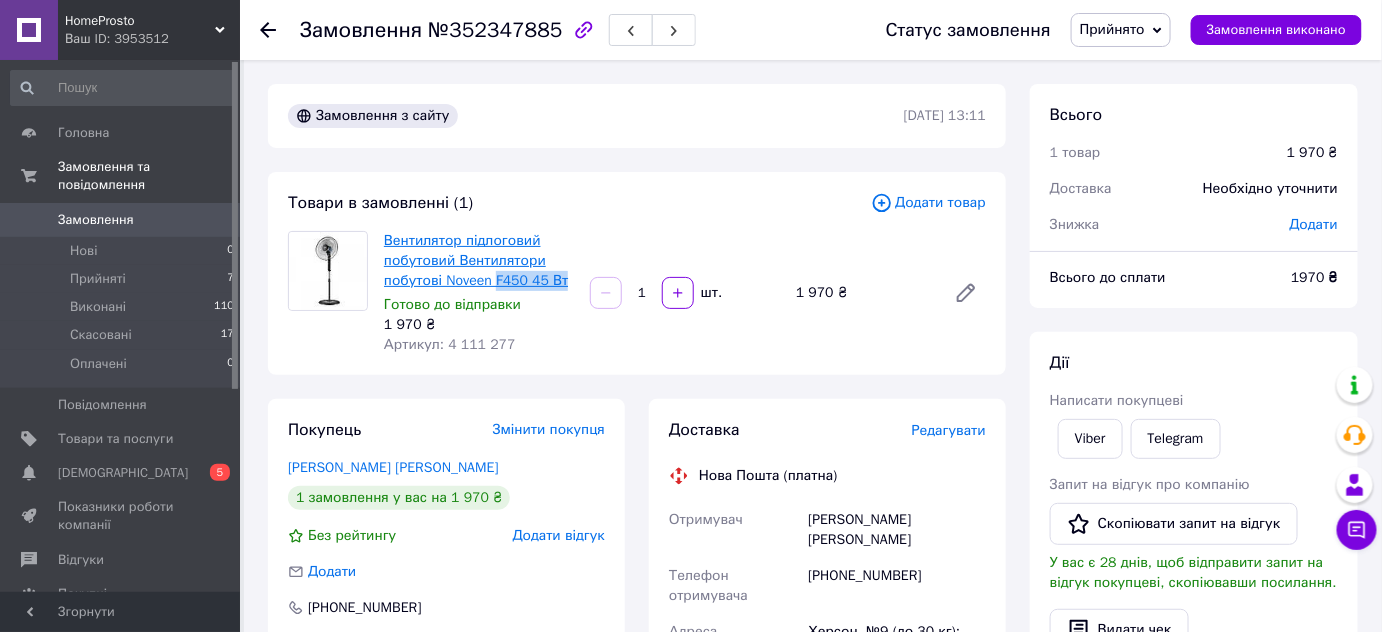 drag, startPoint x: 565, startPoint y: 277, endPoint x: 496, endPoint y: 278, distance: 69.00725 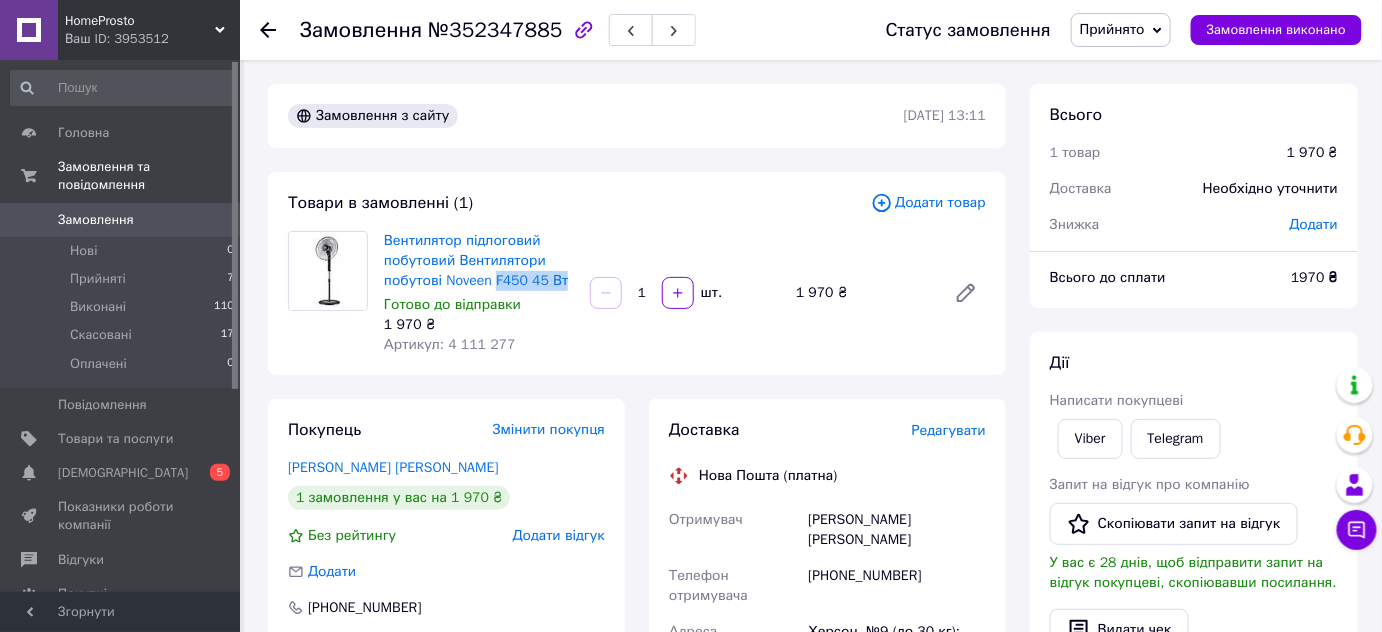 copy on "F450 45 Вт" 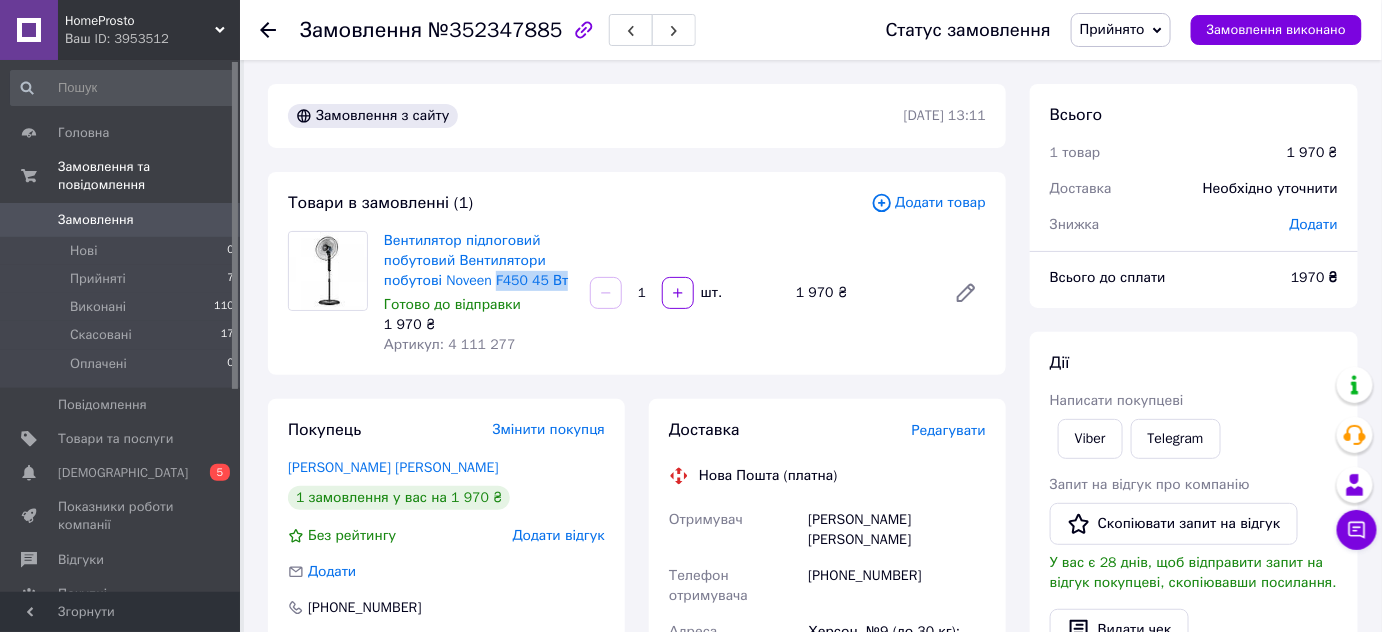 copy on "F450 45 Вт" 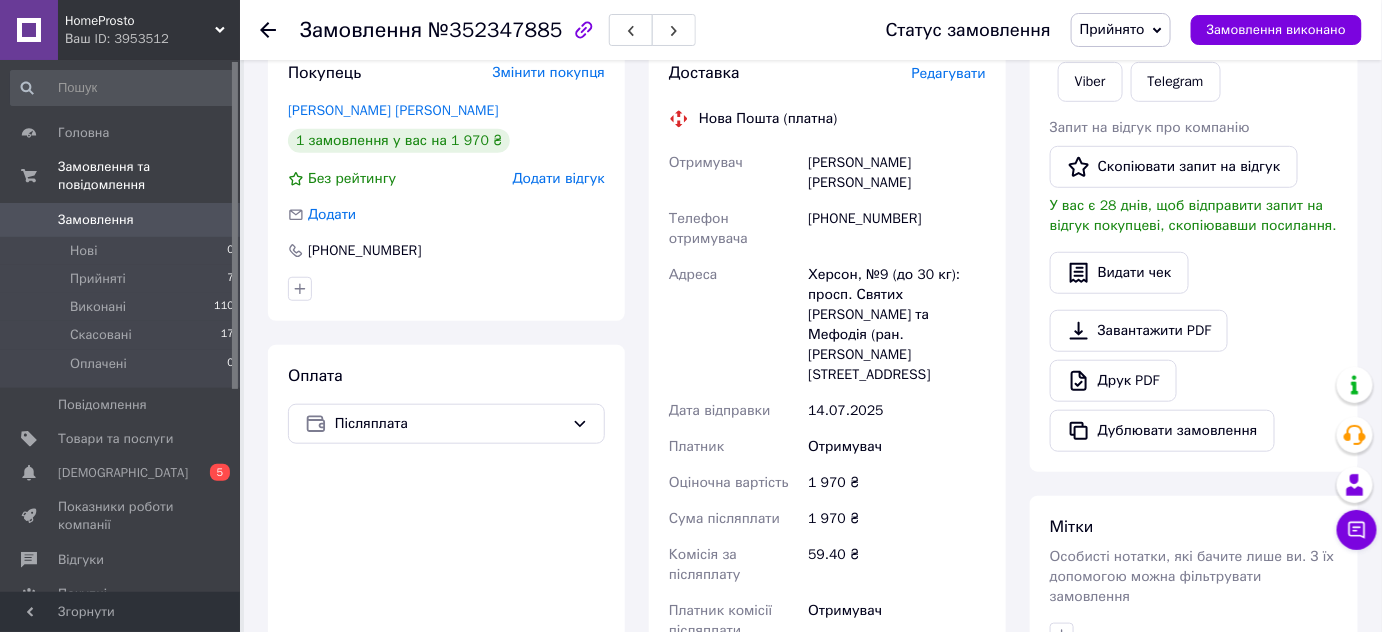 scroll, scrollTop: 363, scrollLeft: 0, axis: vertical 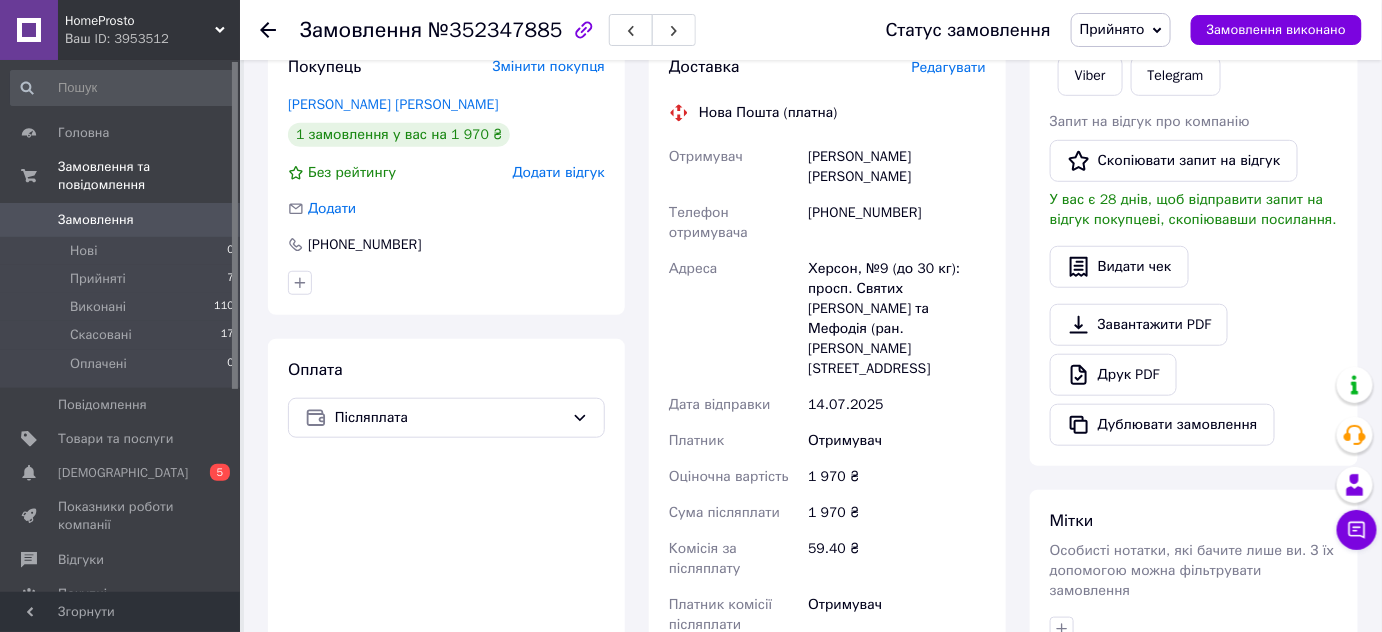 click on "Херсон, №9 (до 30 кг): просп. Святих [PERSON_NAME] та Мефодія (ран. [PERSON_NAME][STREET_ADDRESS]" at bounding box center [897, 319] 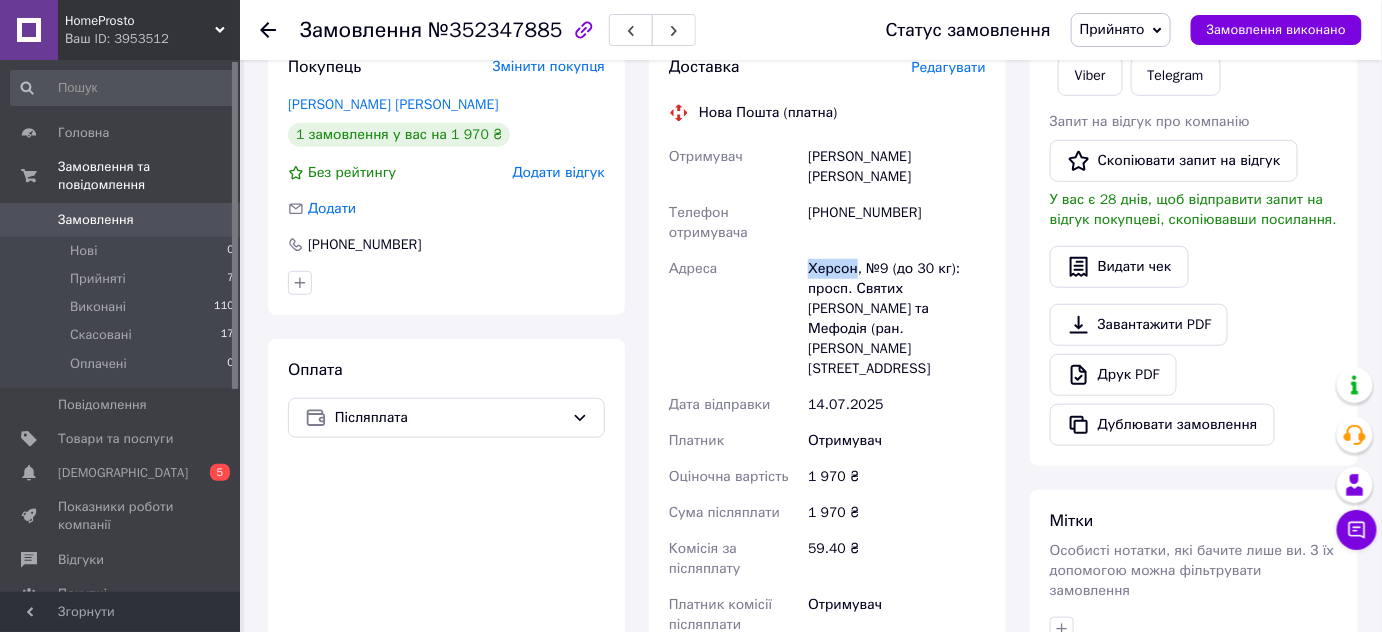 click on "Херсон, №9 (до 30 кг): просп. Святих [PERSON_NAME] та Мефодія (ран. [PERSON_NAME][STREET_ADDRESS]" at bounding box center (897, 319) 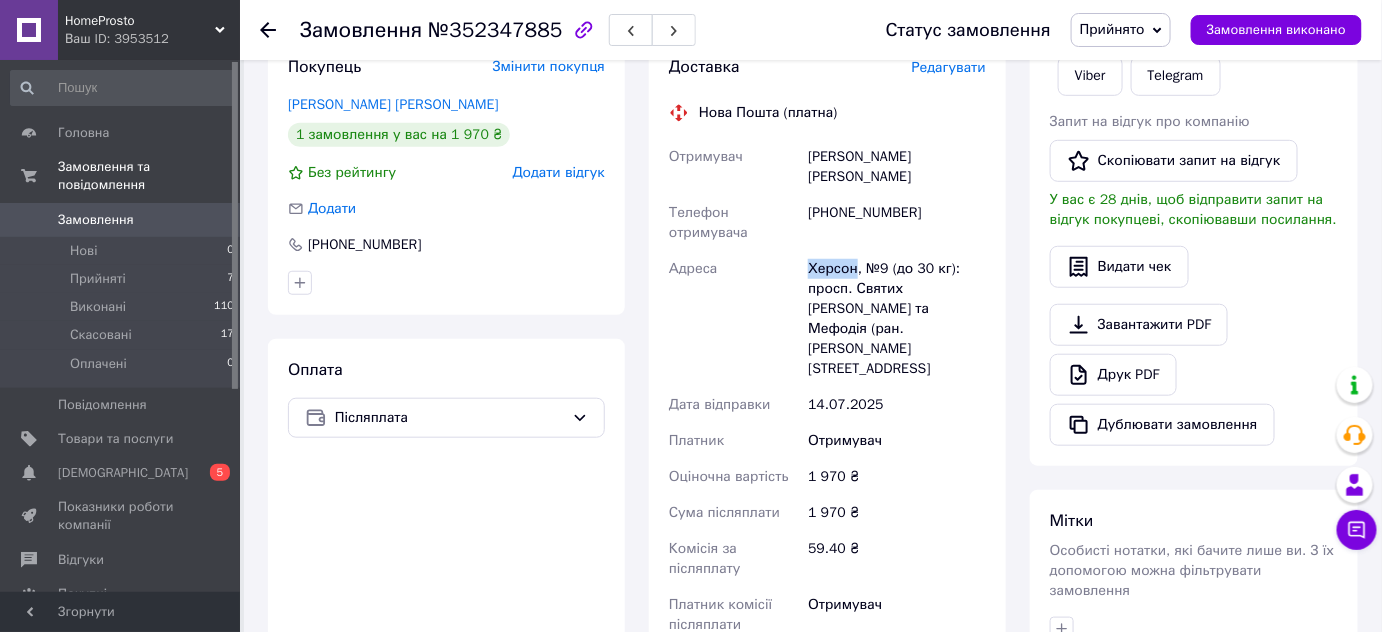 copy on "[GEOGRAPHIC_DATA]" 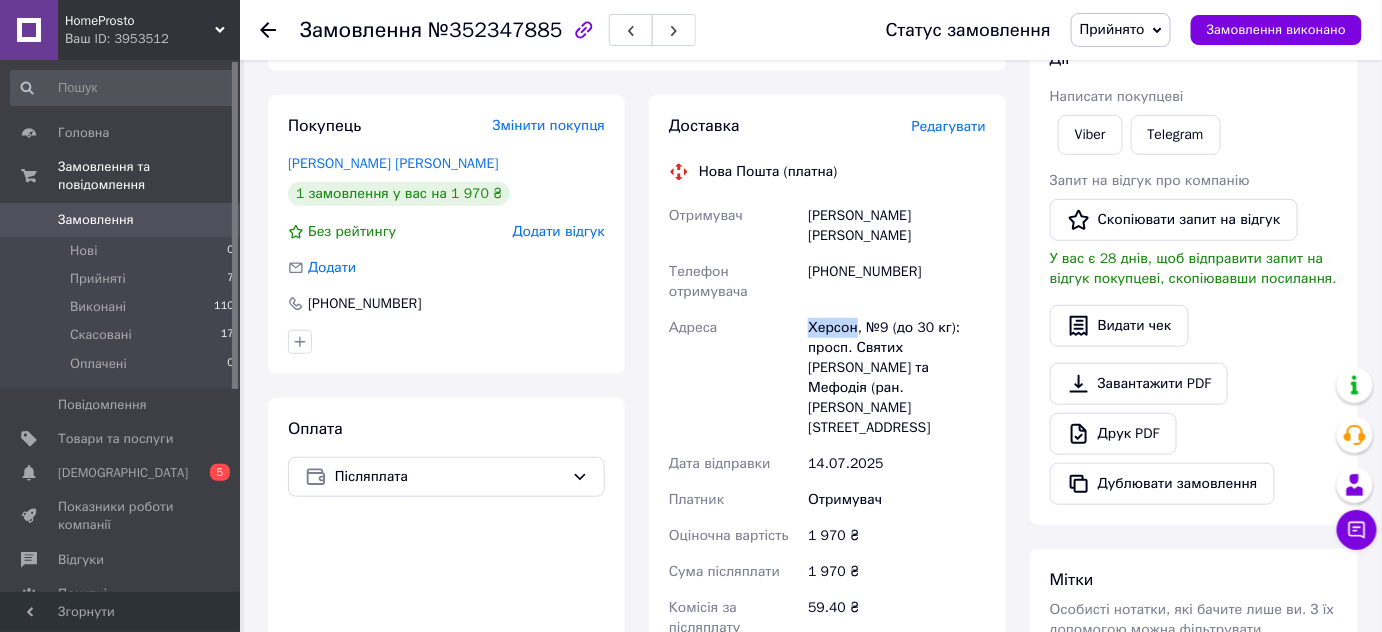 scroll, scrollTop: 0, scrollLeft: 0, axis: both 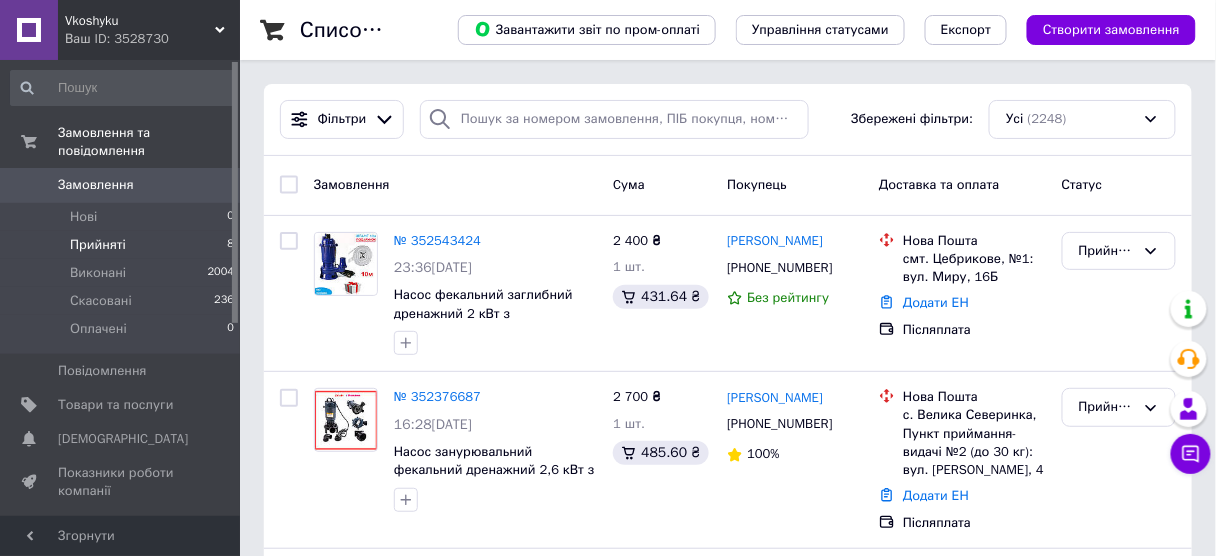 click on "Прийняті" at bounding box center (98, 245) 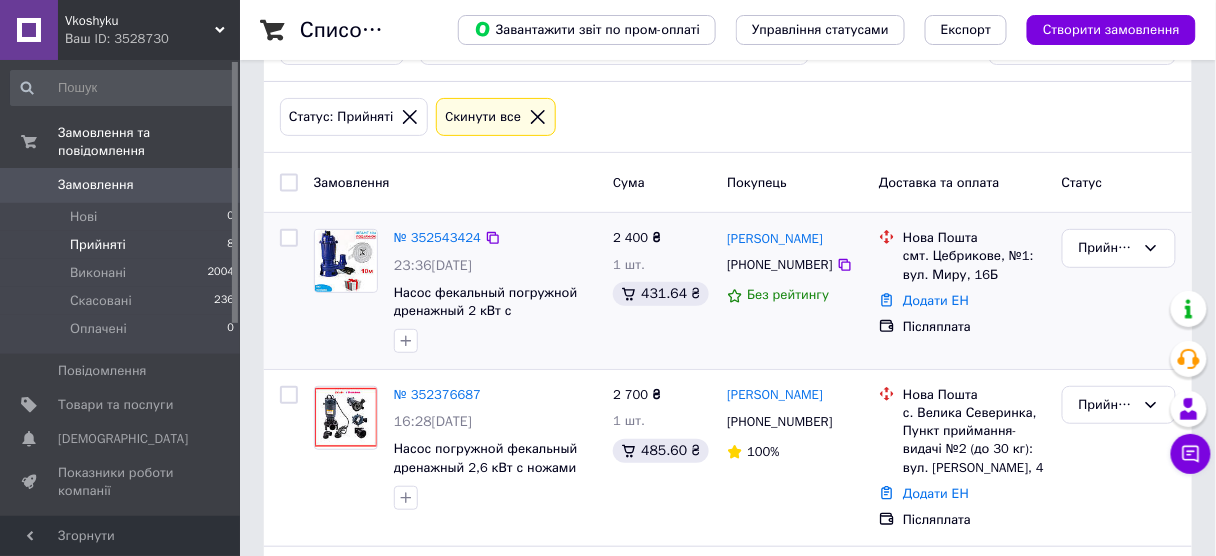 scroll, scrollTop: 80, scrollLeft: 0, axis: vertical 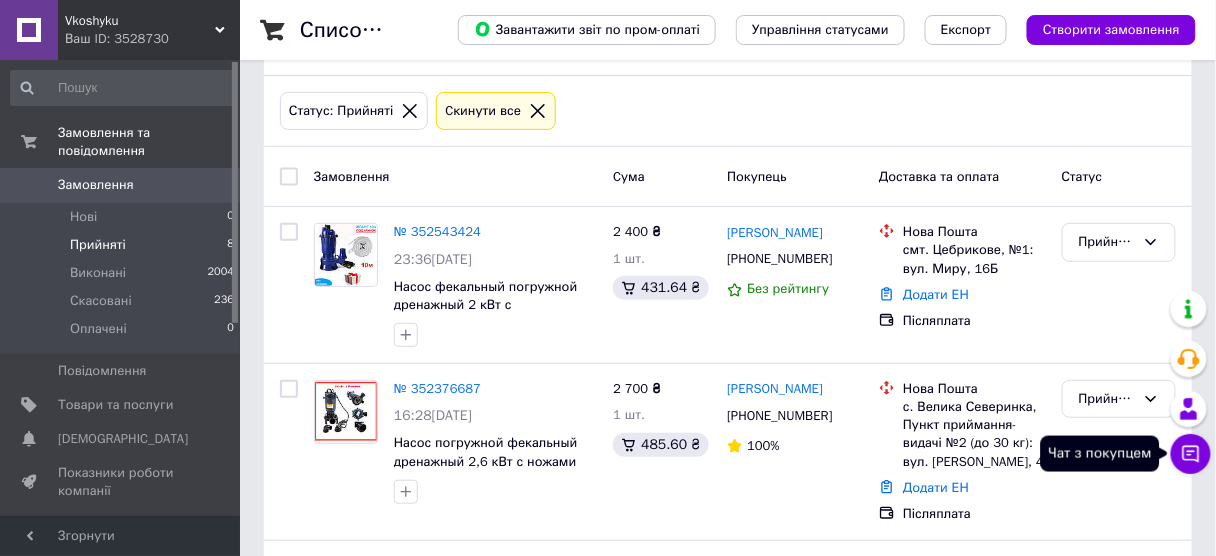 click 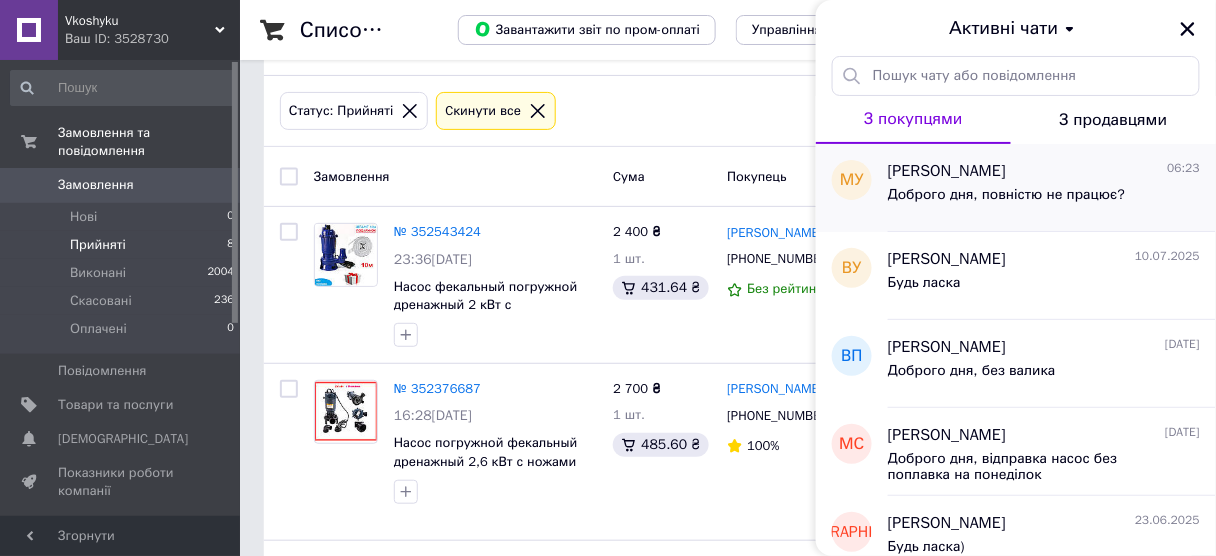 click on "Мальвіна Учень 06:23" at bounding box center (1044, 171) 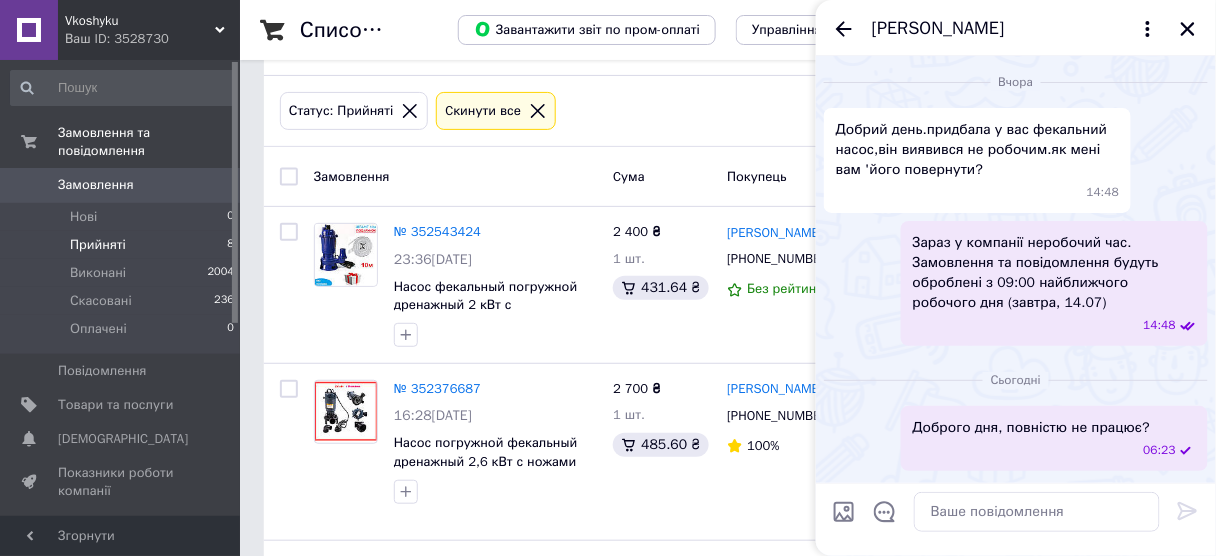 click on "Мальвіна Учень" at bounding box center (938, 29) 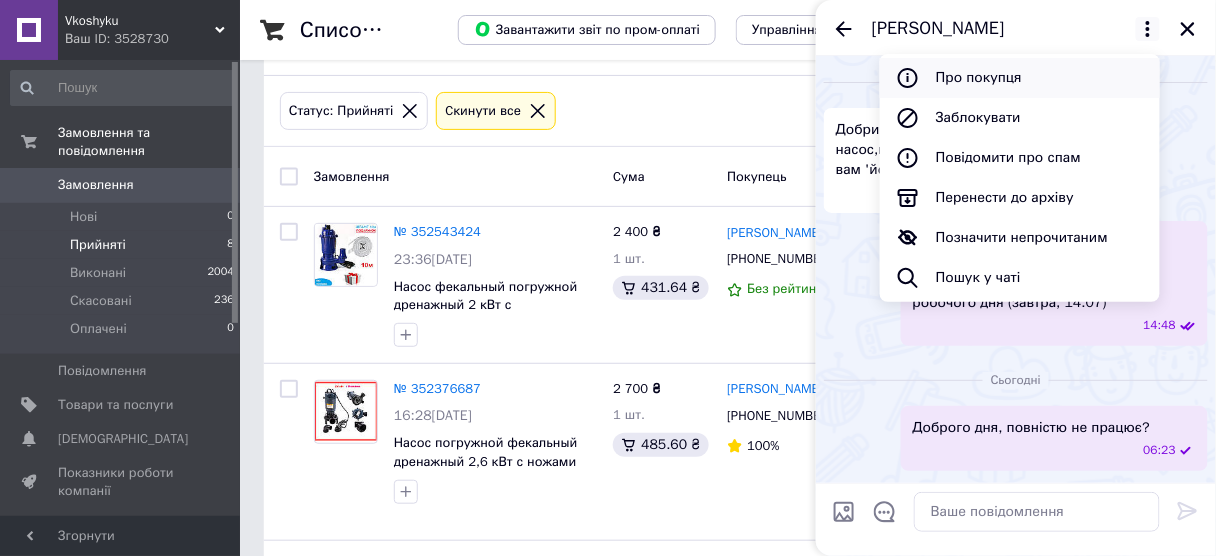 click on "Про покупця" at bounding box center [1020, 78] 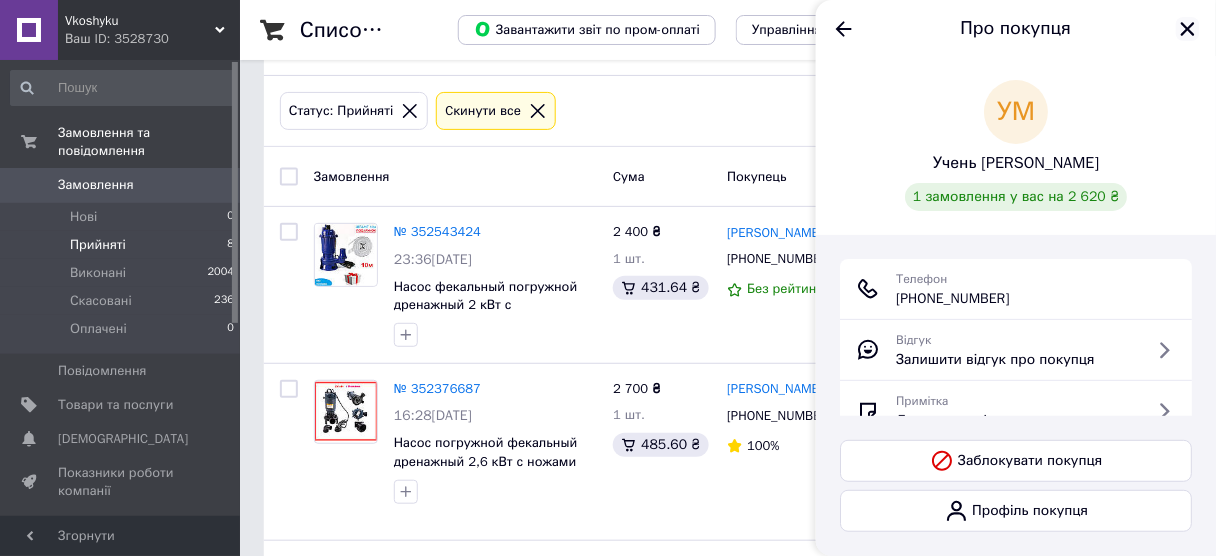 click 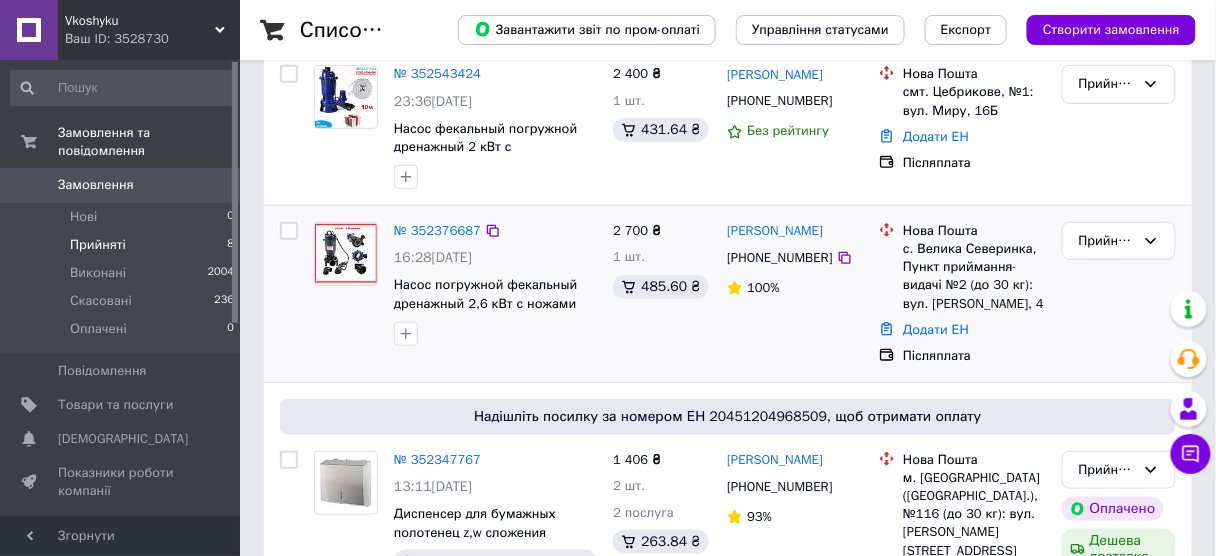 scroll, scrollTop: 240, scrollLeft: 0, axis: vertical 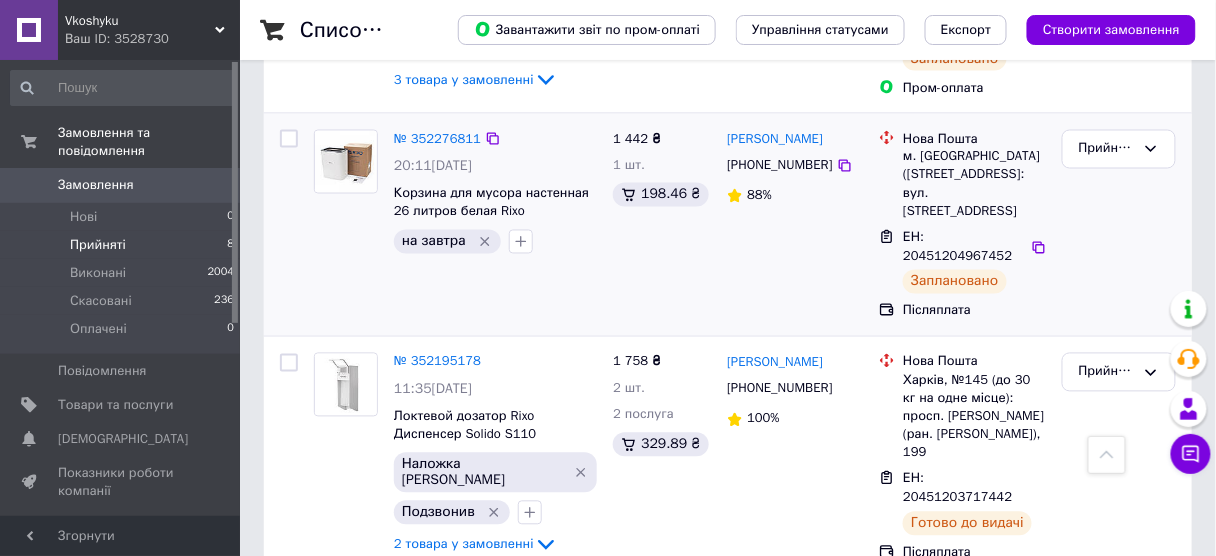 click 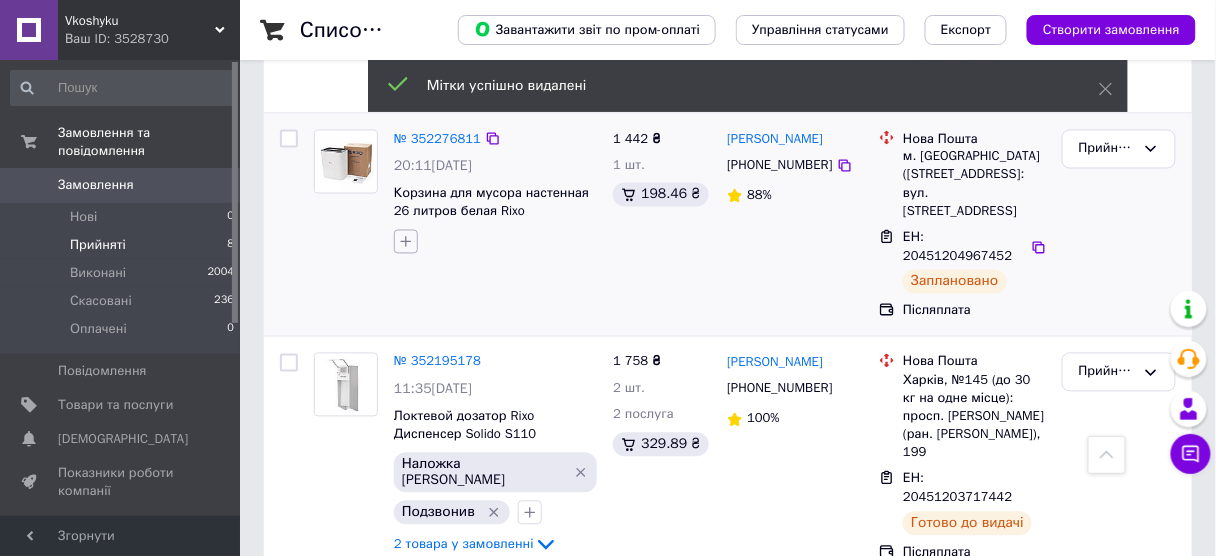 click 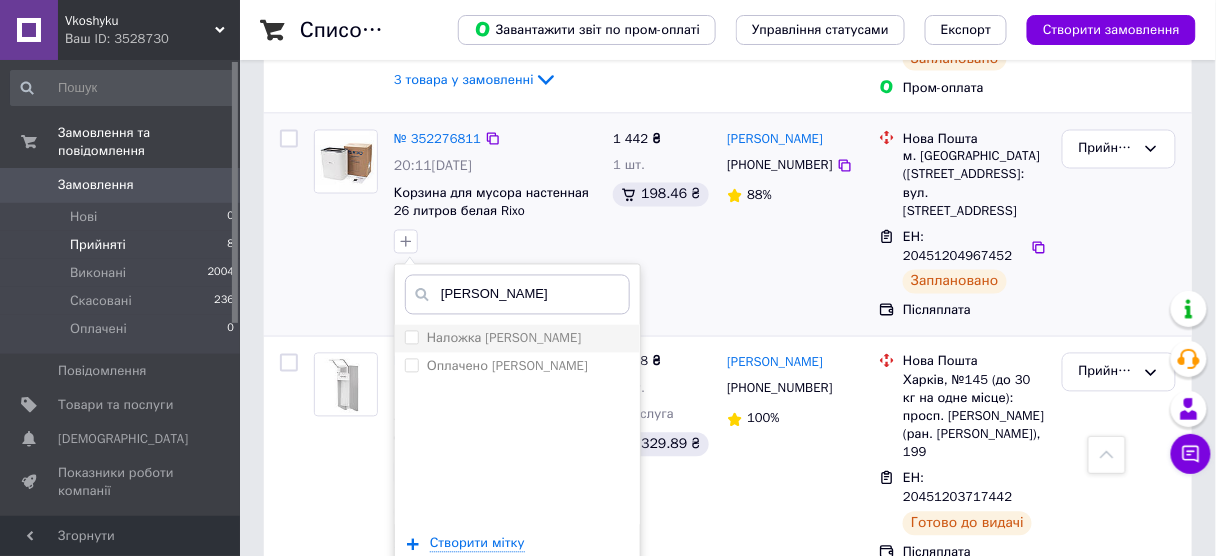 type on "саші" 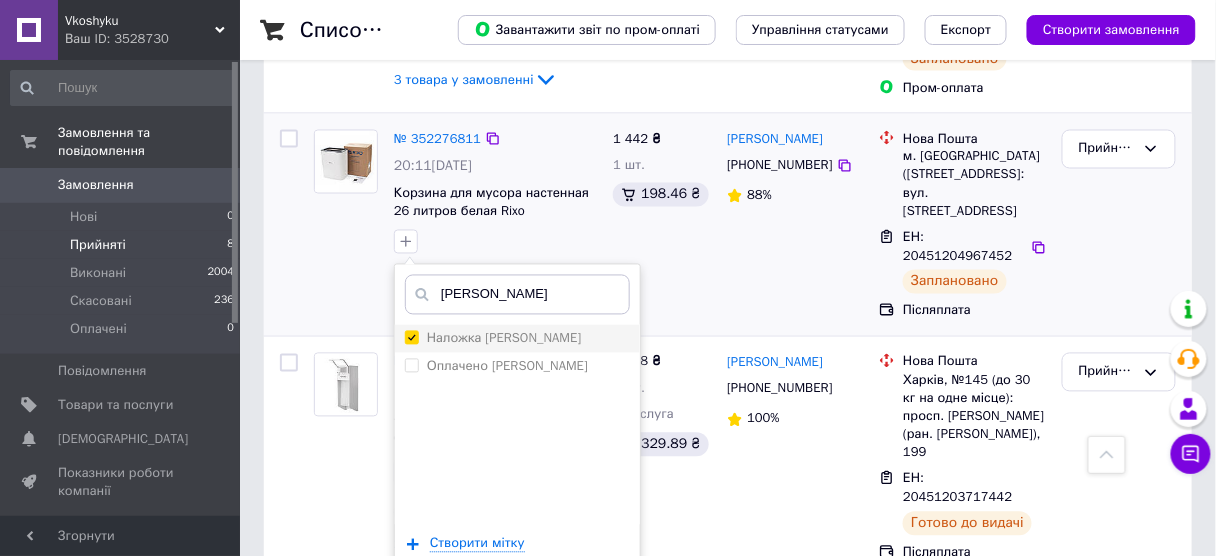 checkbox on "true" 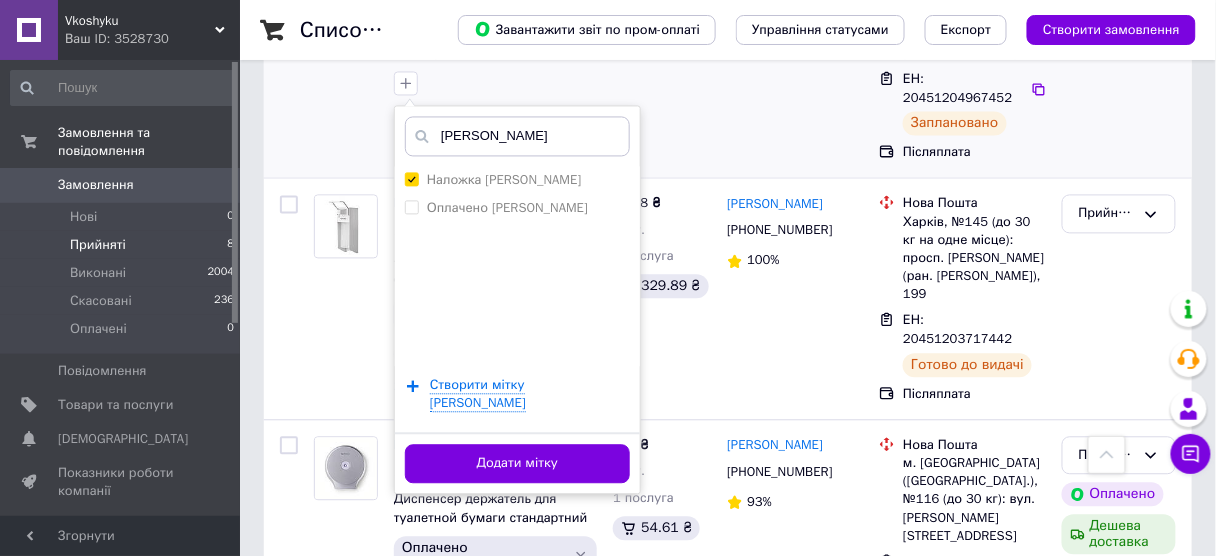 scroll, scrollTop: 960, scrollLeft: 0, axis: vertical 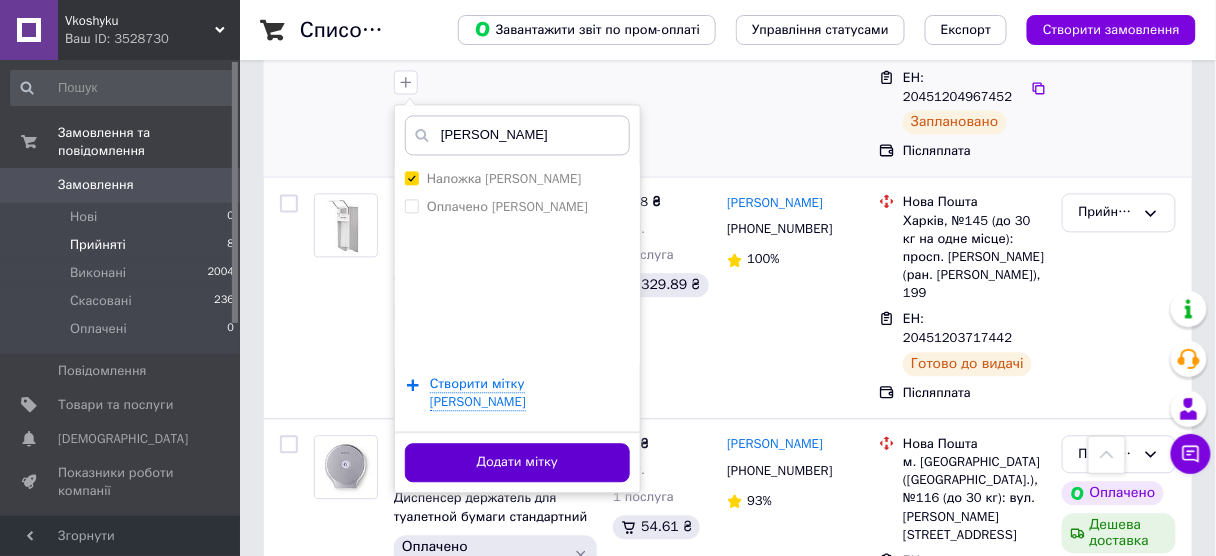 click on "Додати мітку" at bounding box center (517, 462) 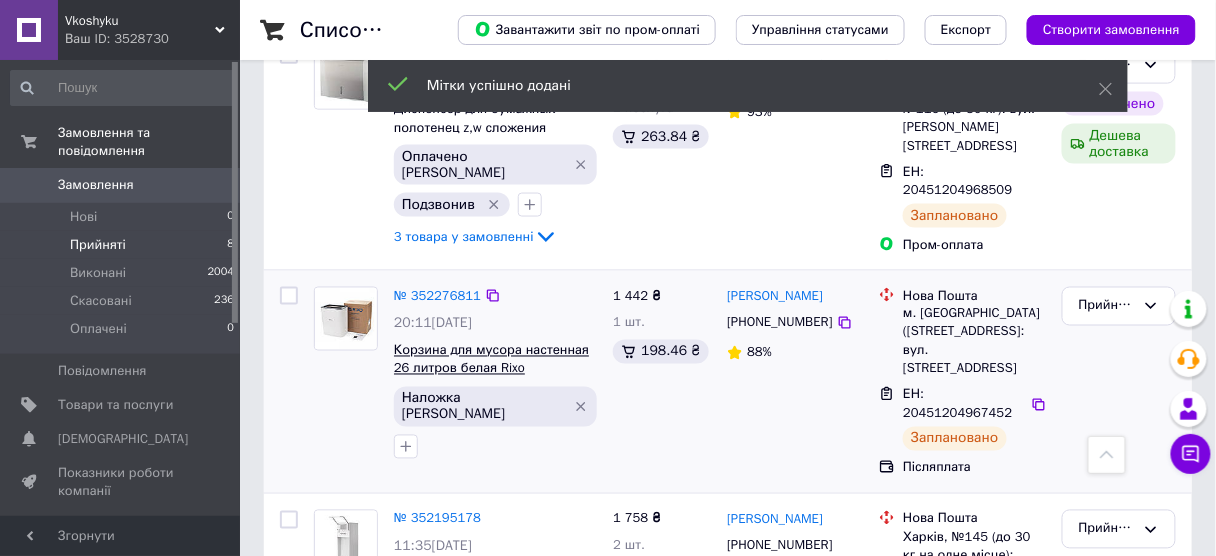 scroll, scrollTop: 640, scrollLeft: 0, axis: vertical 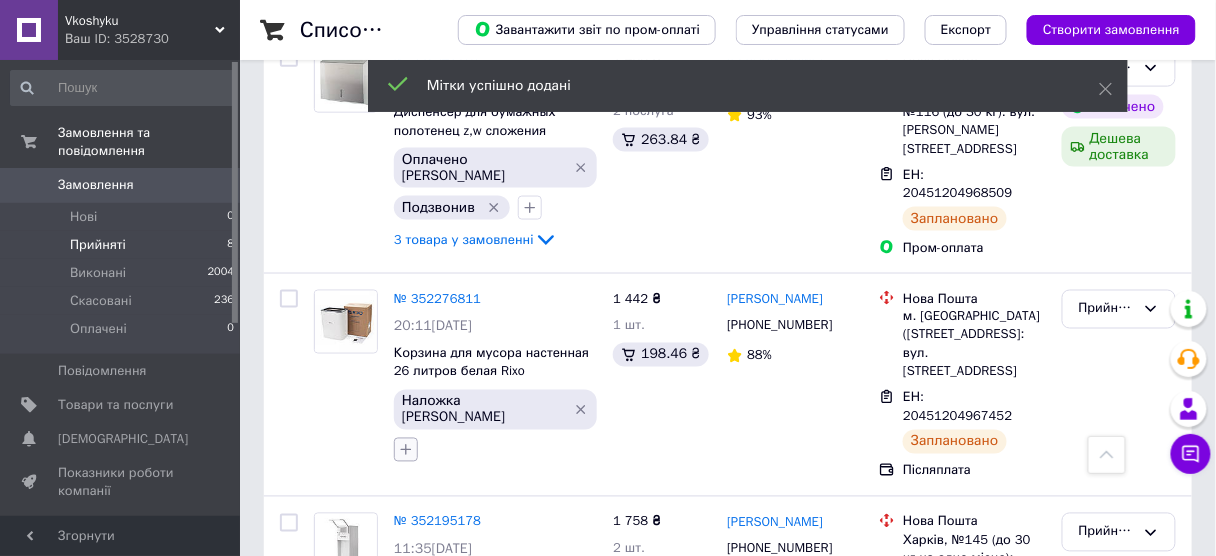 click 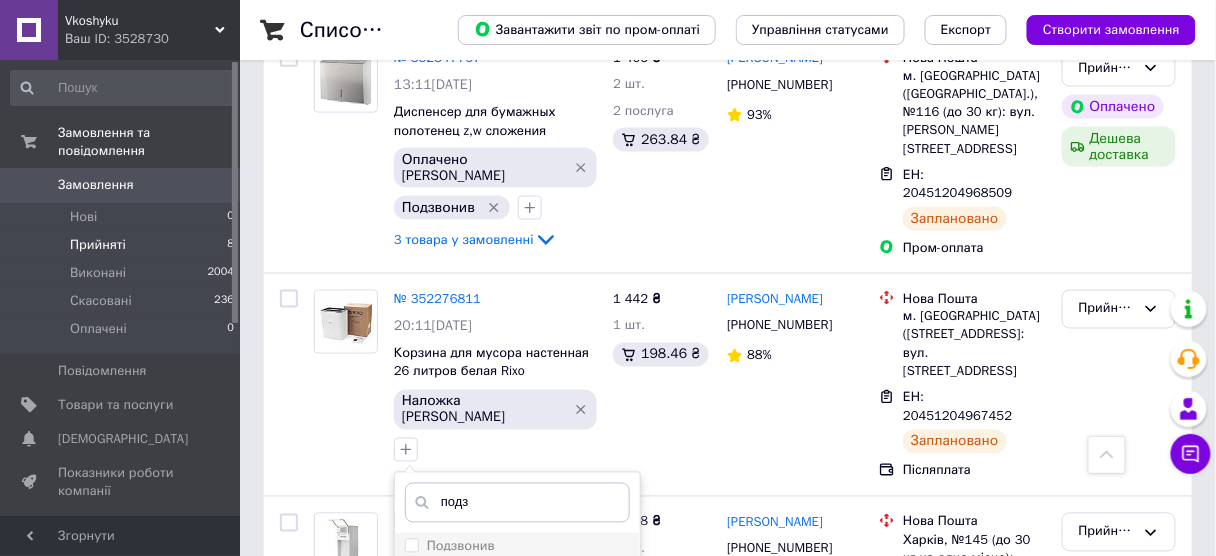 type on "подз" 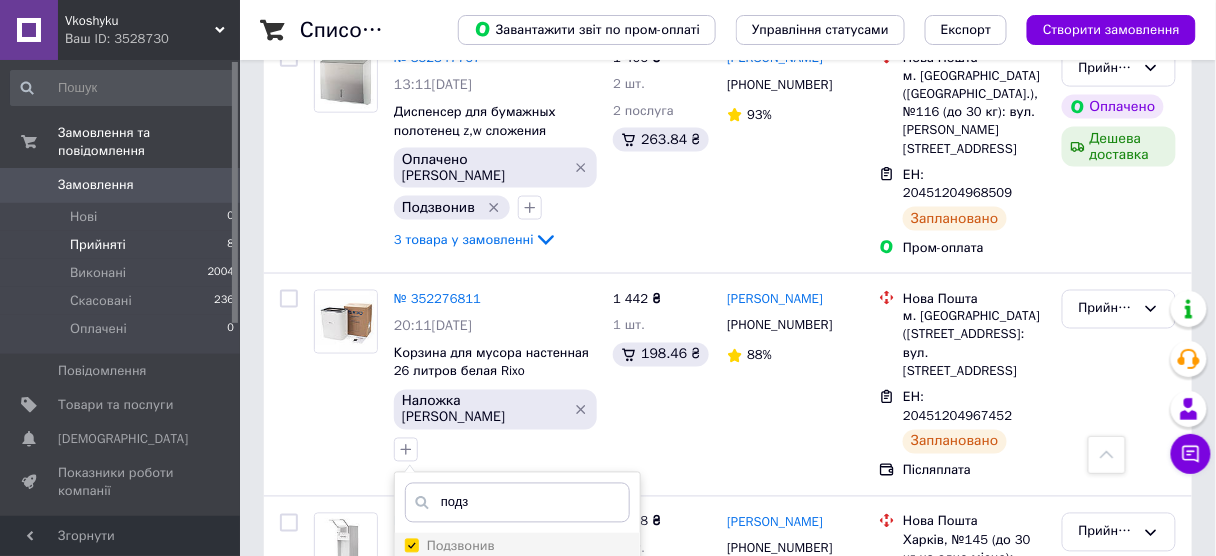 checkbox on "true" 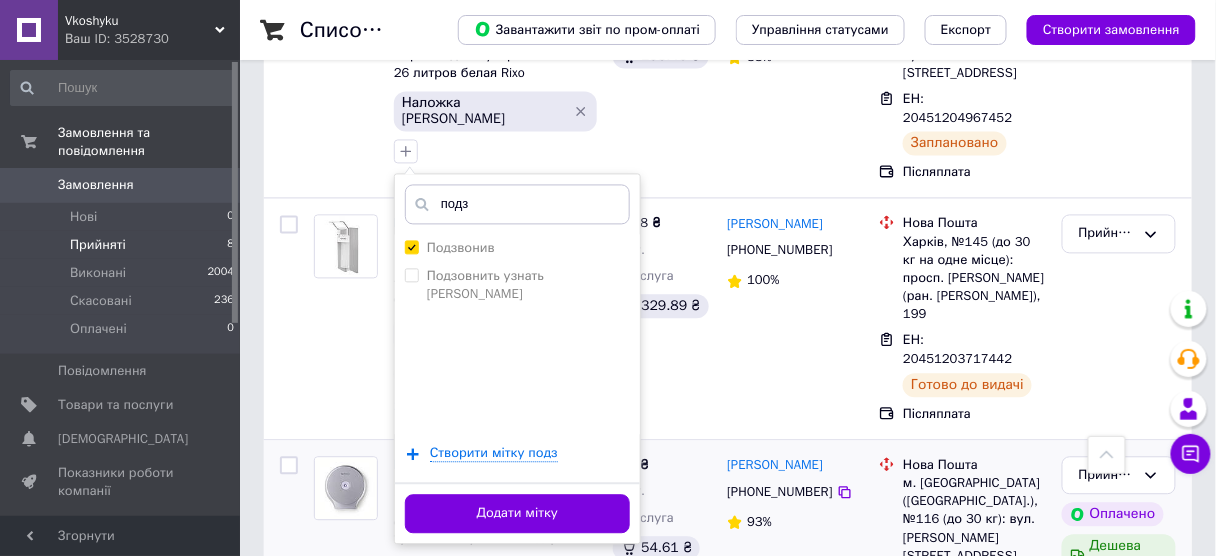 scroll, scrollTop: 960, scrollLeft: 0, axis: vertical 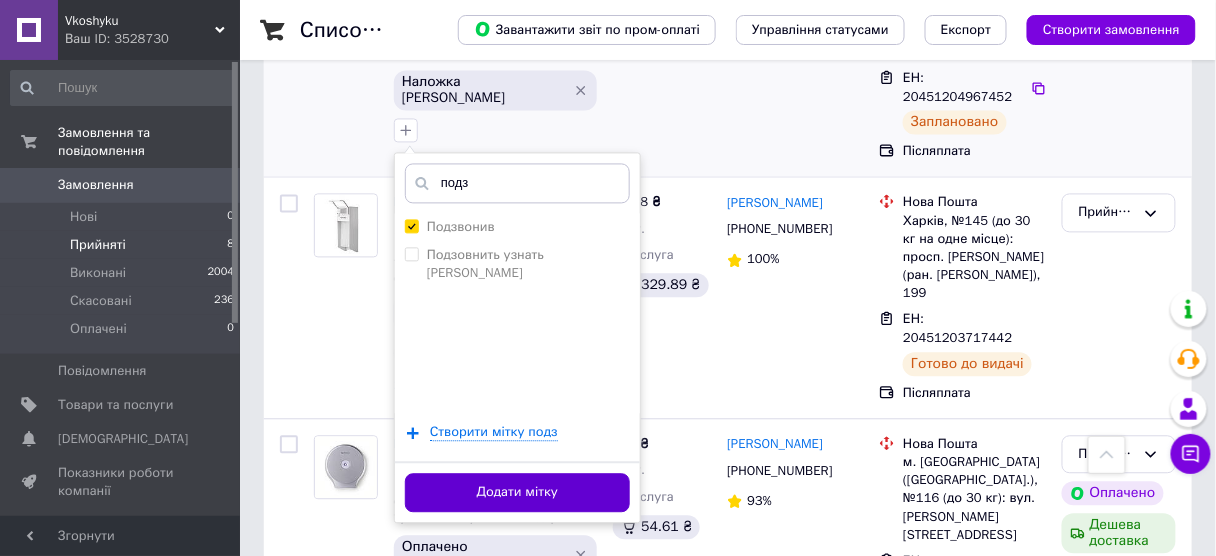 click on "Додати мітку" at bounding box center (517, 492) 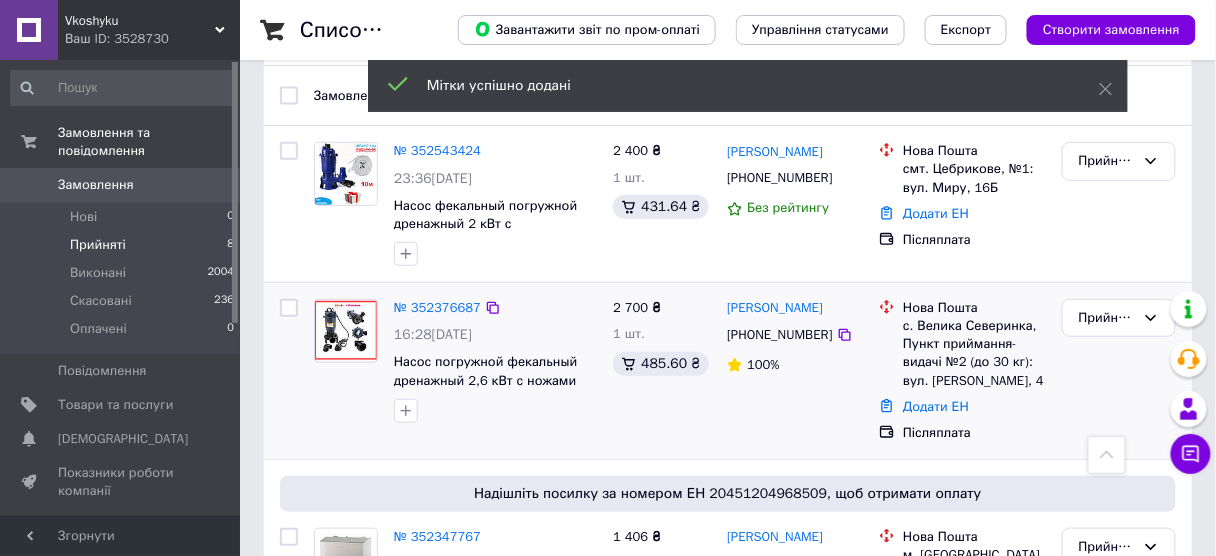 scroll, scrollTop: 160, scrollLeft: 0, axis: vertical 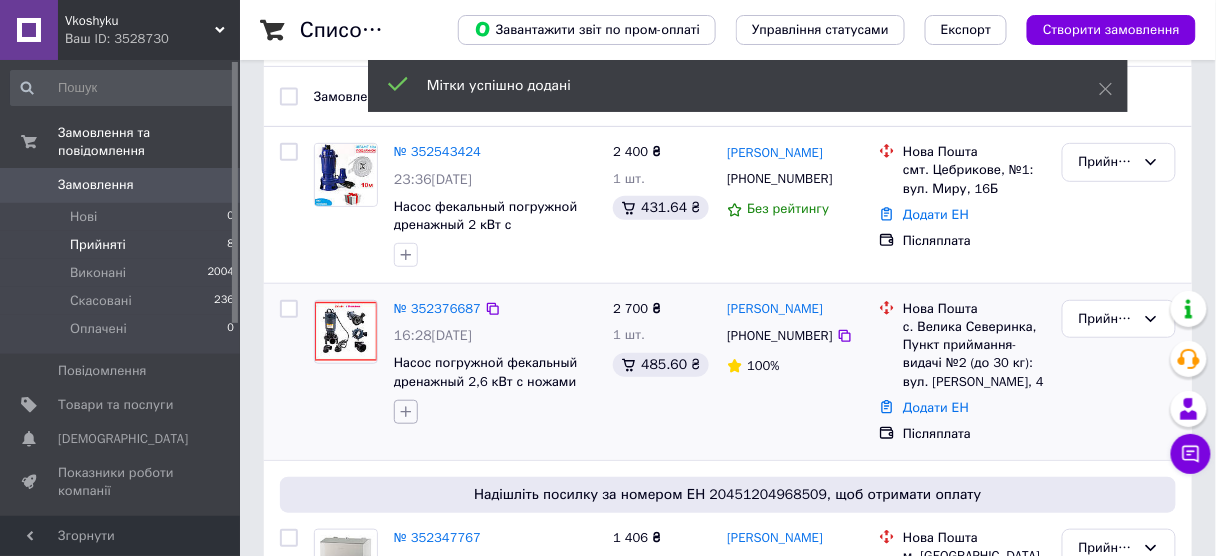 click 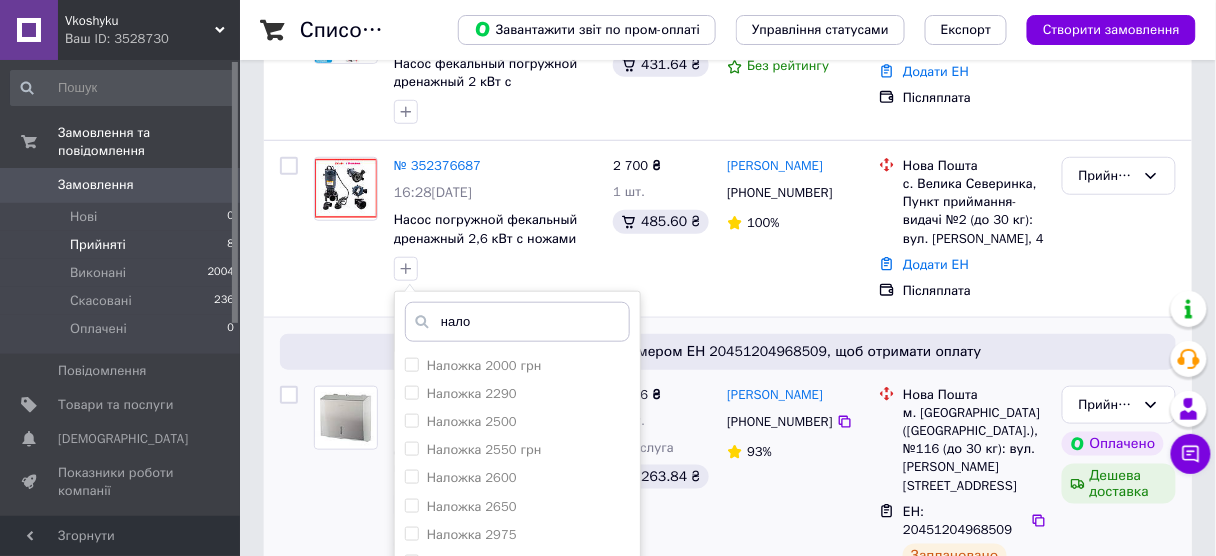 scroll, scrollTop: 320, scrollLeft: 0, axis: vertical 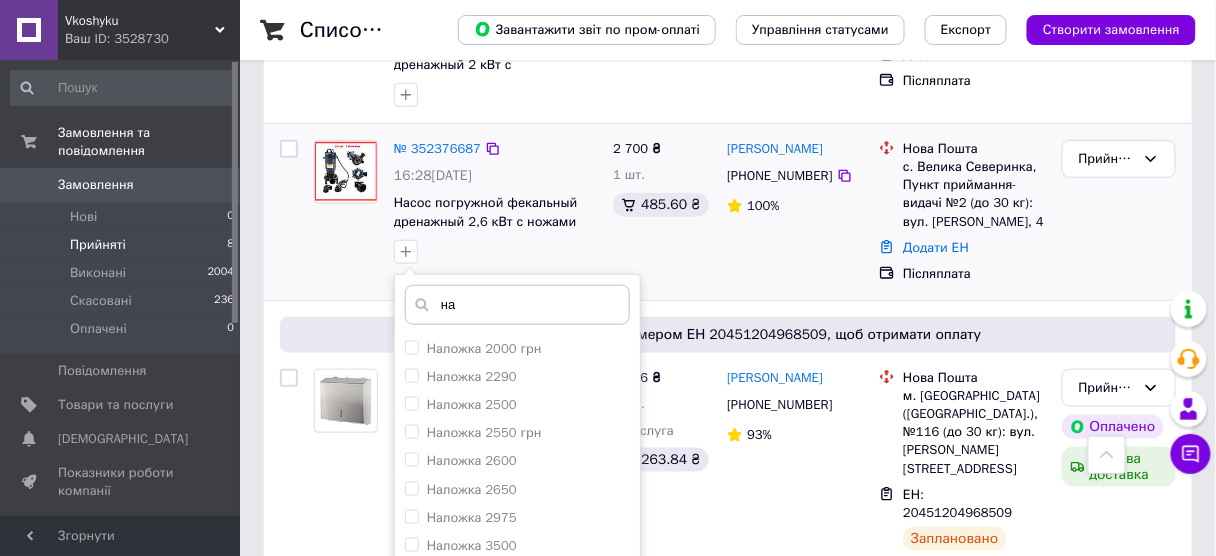 type on "н" 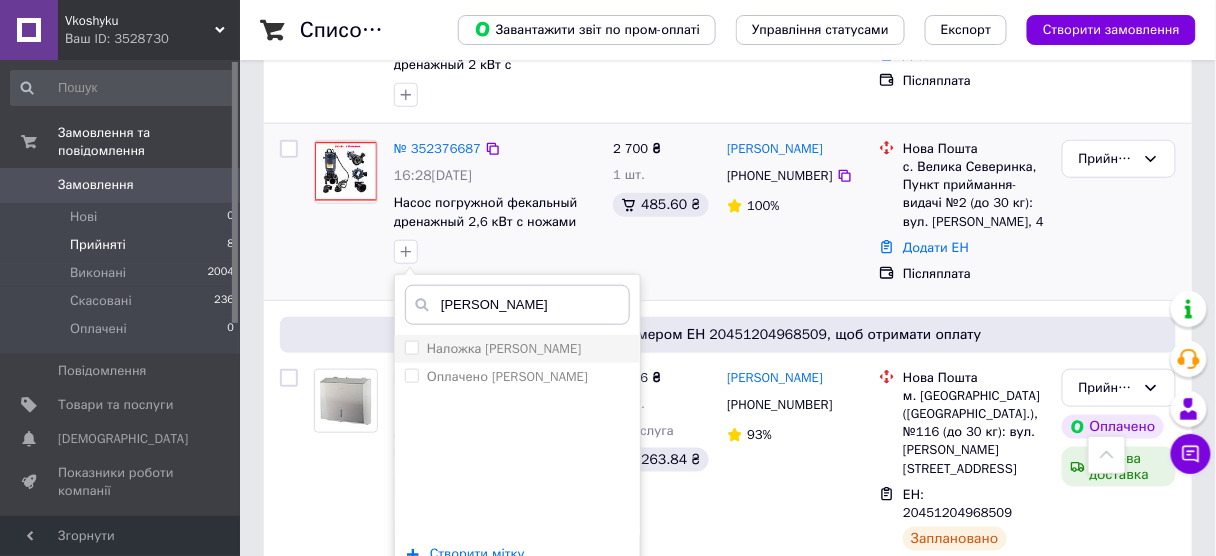 type on "саші" 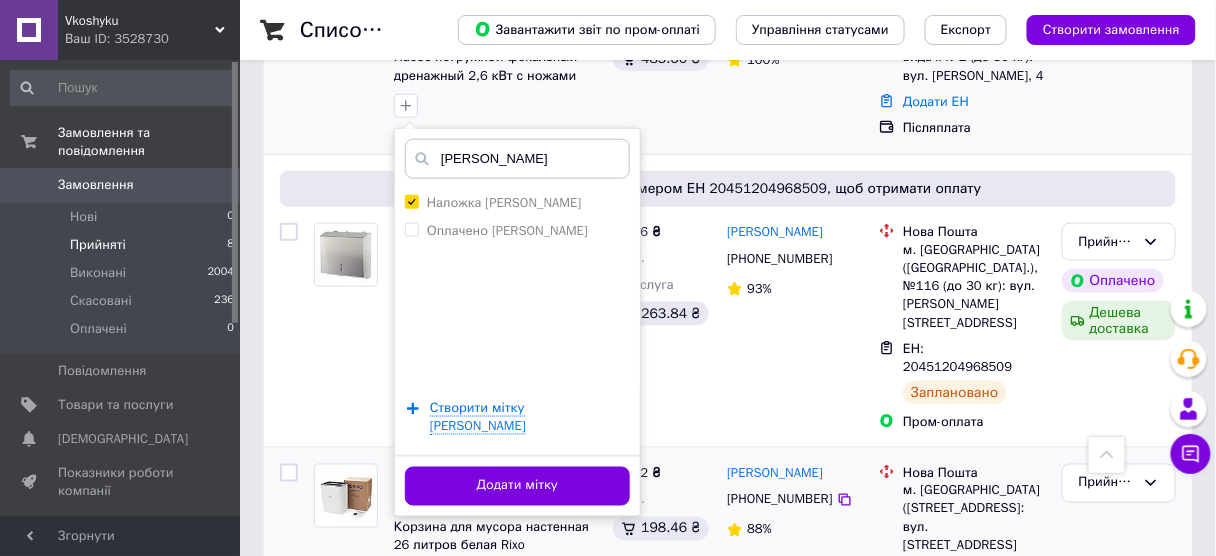 scroll, scrollTop: 480, scrollLeft: 0, axis: vertical 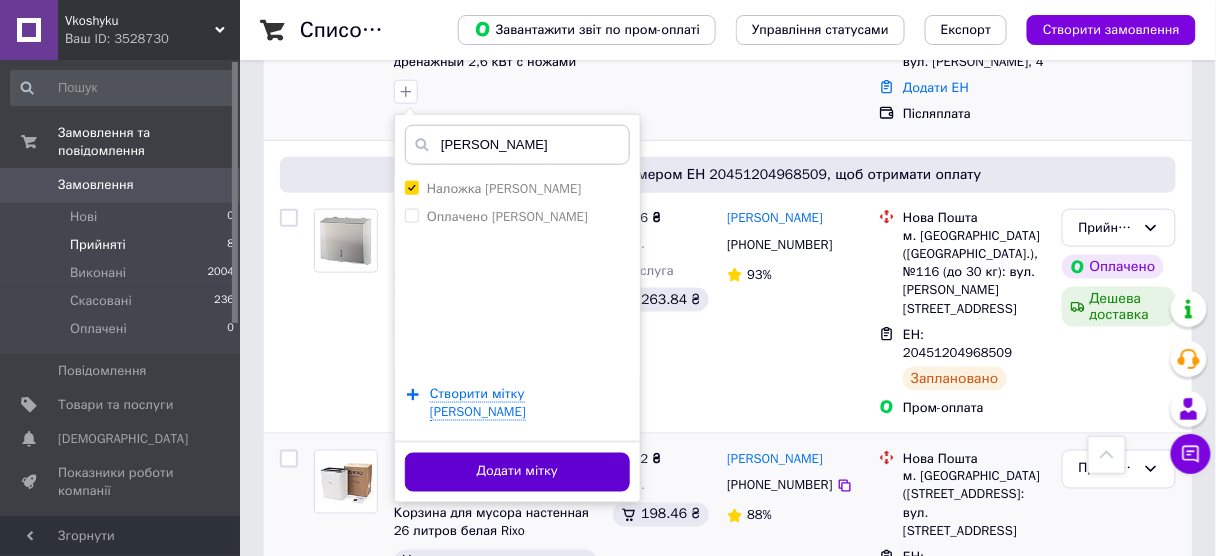 click on "Додати мітку" at bounding box center [517, 472] 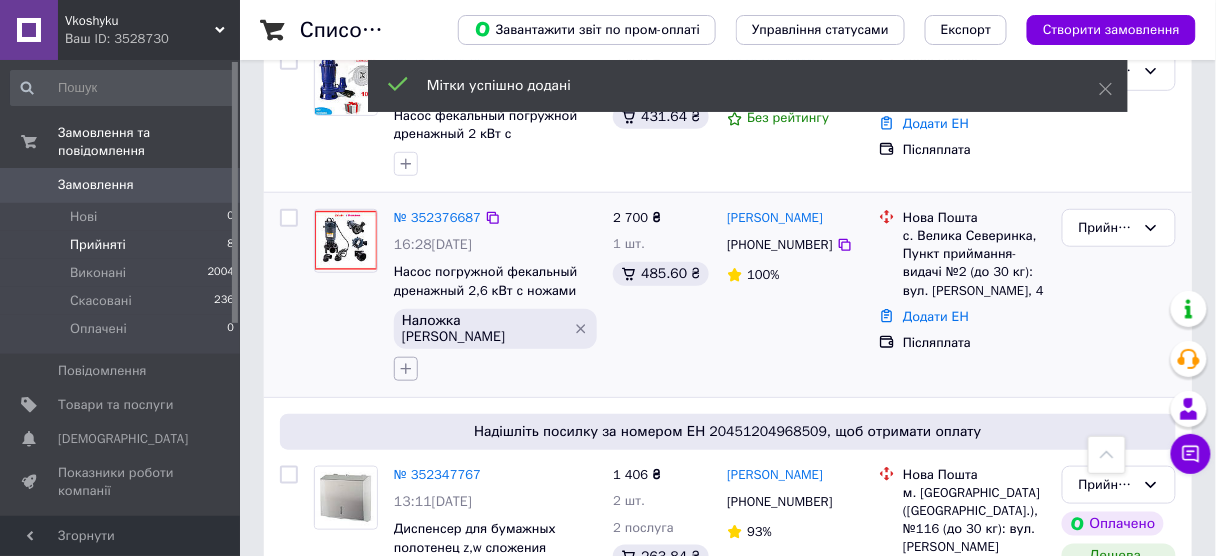 scroll, scrollTop: 240, scrollLeft: 0, axis: vertical 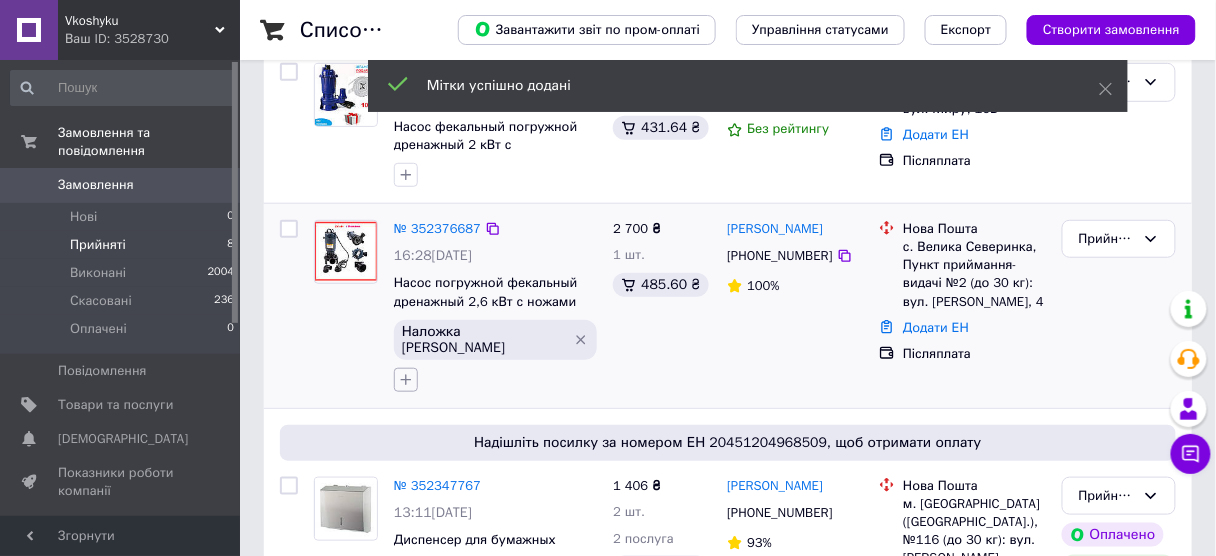click 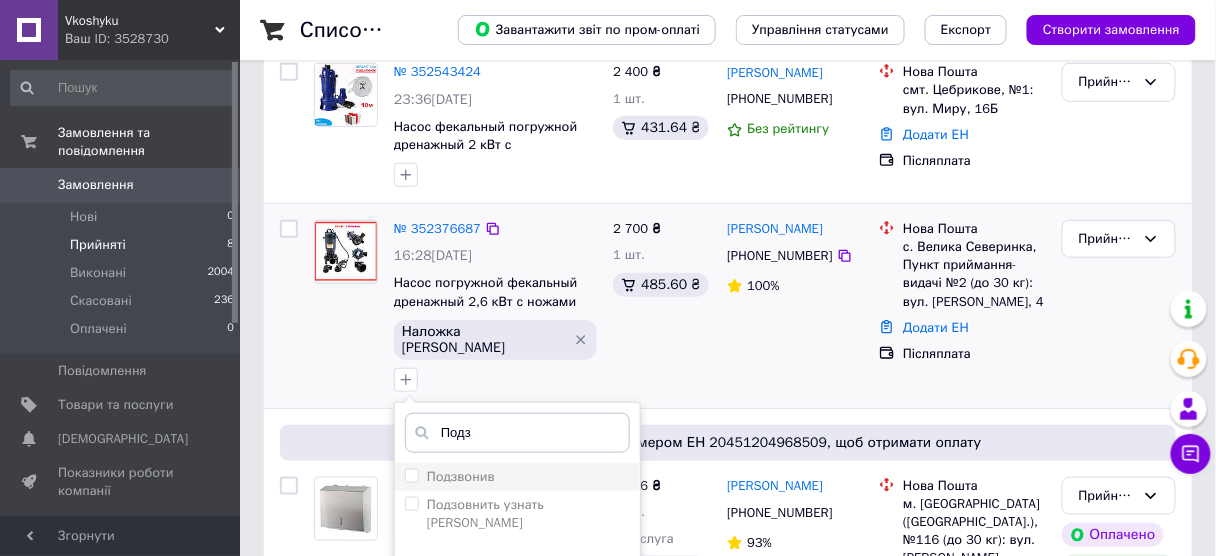 type on "Подз" 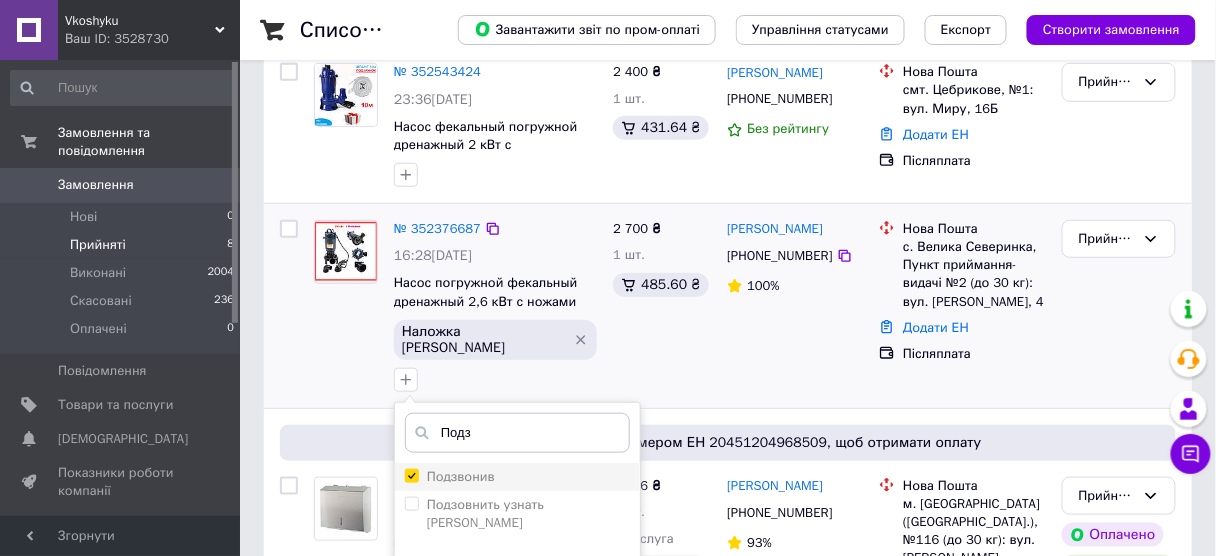 checkbox on "true" 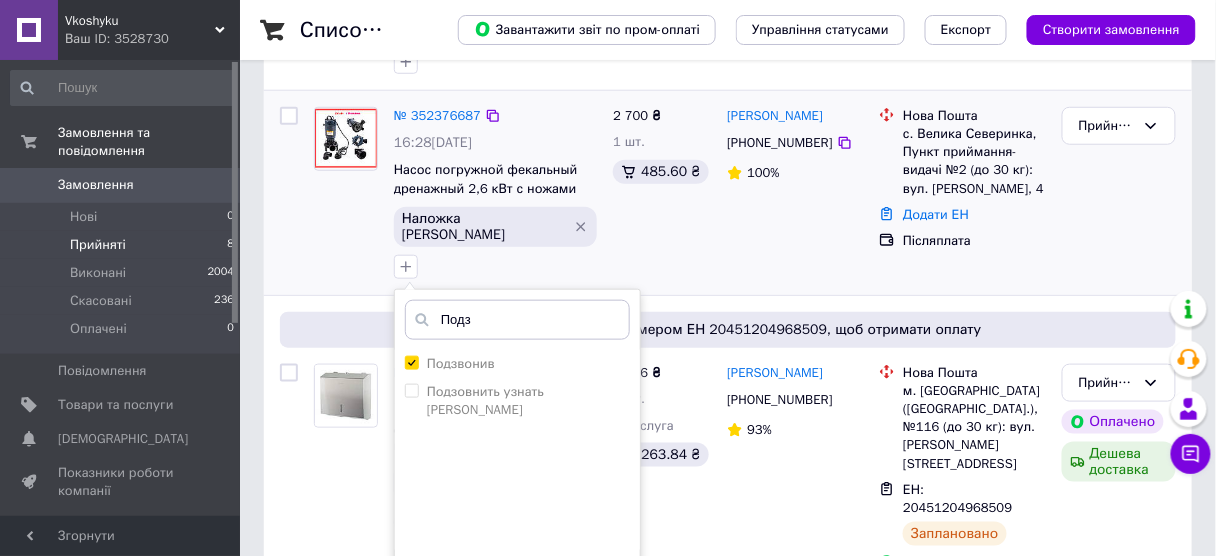 scroll, scrollTop: 400, scrollLeft: 0, axis: vertical 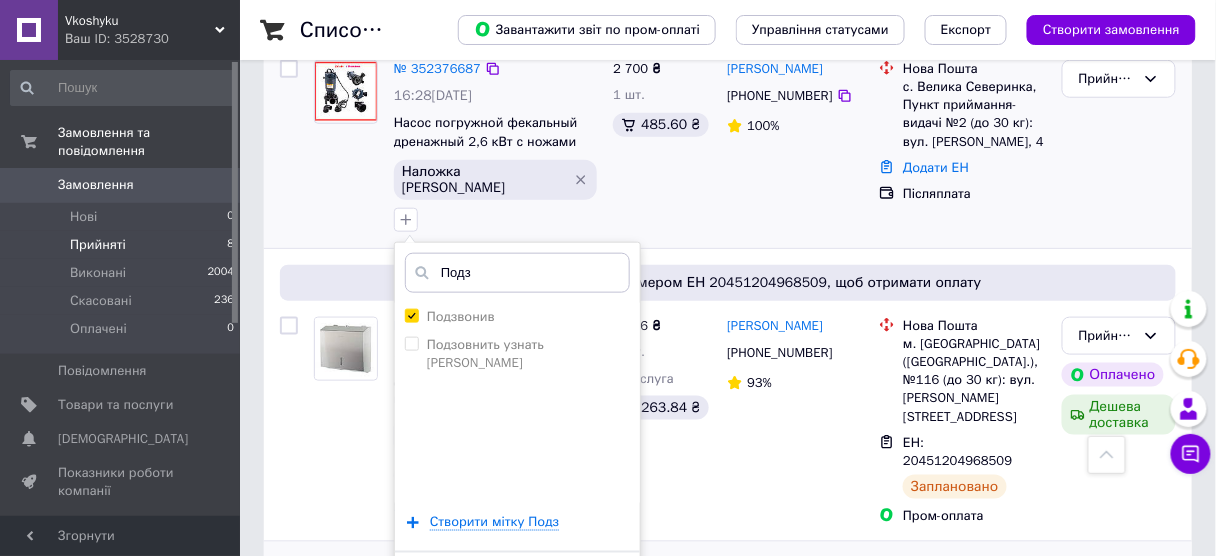 click on "Додати мітку" at bounding box center (517, 582) 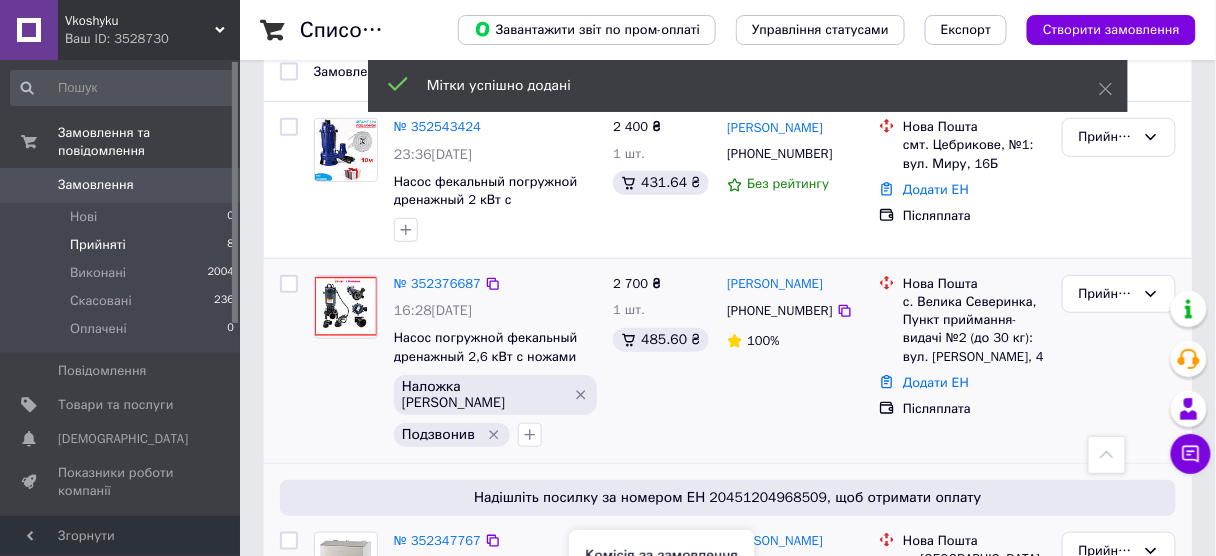 scroll, scrollTop: 160, scrollLeft: 0, axis: vertical 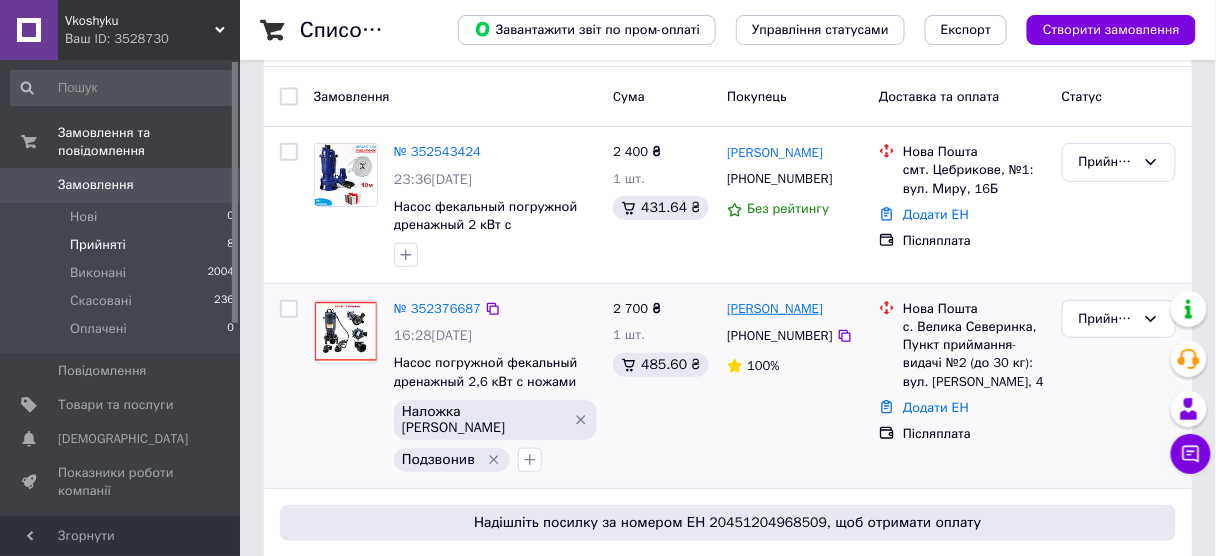 drag, startPoint x: 842, startPoint y: 308, endPoint x: 770, endPoint y: 307, distance: 72.00694 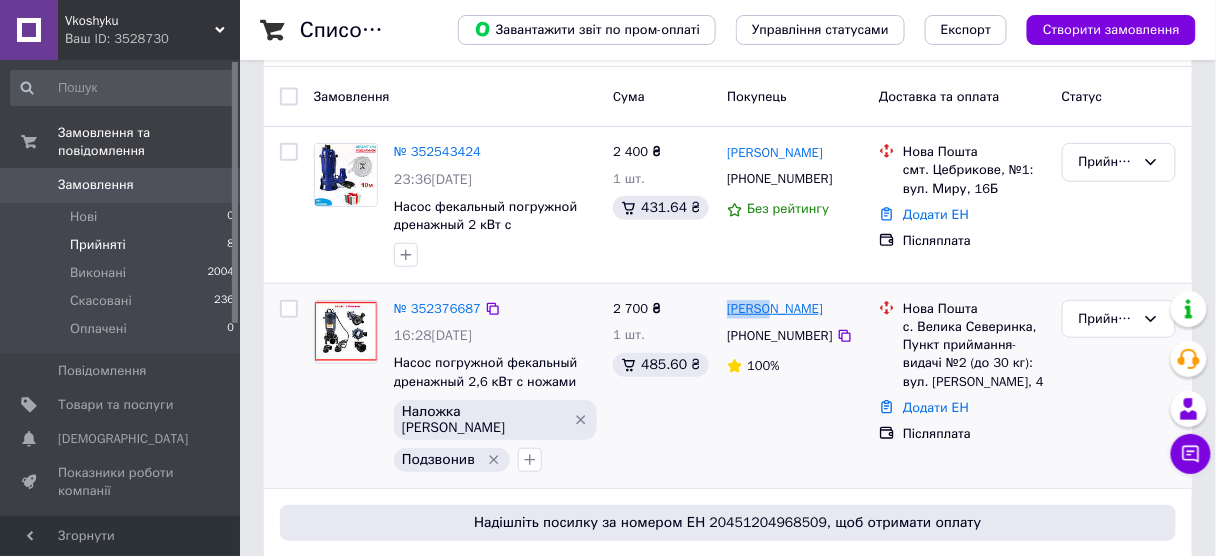 drag, startPoint x: 724, startPoint y: 306, endPoint x: 764, endPoint y: 307, distance: 40.012497 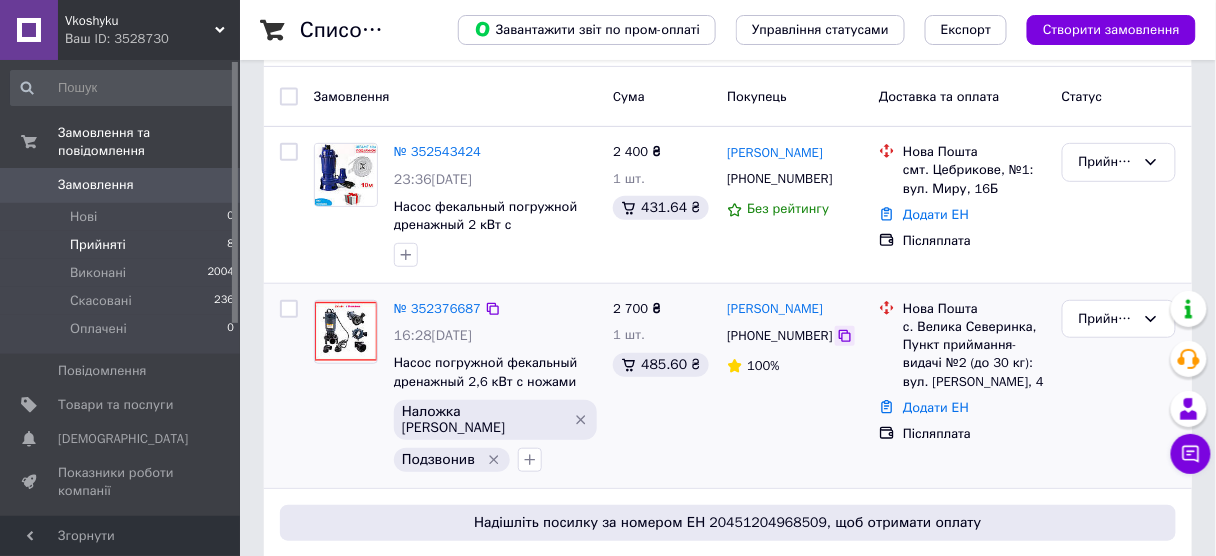 click 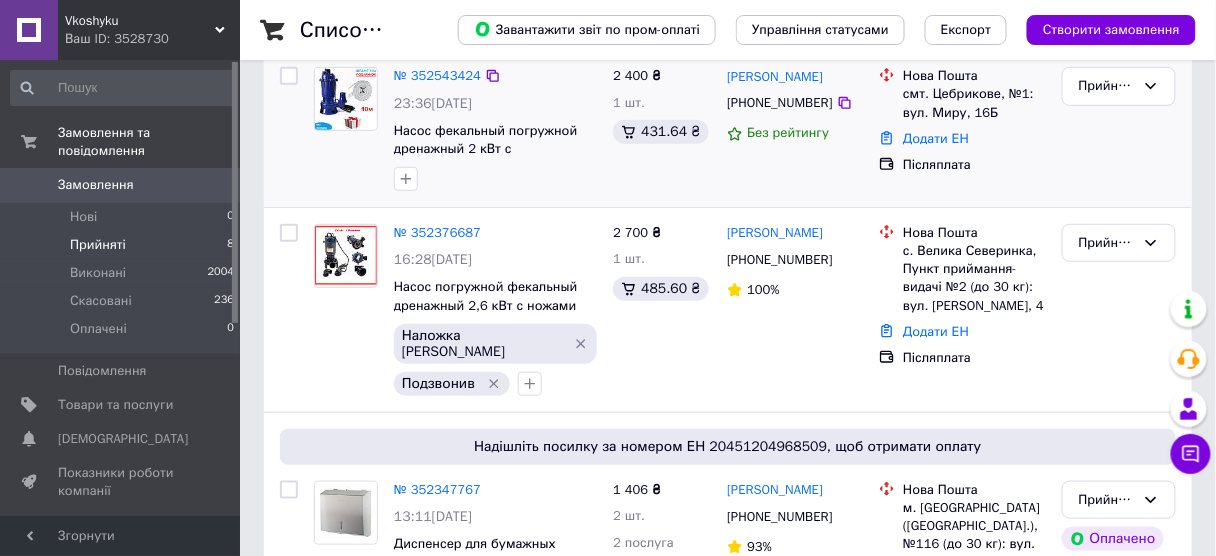scroll, scrollTop: 240, scrollLeft: 0, axis: vertical 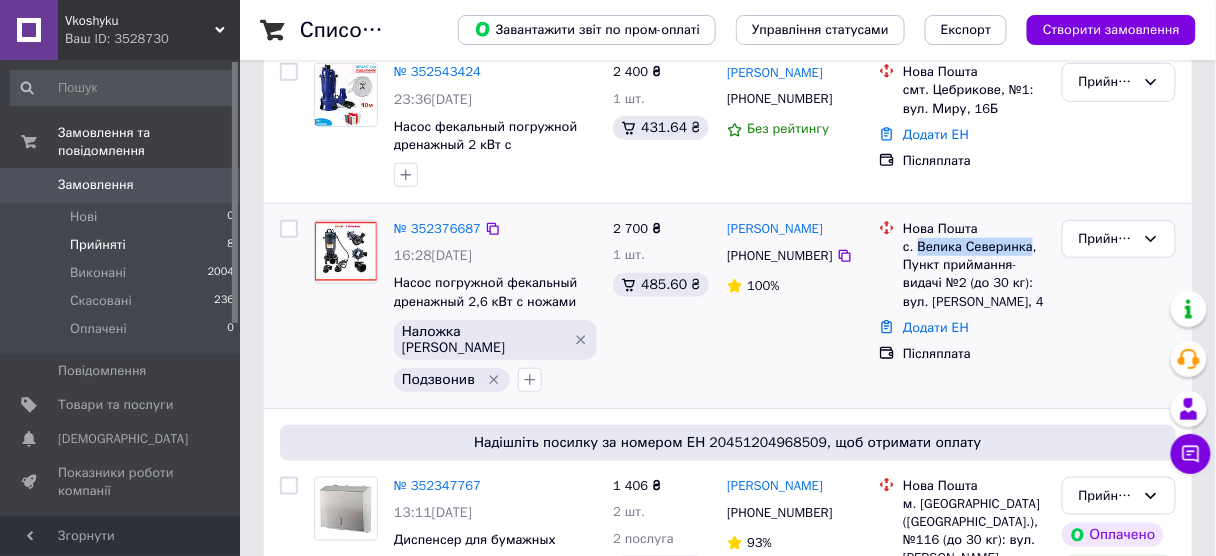 drag, startPoint x: 917, startPoint y: 243, endPoint x: 1023, endPoint y: 244, distance: 106.004715 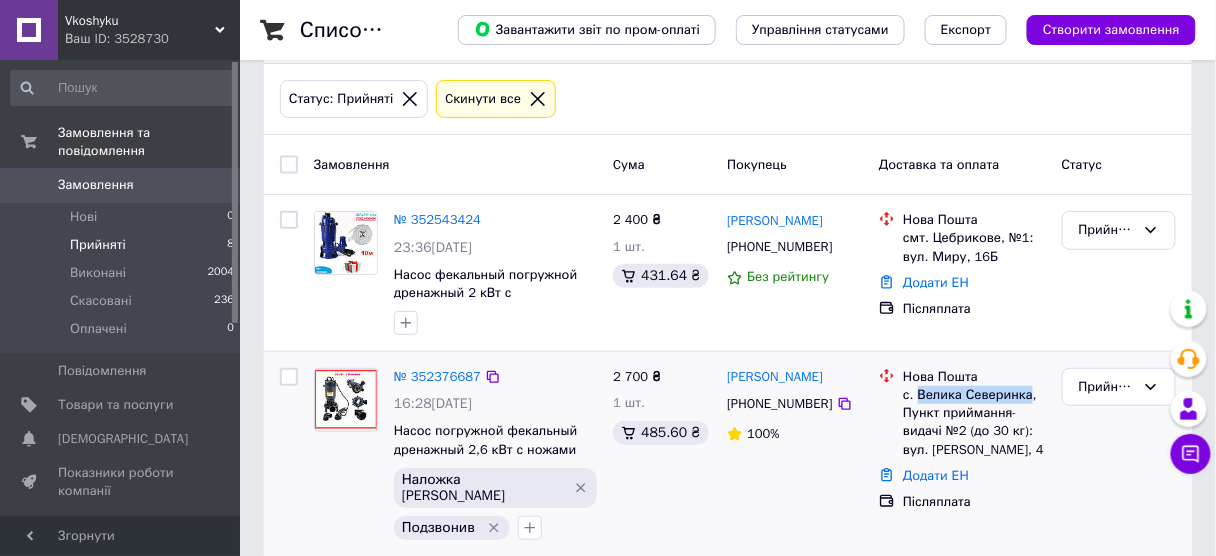 scroll, scrollTop: 80, scrollLeft: 0, axis: vertical 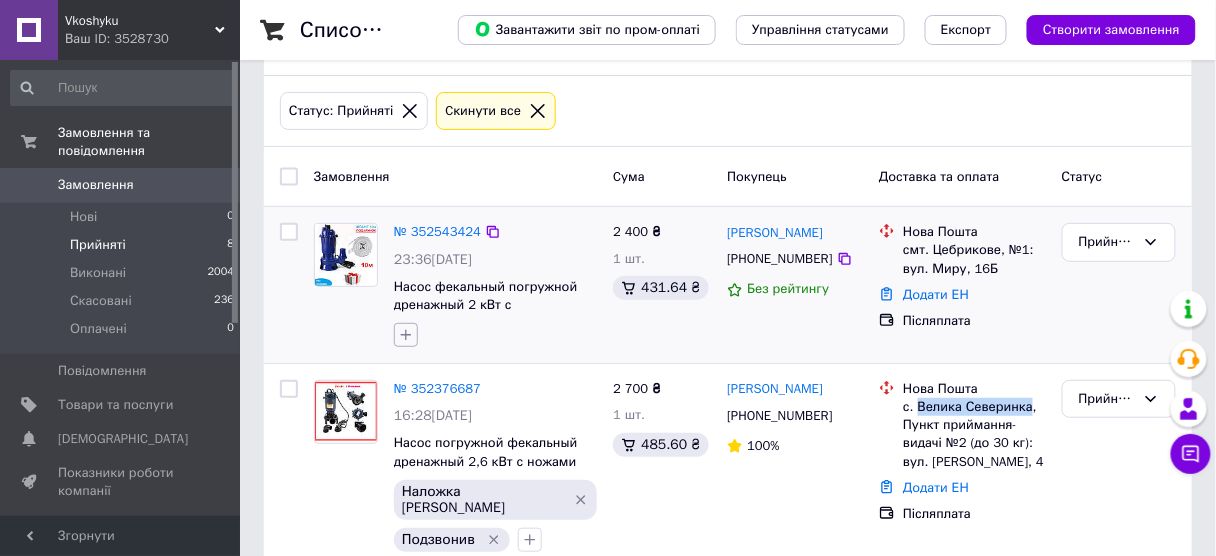 click 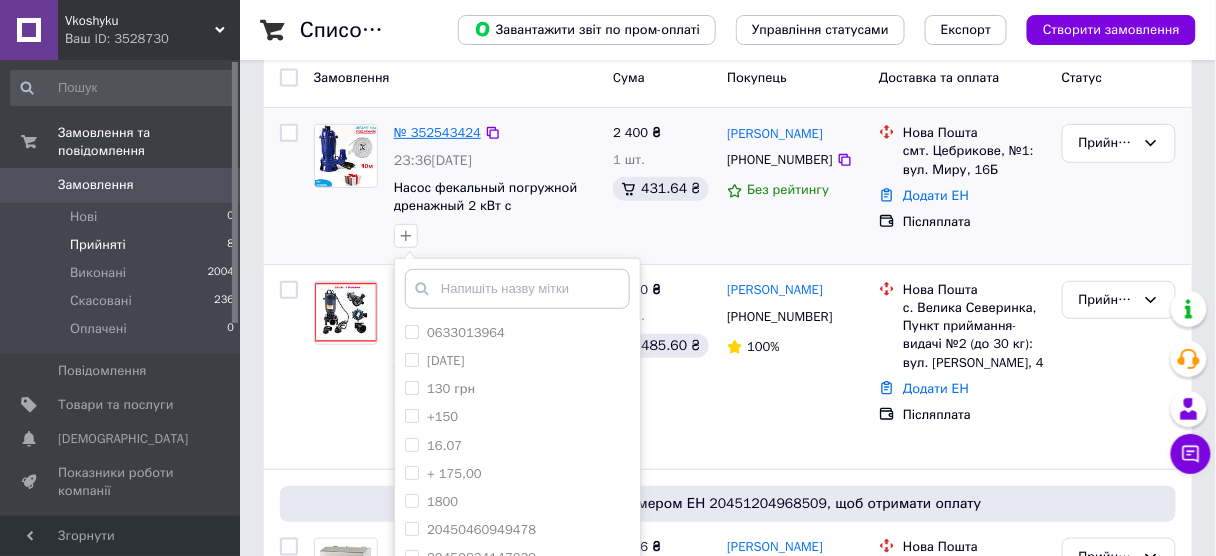 scroll, scrollTop: 240, scrollLeft: 0, axis: vertical 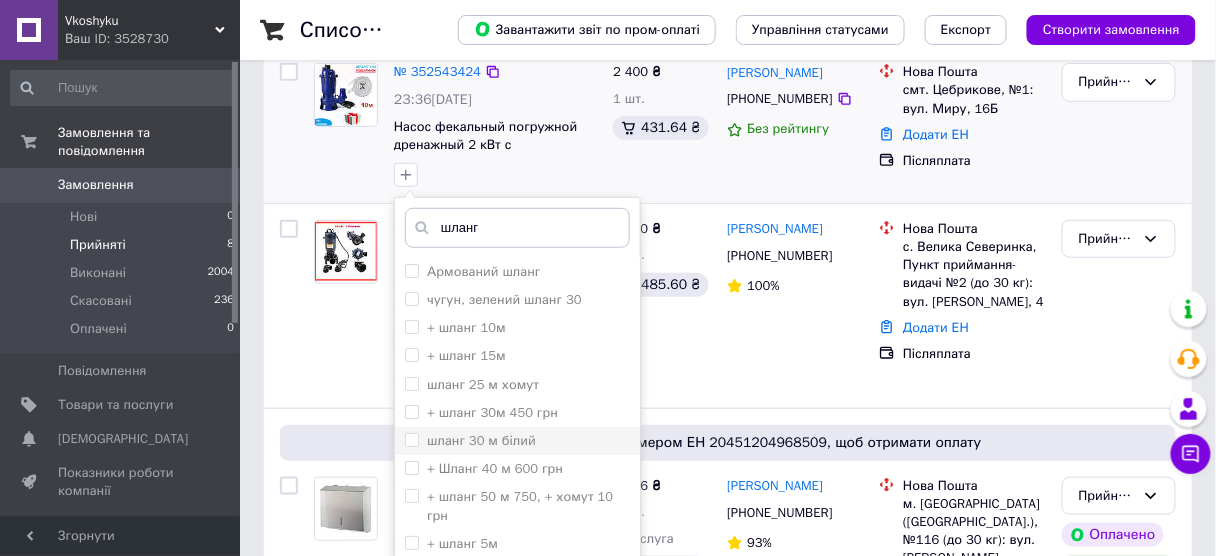 type on "шланг" 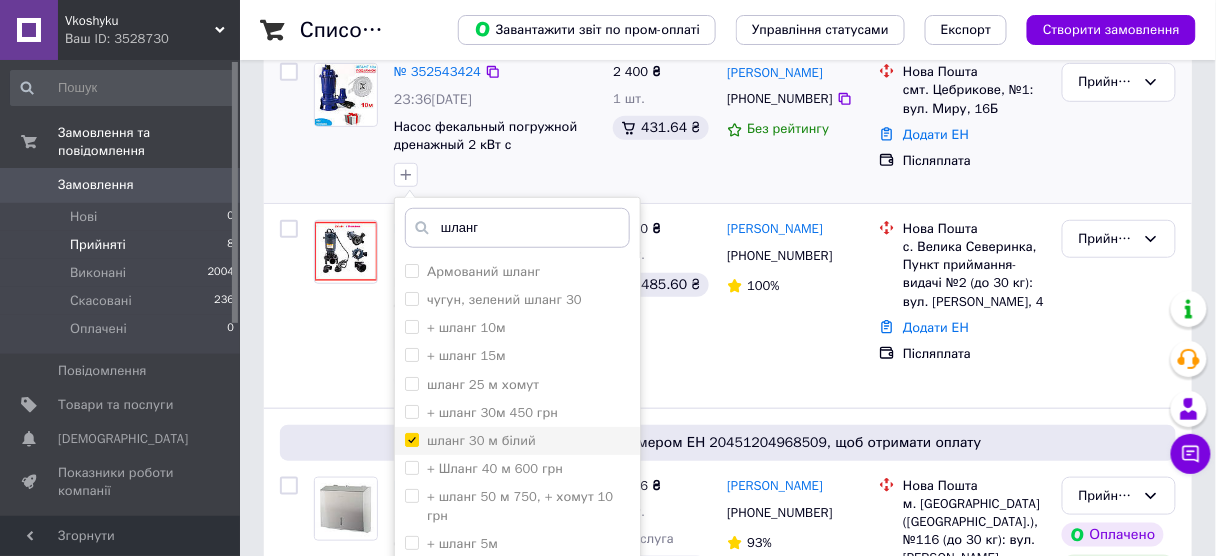 checkbox on "true" 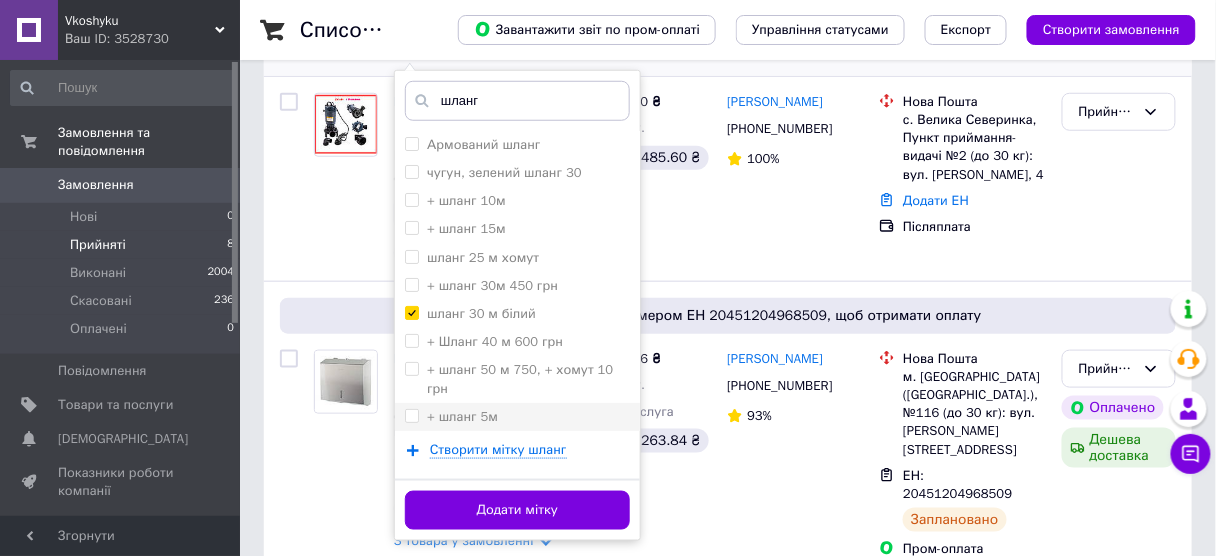 scroll, scrollTop: 400, scrollLeft: 0, axis: vertical 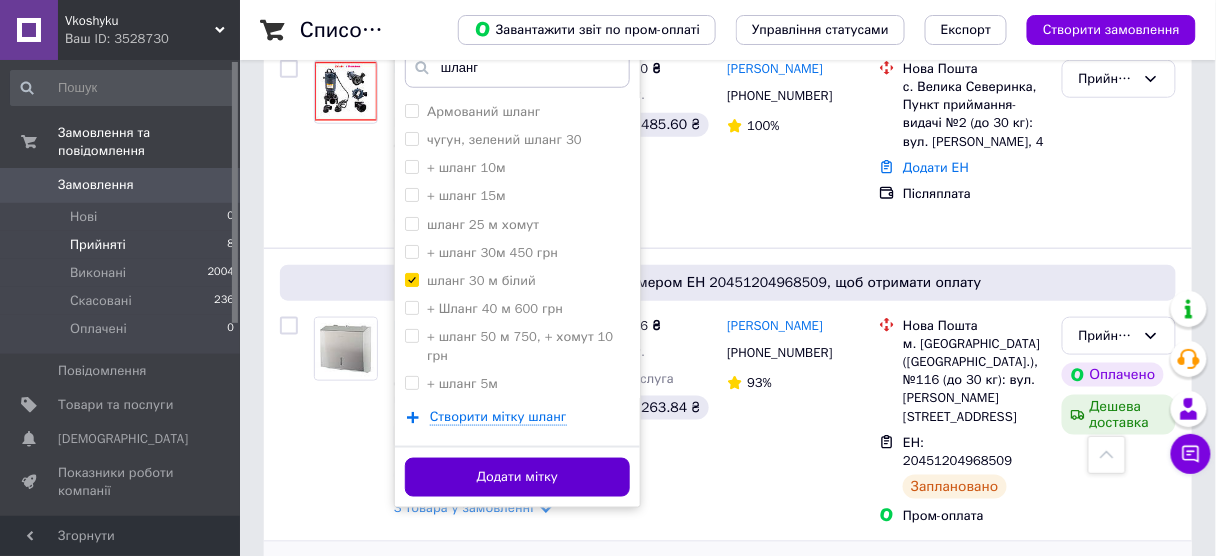 click on "Додати мітку" at bounding box center (517, 477) 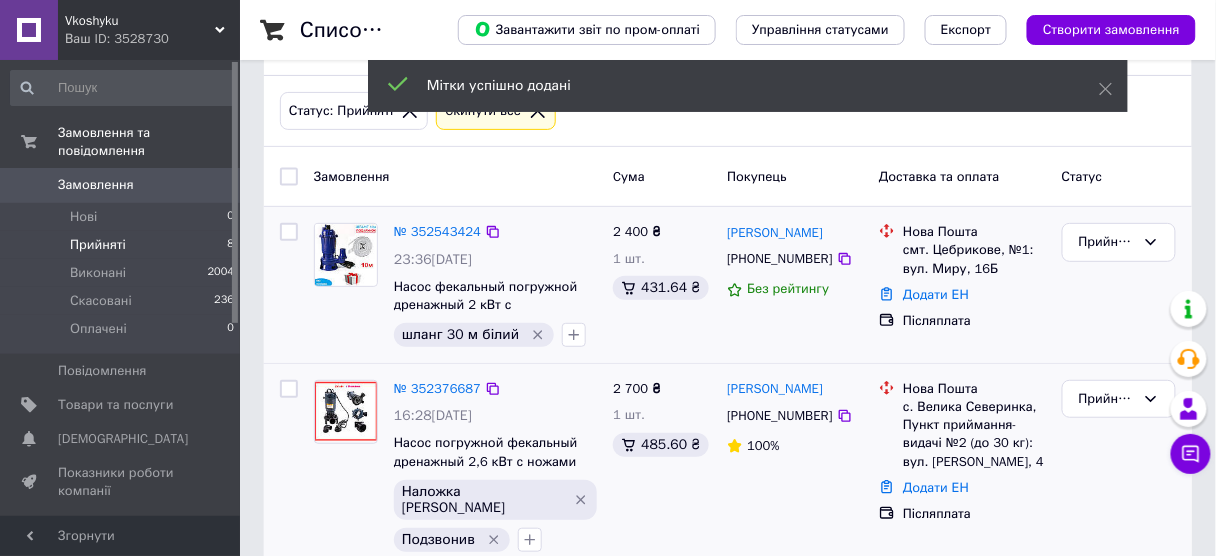 scroll, scrollTop: 80, scrollLeft: 0, axis: vertical 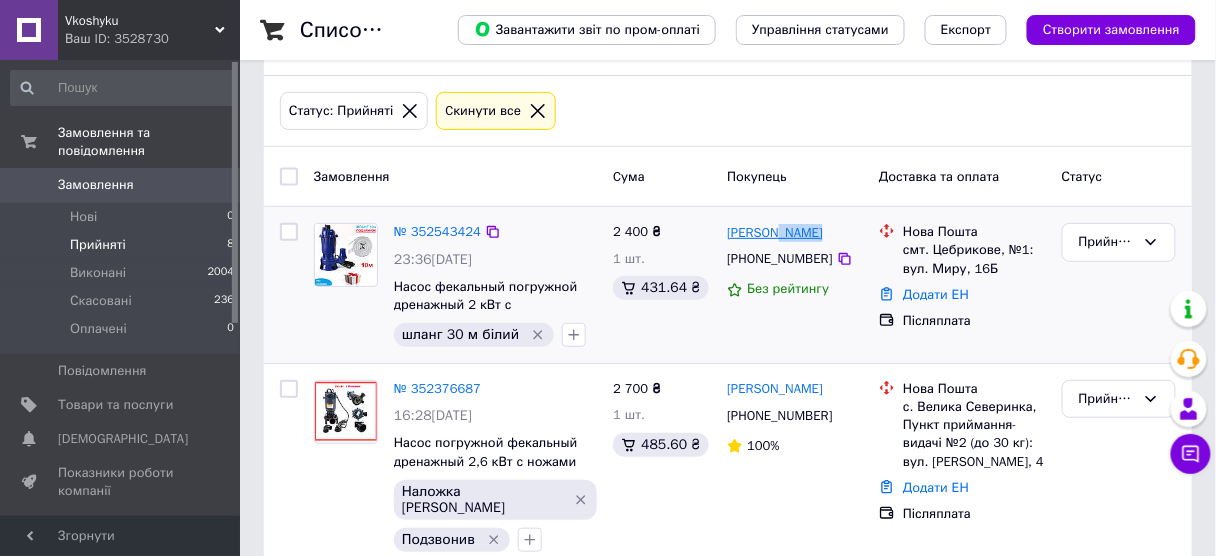 drag, startPoint x: 821, startPoint y: 230, endPoint x: 775, endPoint y: 231, distance: 46.010868 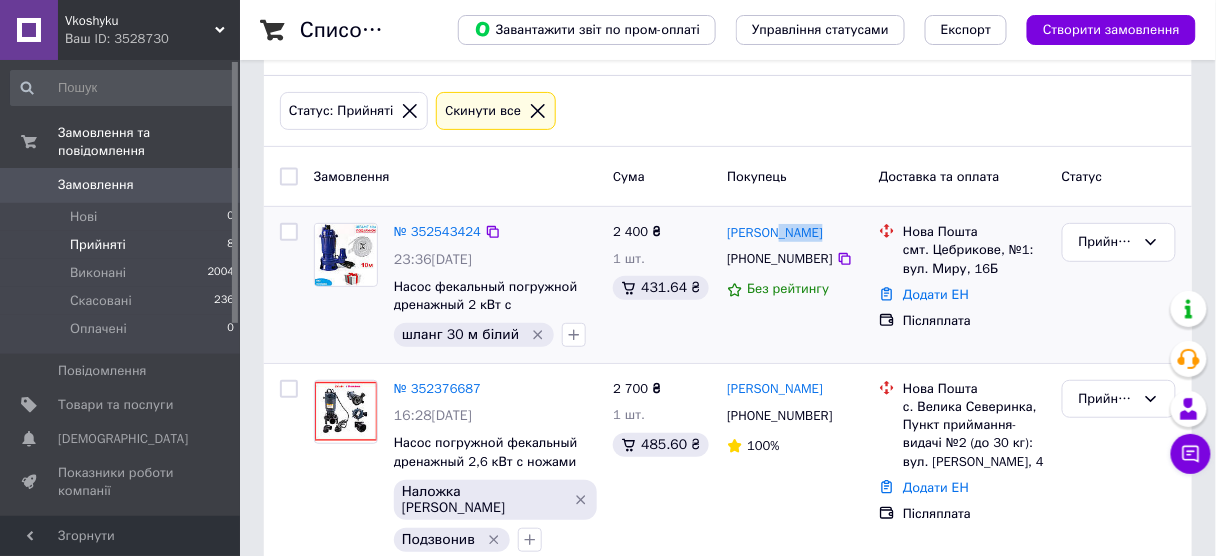 copy on "Михней" 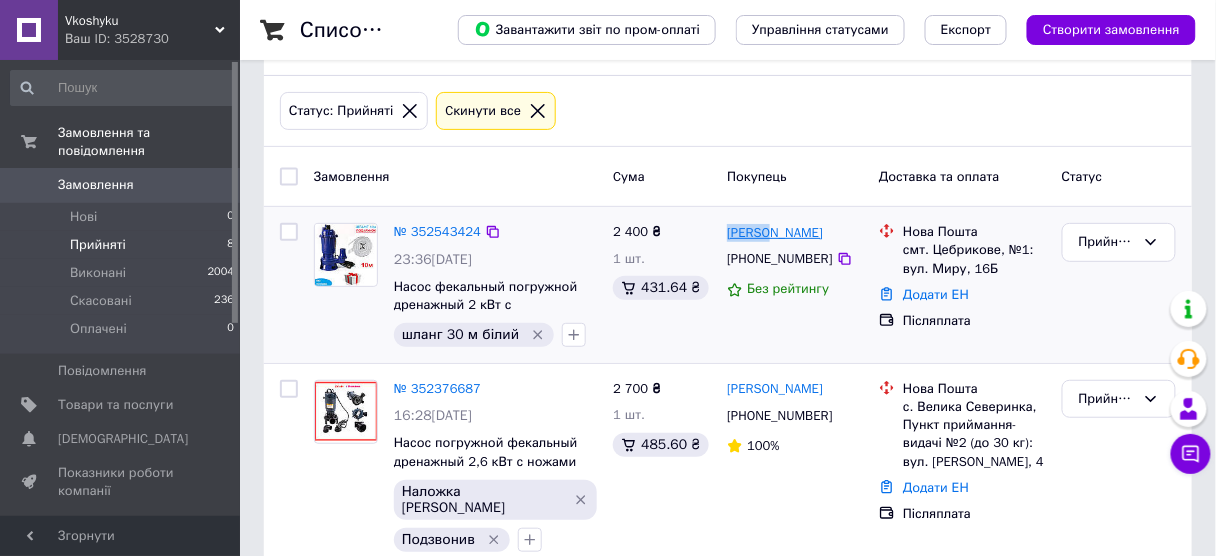 drag, startPoint x: 725, startPoint y: 233, endPoint x: 768, endPoint y: 233, distance: 43 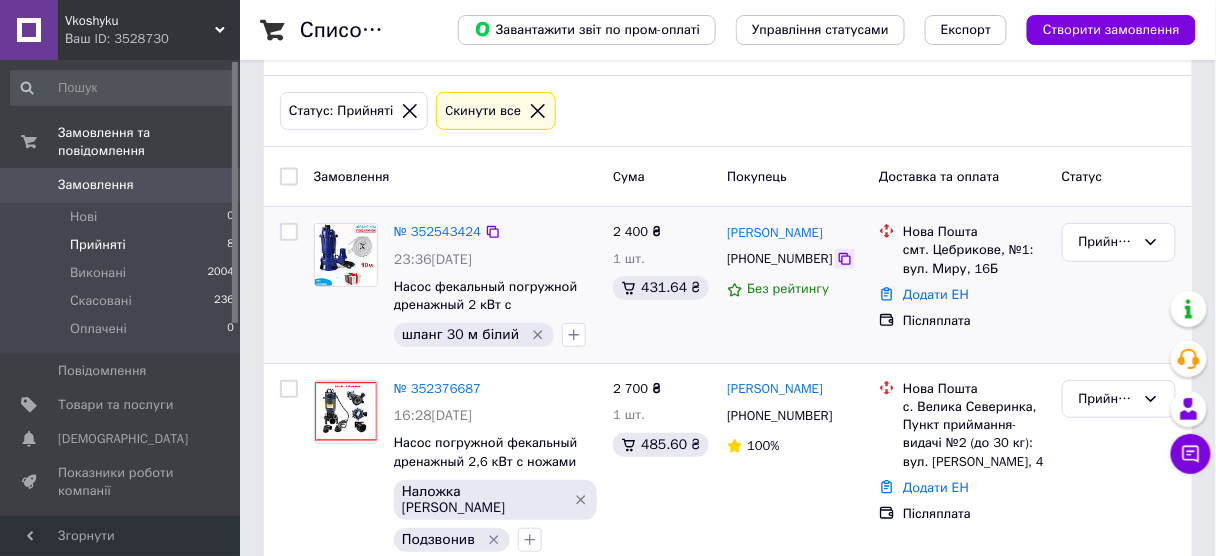 click 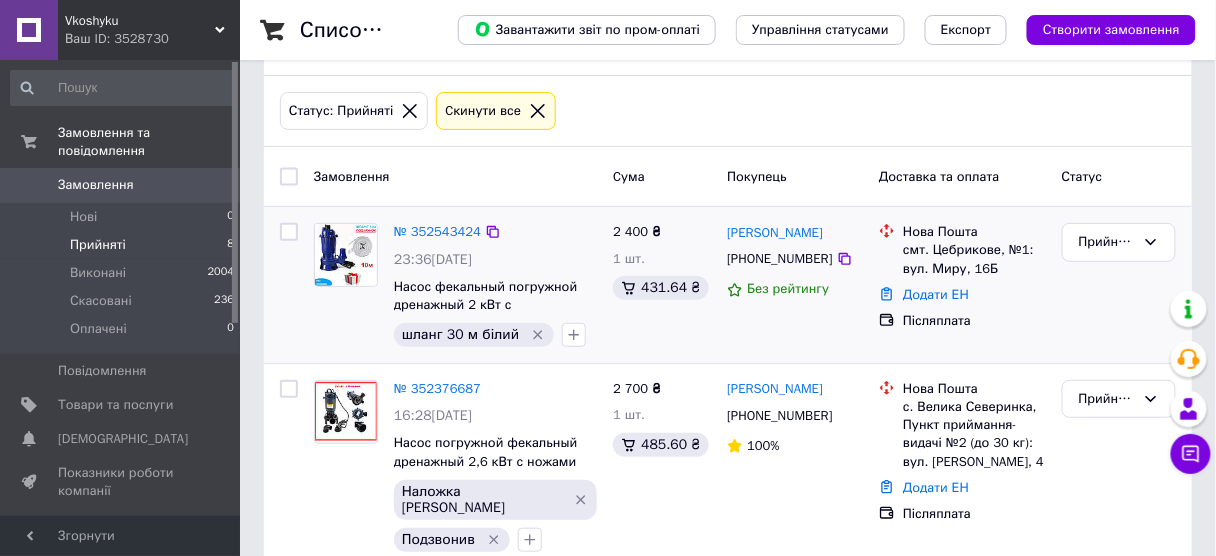 click on "смт. Цебрикове, №1: вул. Миру, 16Б" at bounding box center (974, 259) 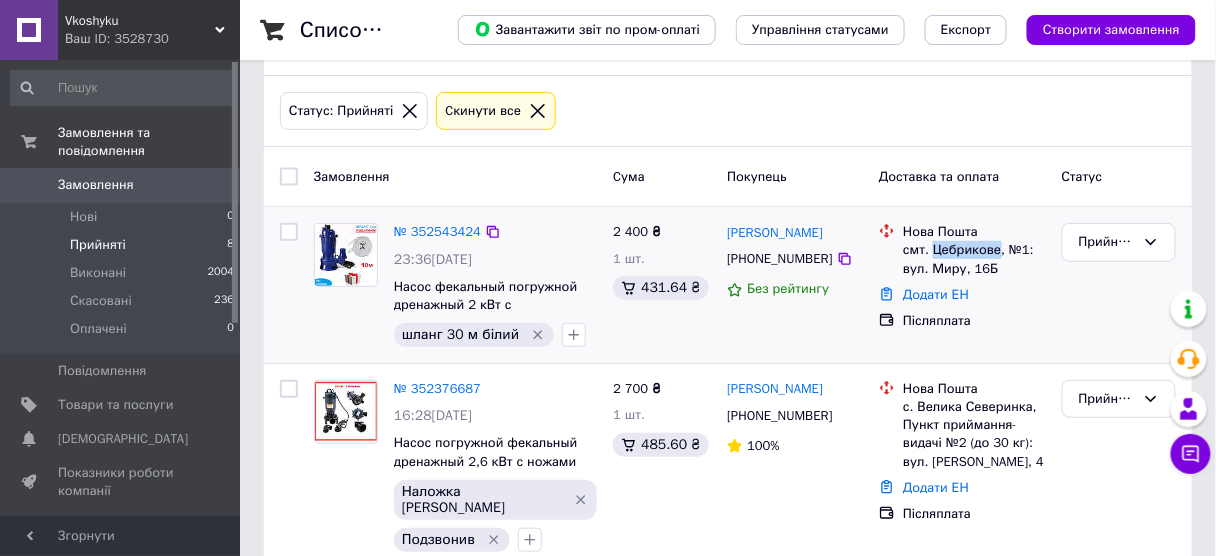 click on "смт. Цебрикове, №1: вул. Миру, 16Б" at bounding box center [974, 259] 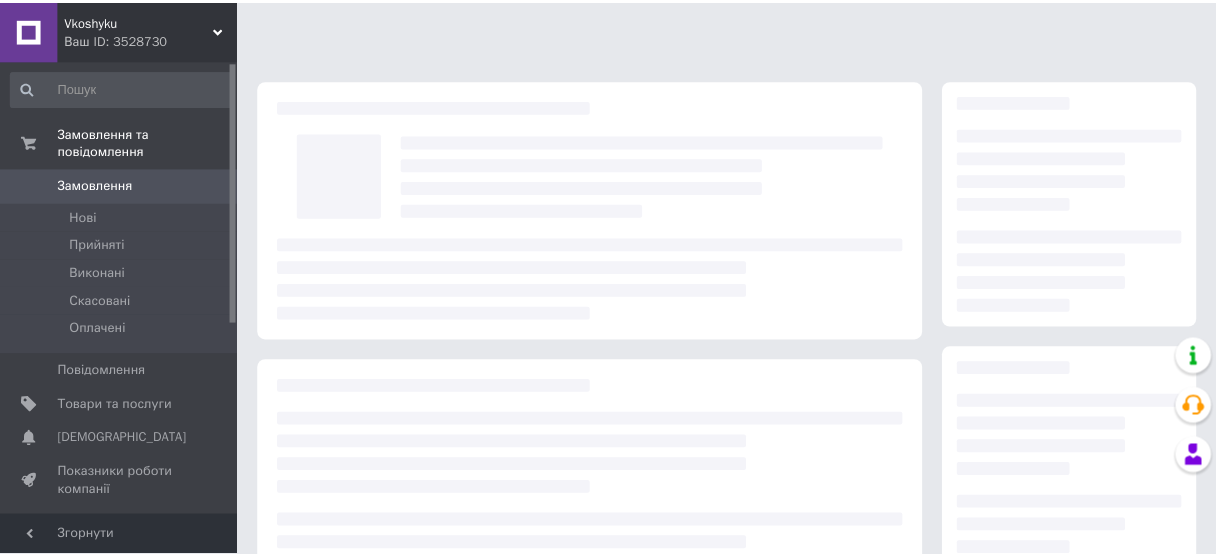 scroll, scrollTop: 0, scrollLeft: 0, axis: both 